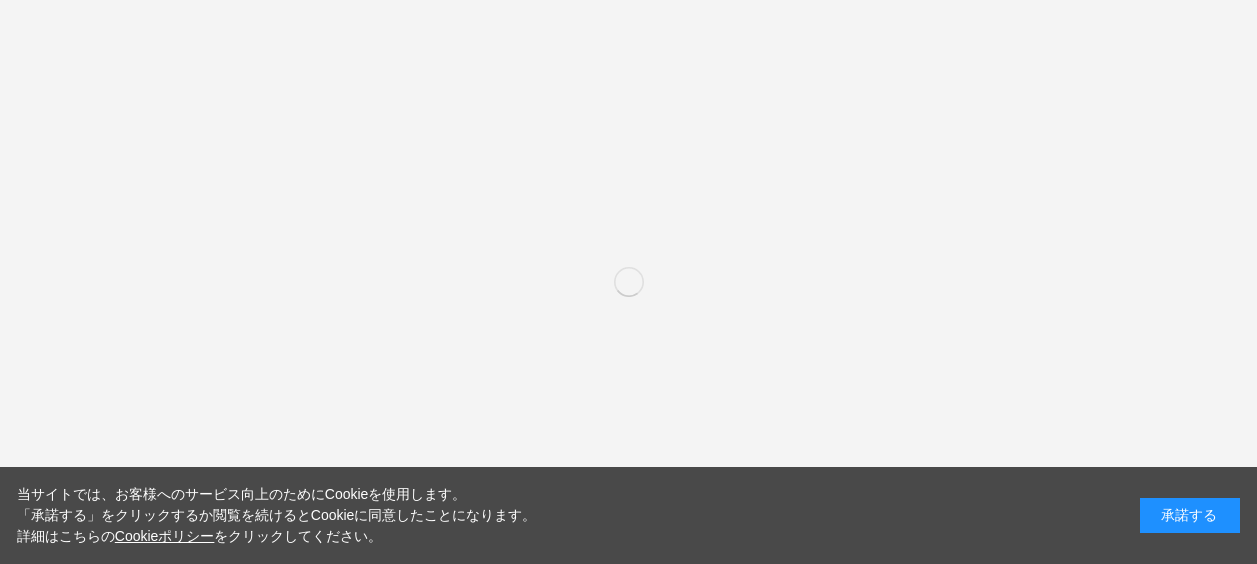 scroll, scrollTop: 0, scrollLeft: 0, axis: both 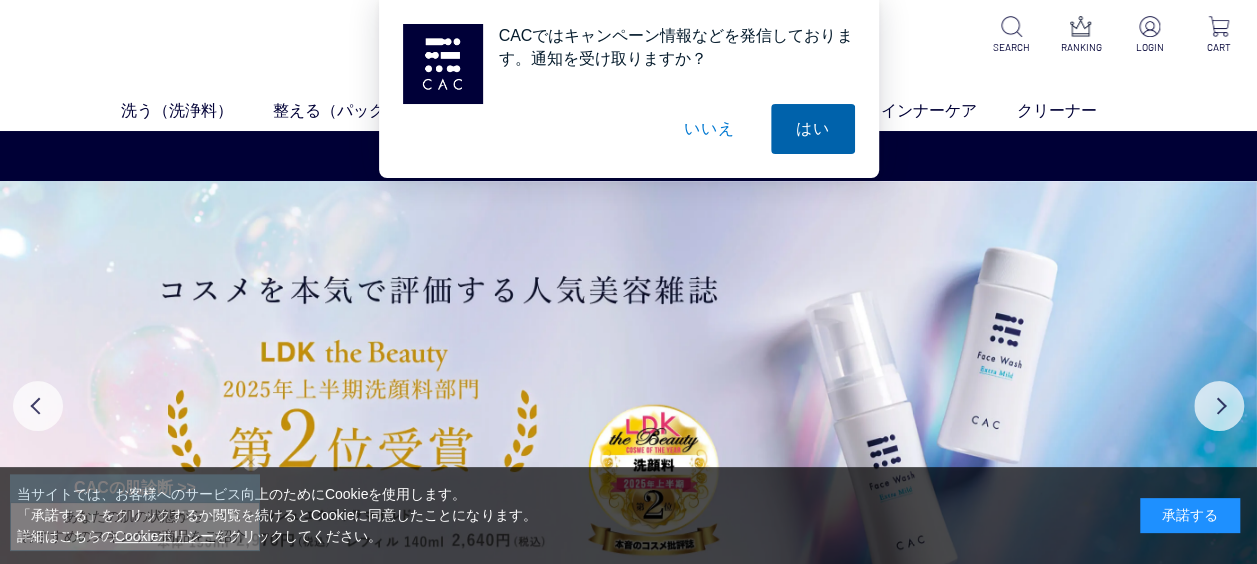 click on "はい" at bounding box center [813, 129] 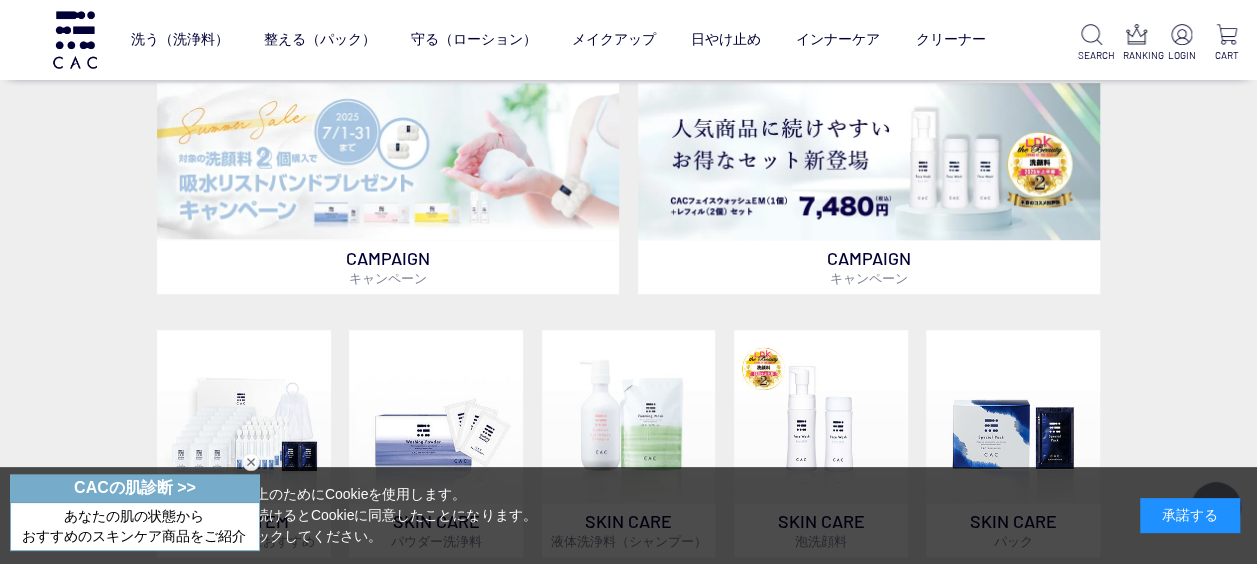 scroll, scrollTop: 400, scrollLeft: 0, axis: vertical 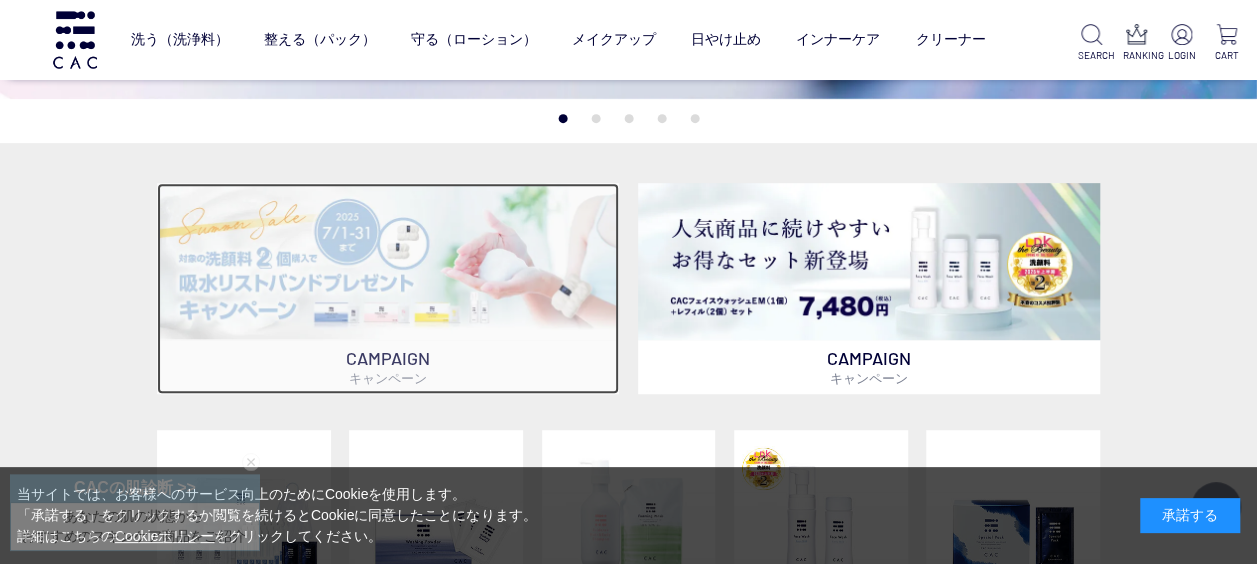 click on "CAMPAIGN キャンペーン" at bounding box center (388, 367) 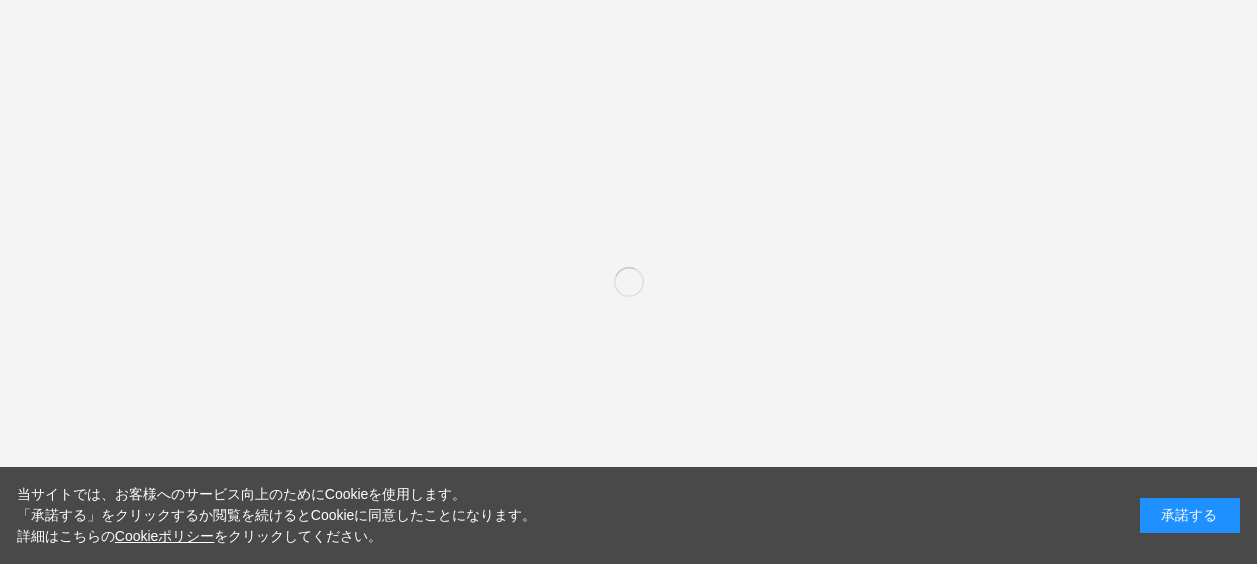 scroll, scrollTop: 288, scrollLeft: 0, axis: vertical 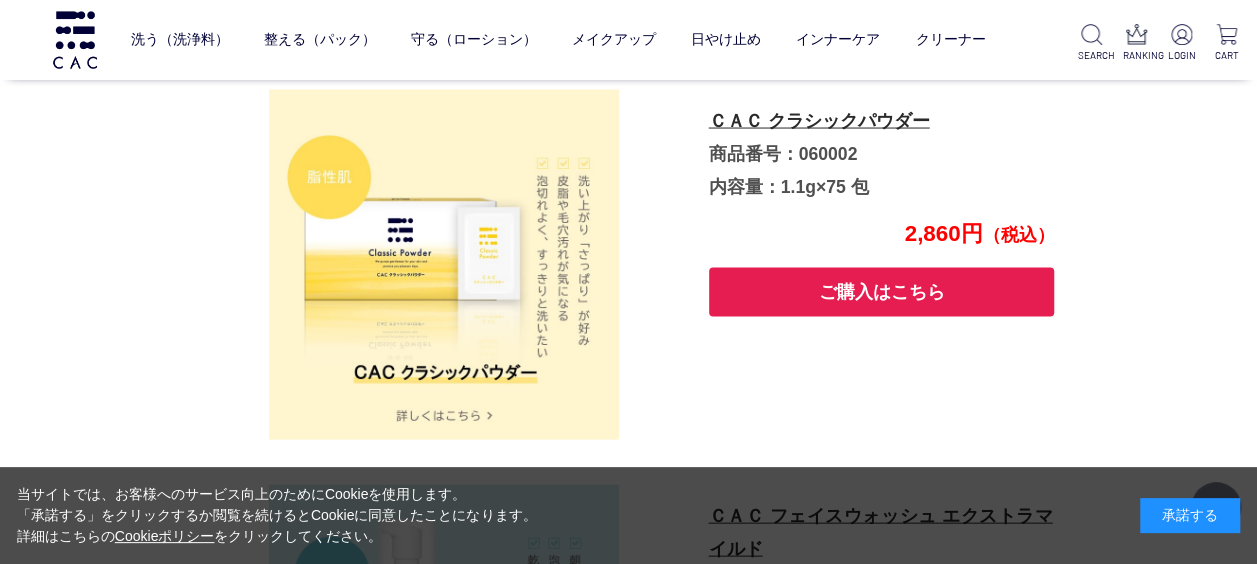 click on "ご購入はこちら" at bounding box center (882, 292) 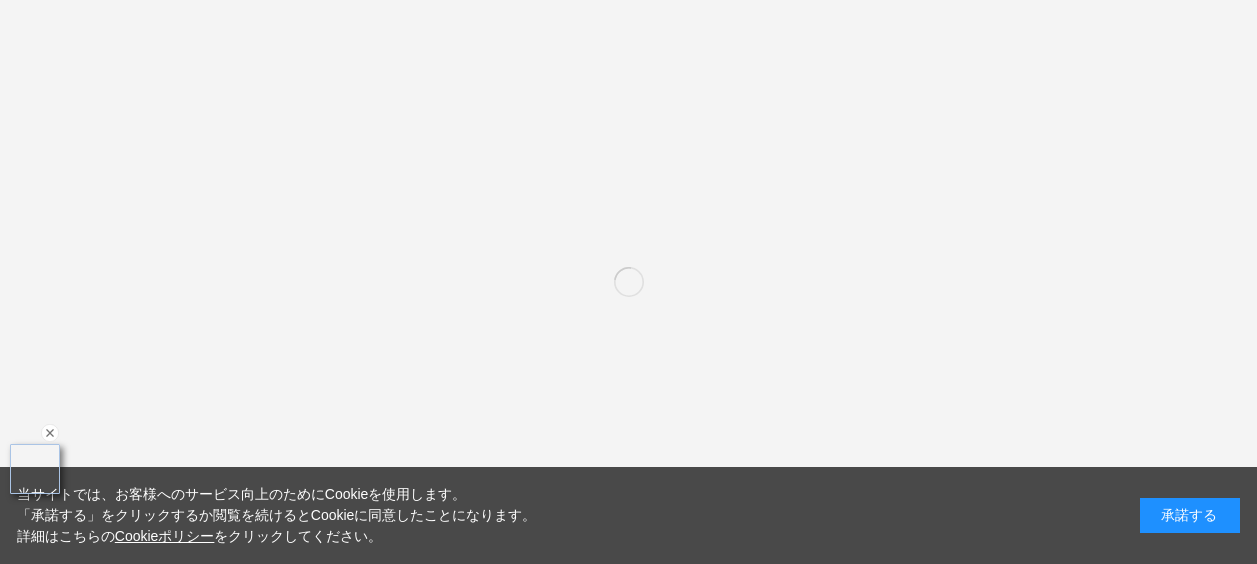 scroll, scrollTop: 0, scrollLeft: 0, axis: both 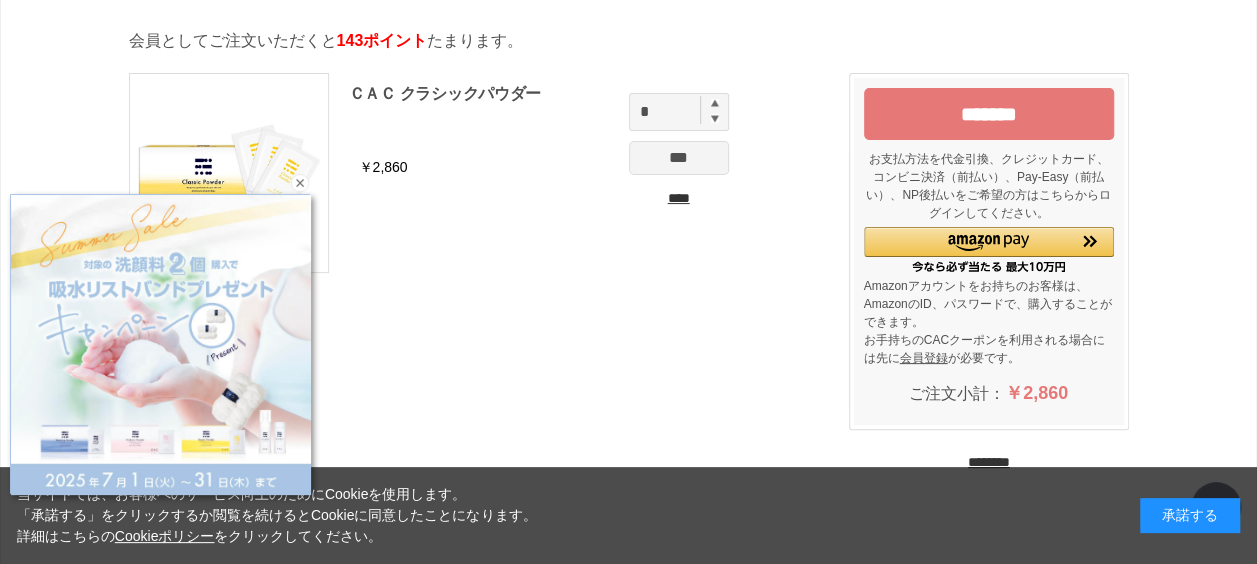 click at bounding box center (715, 103) 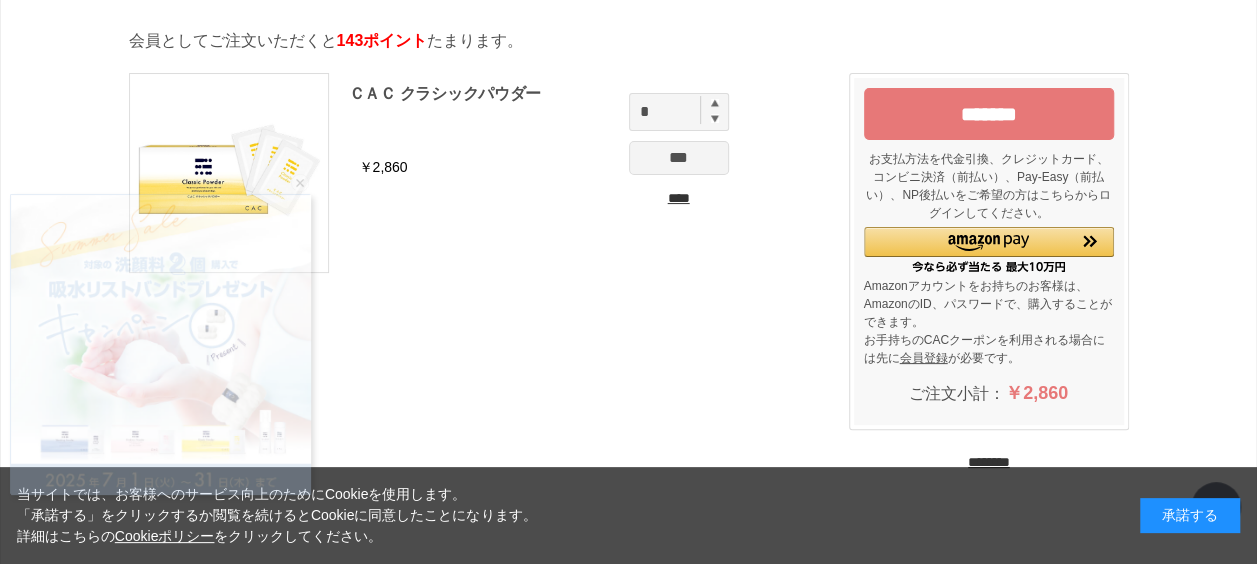 click on "***" at bounding box center (679, 158) 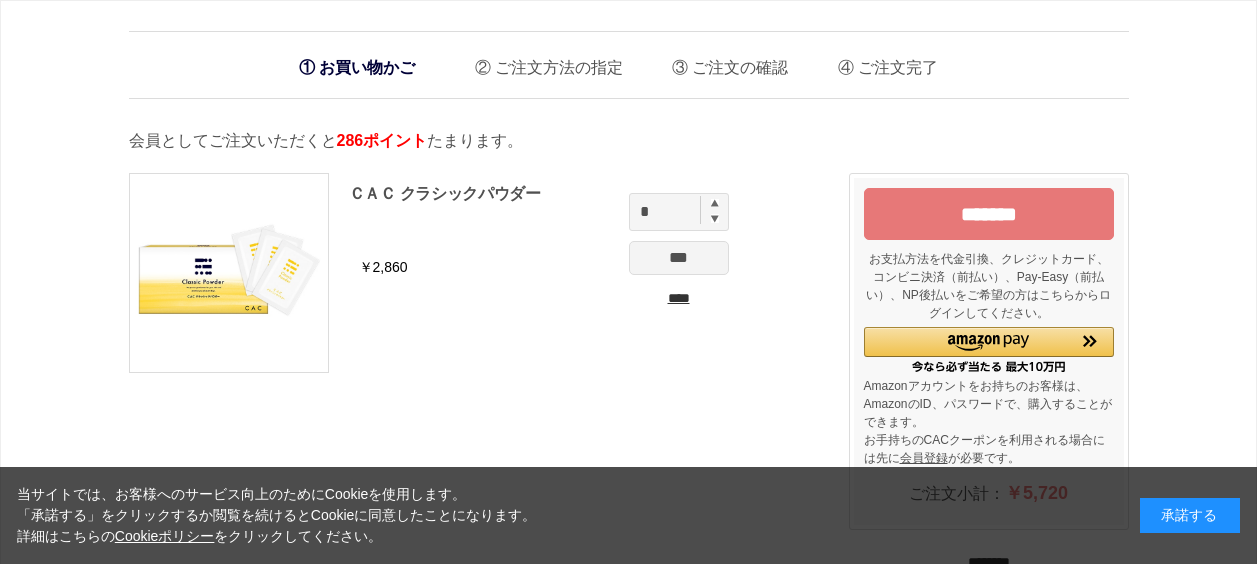 scroll, scrollTop: 0, scrollLeft: 0, axis: both 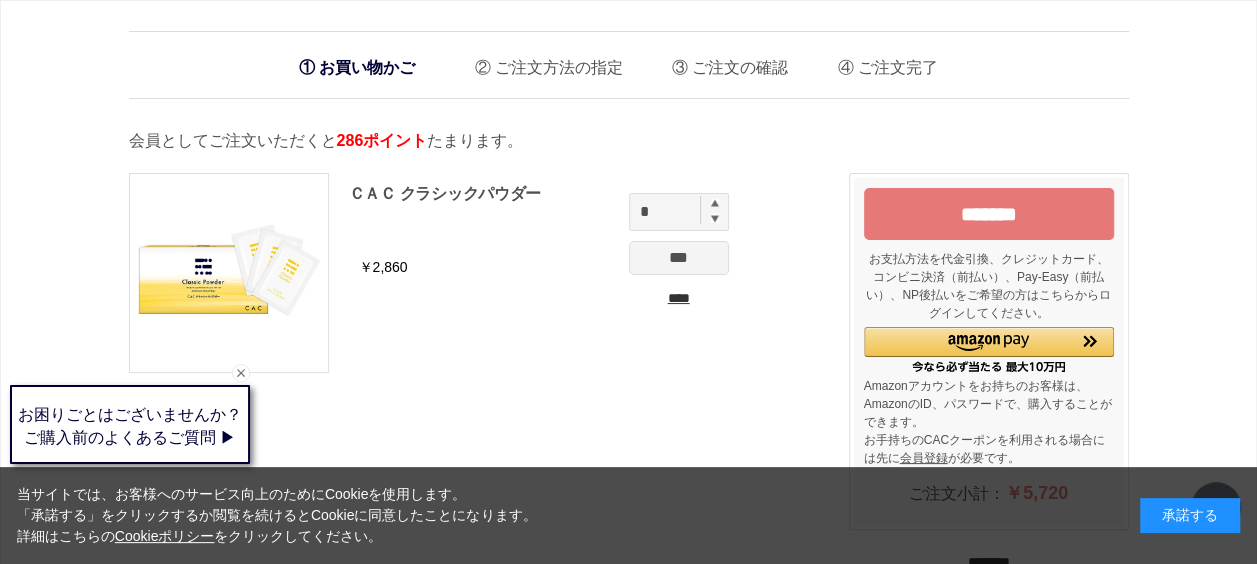 click on "*******" at bounding box center (989, 214) 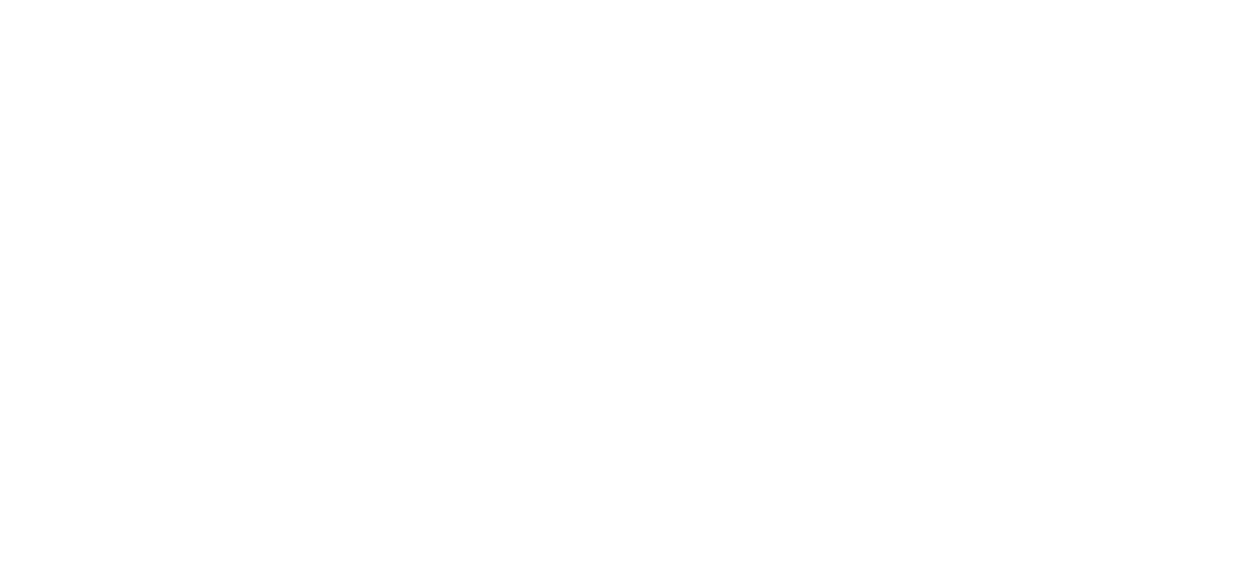 scroll, scrollTop: 0, scrollLeft: 0, axis: both 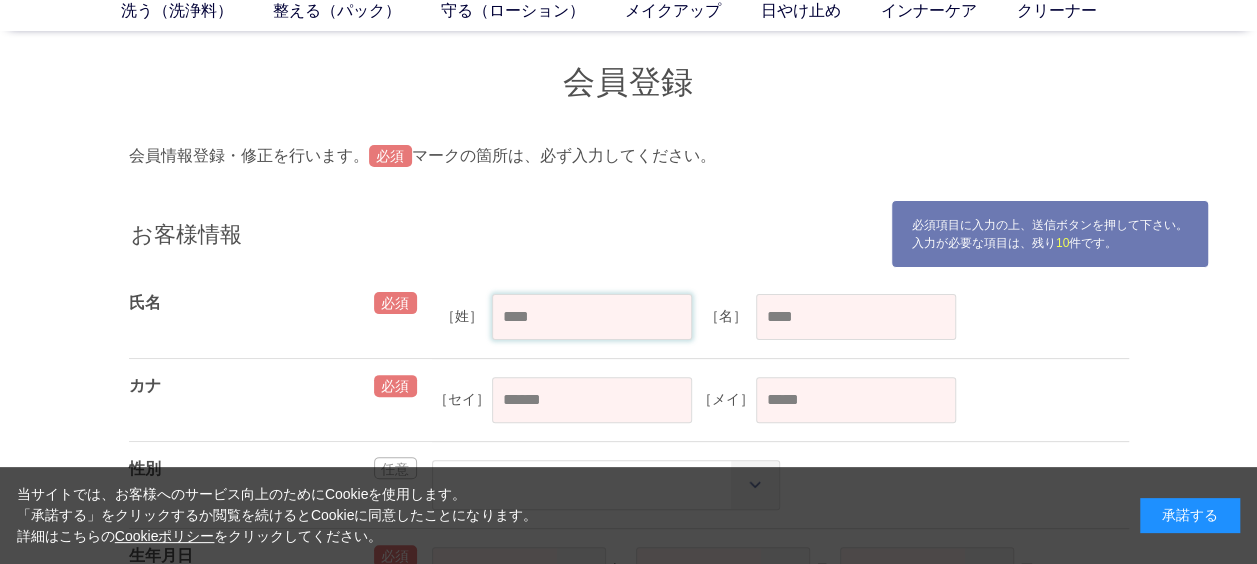 click at bounding box center (592, 317) 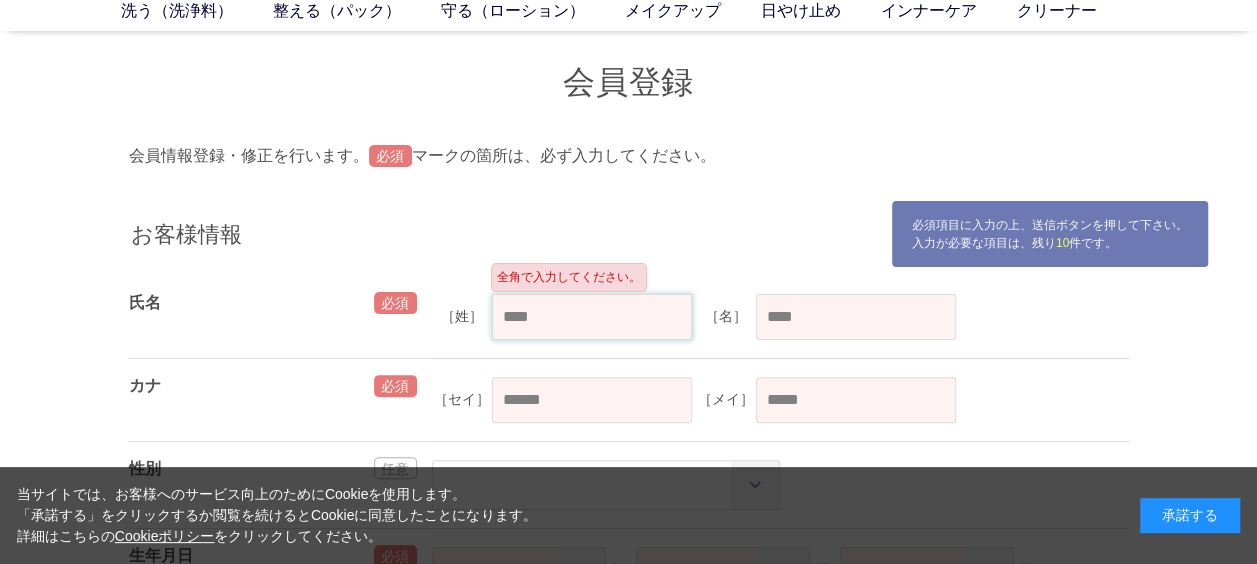type on "*" 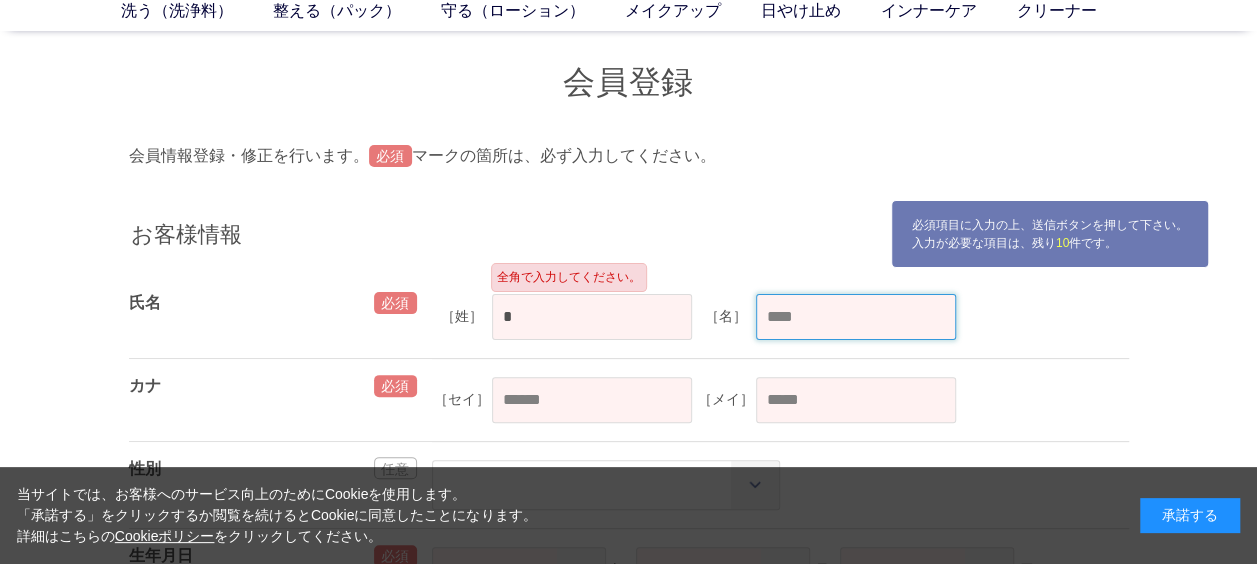 type on "**" 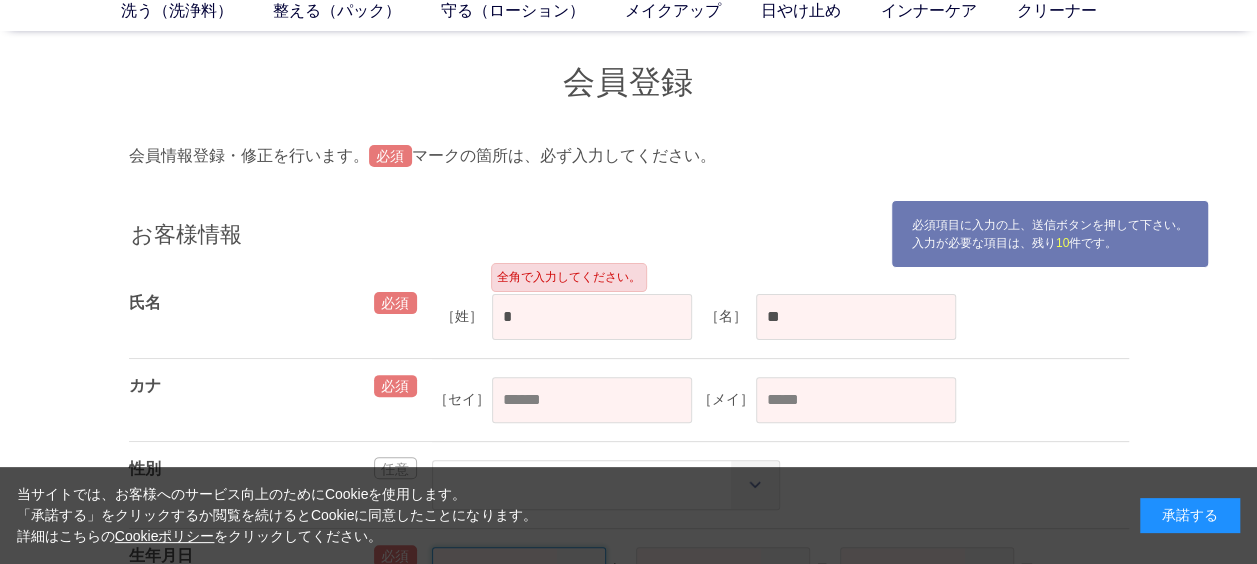 select on "****" 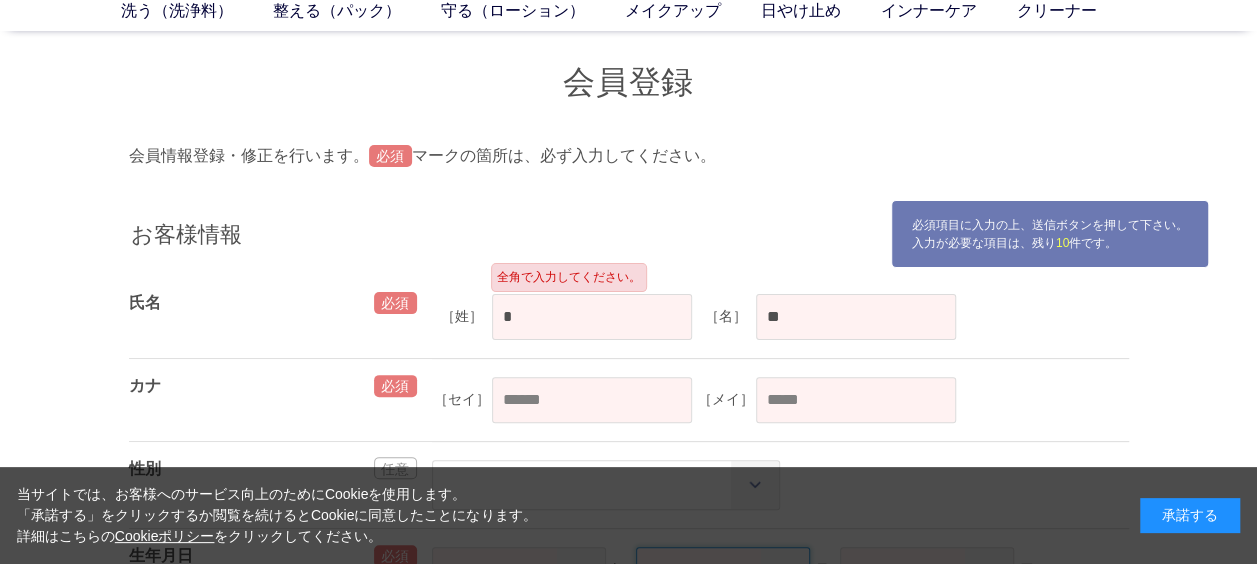 select on "**" 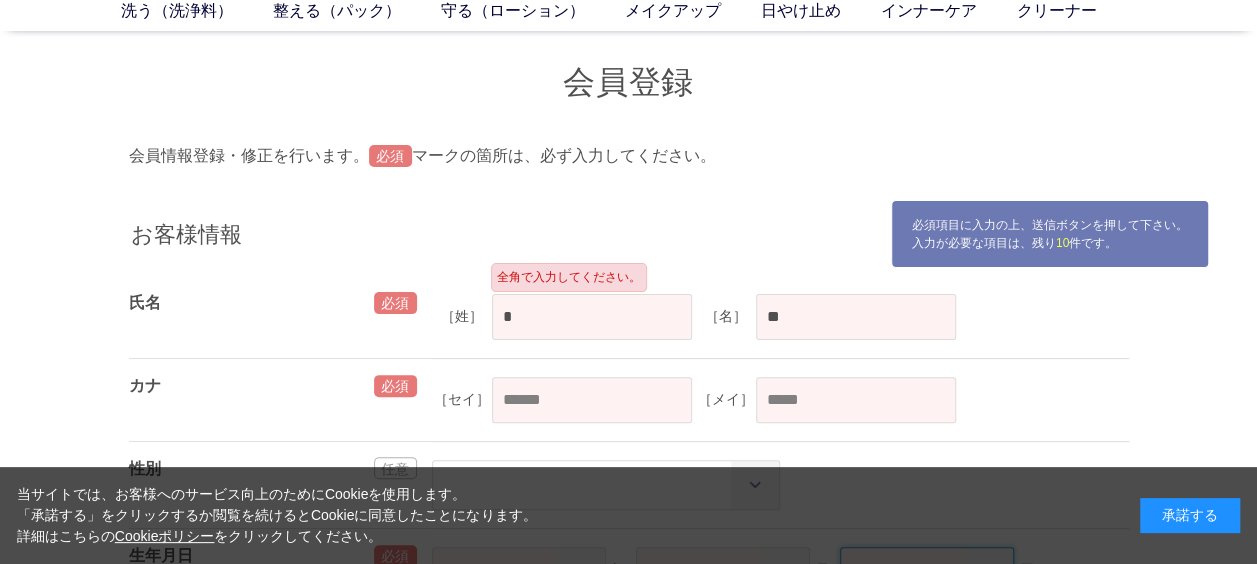 select on "**" 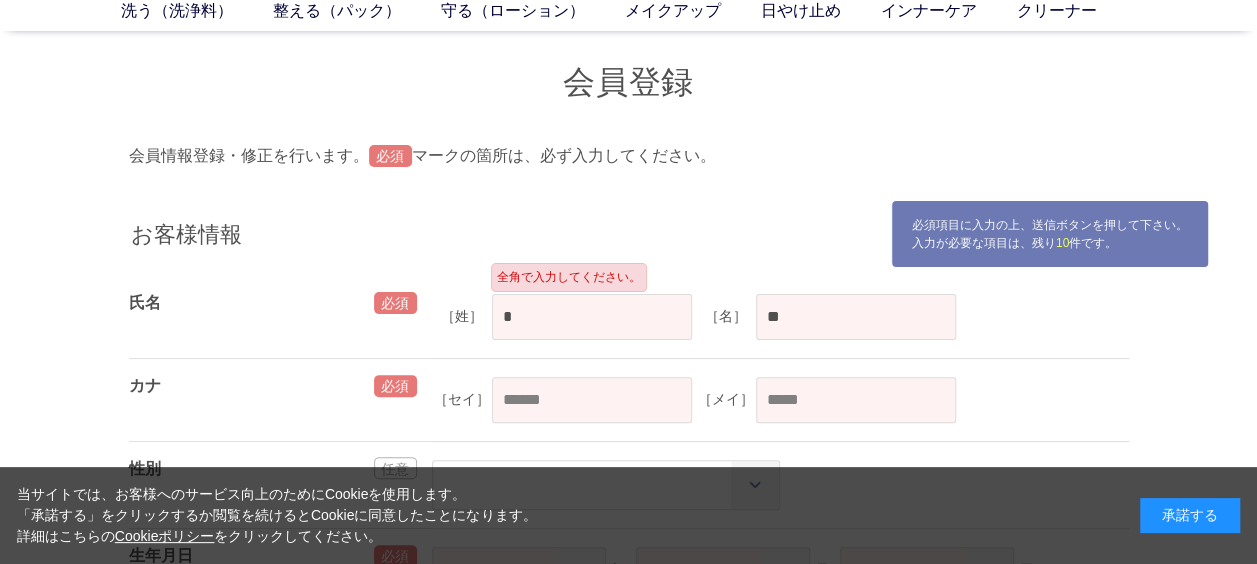 type on "***" 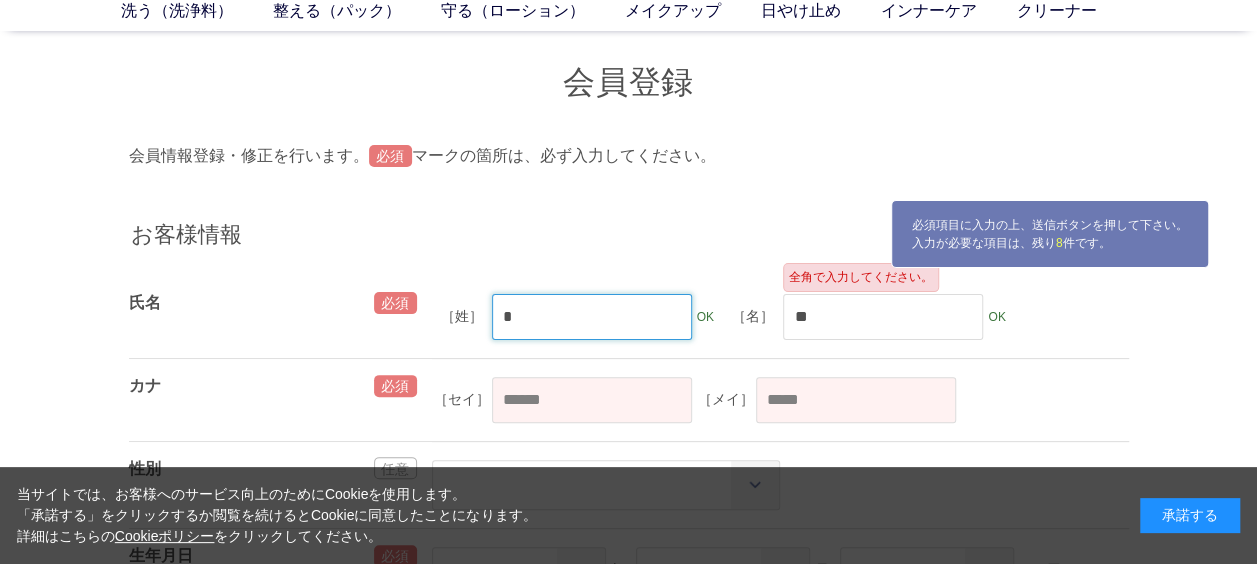type on "***" 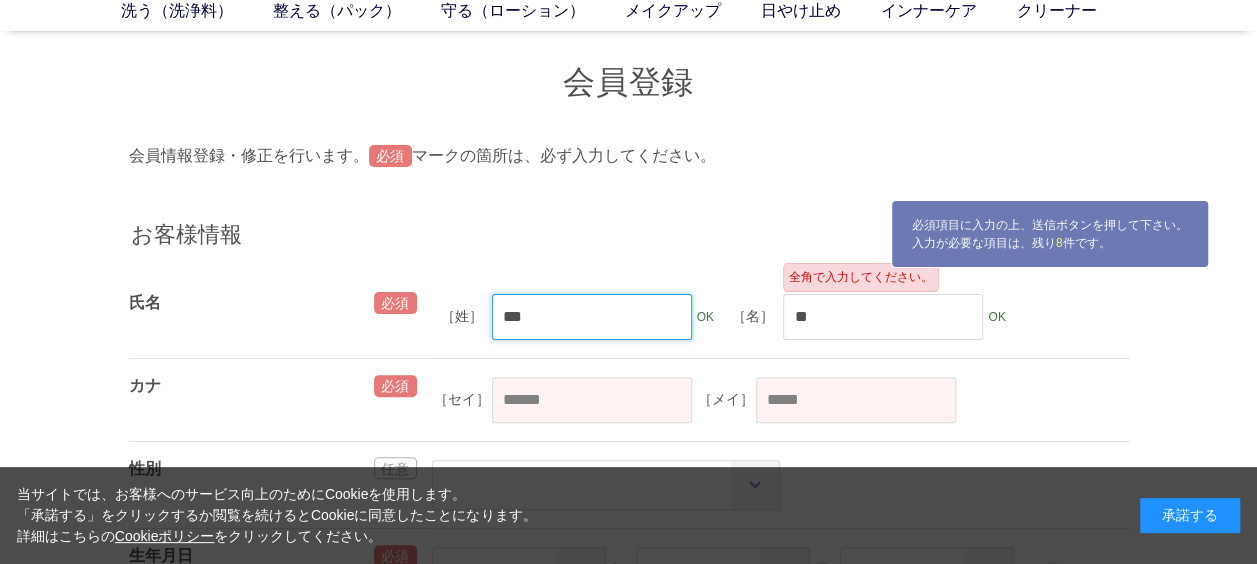 type 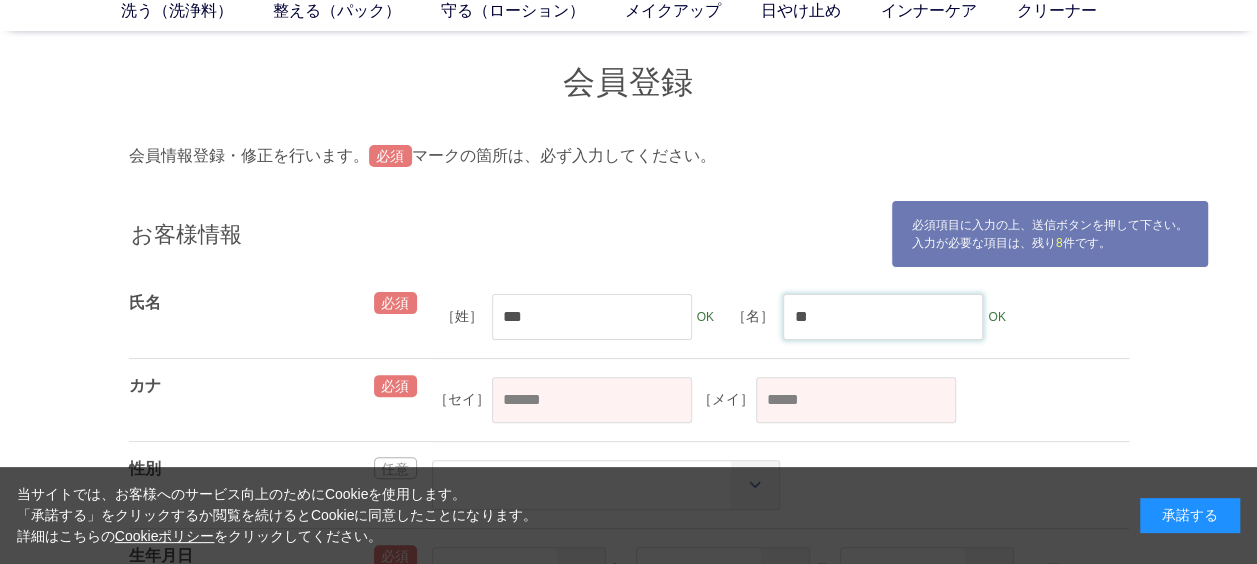 drag, startPoint x: 825, startPoint y: 319, endPoint x: 800, endPoint y: 319, distance: 25 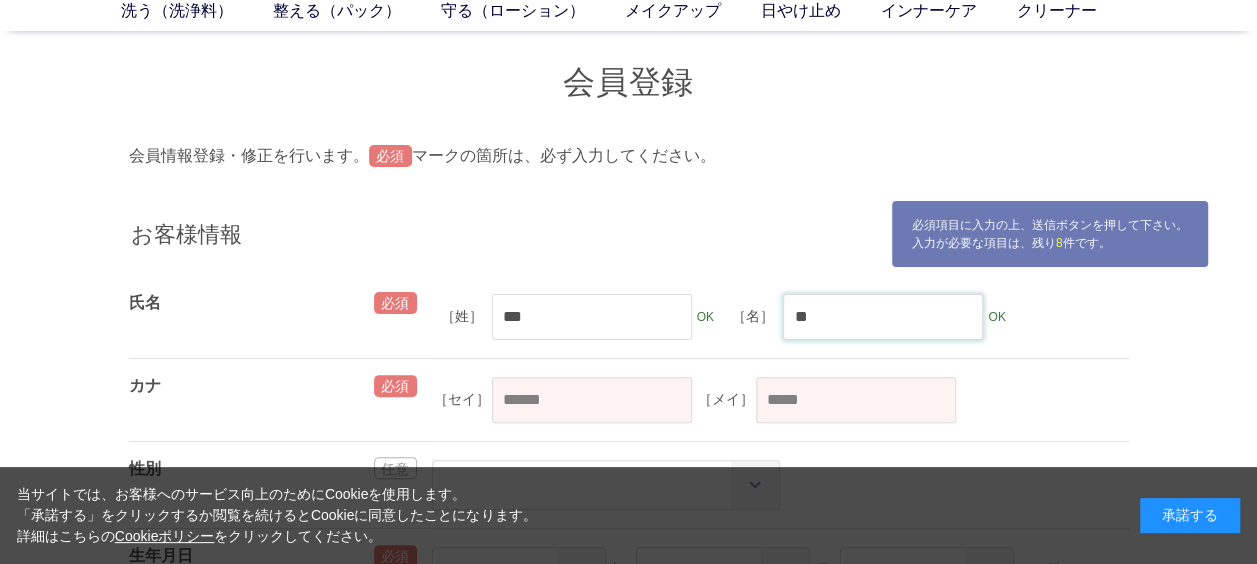 click on "**" at bounding box center [883, 317] 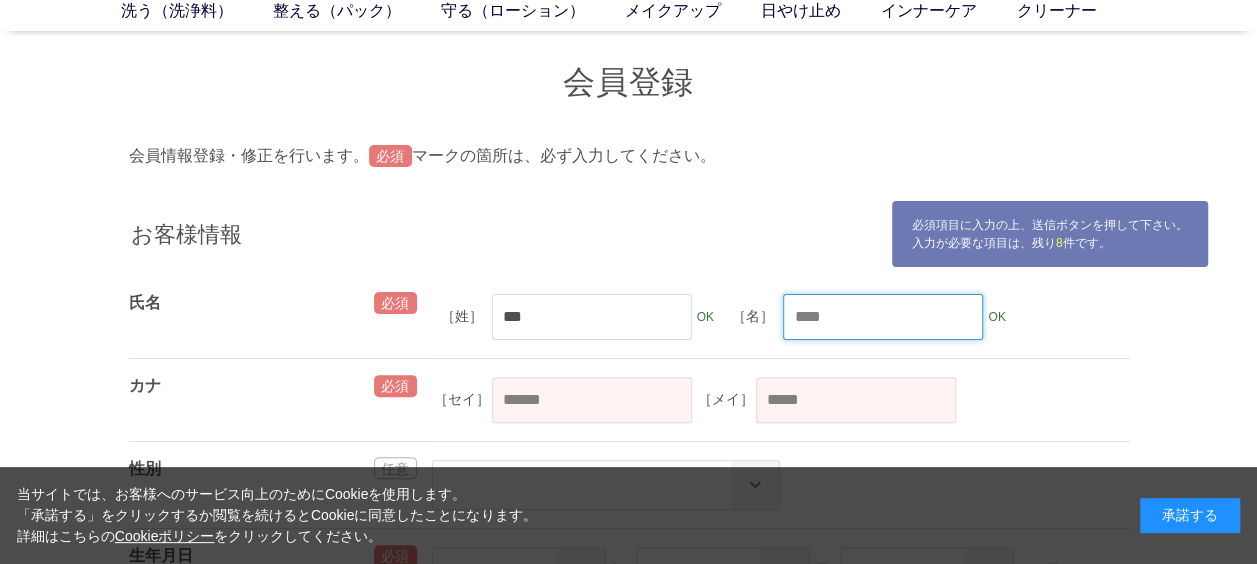 type 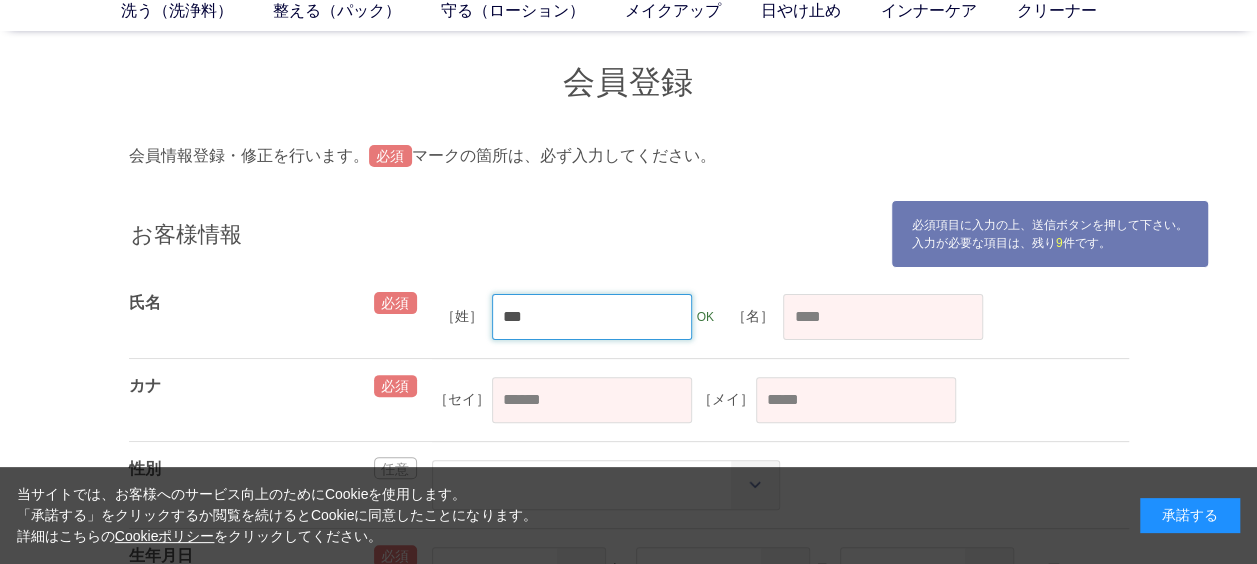 drag, startPoint x: 582, startPoint y: 312, endPoint x: 488, endPoint y: 313, distance: 94.00532 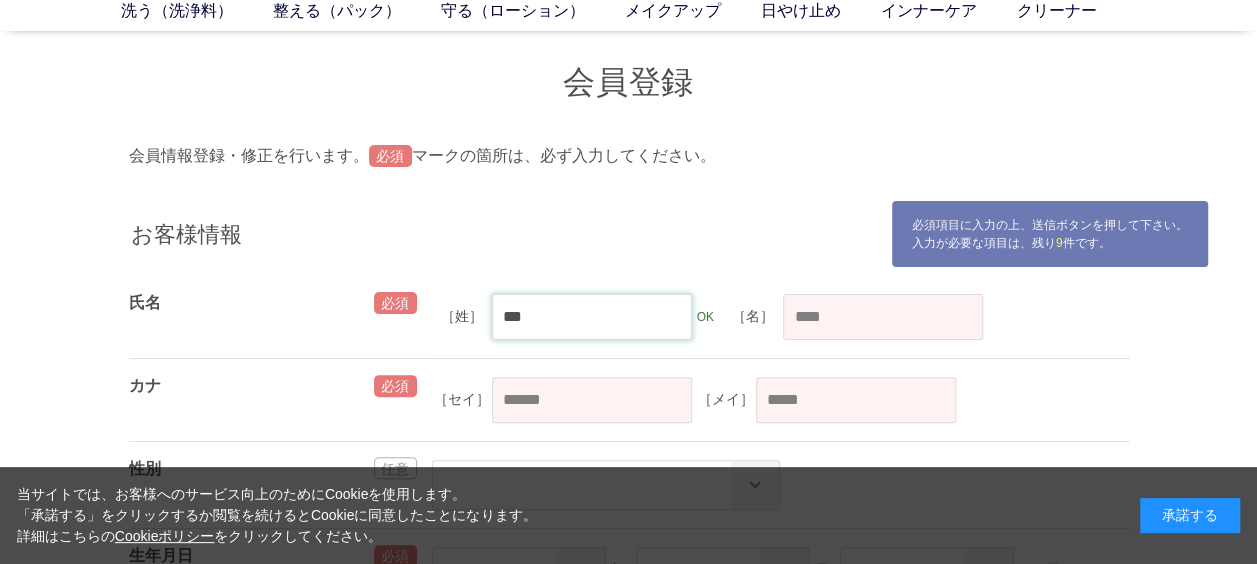 paste 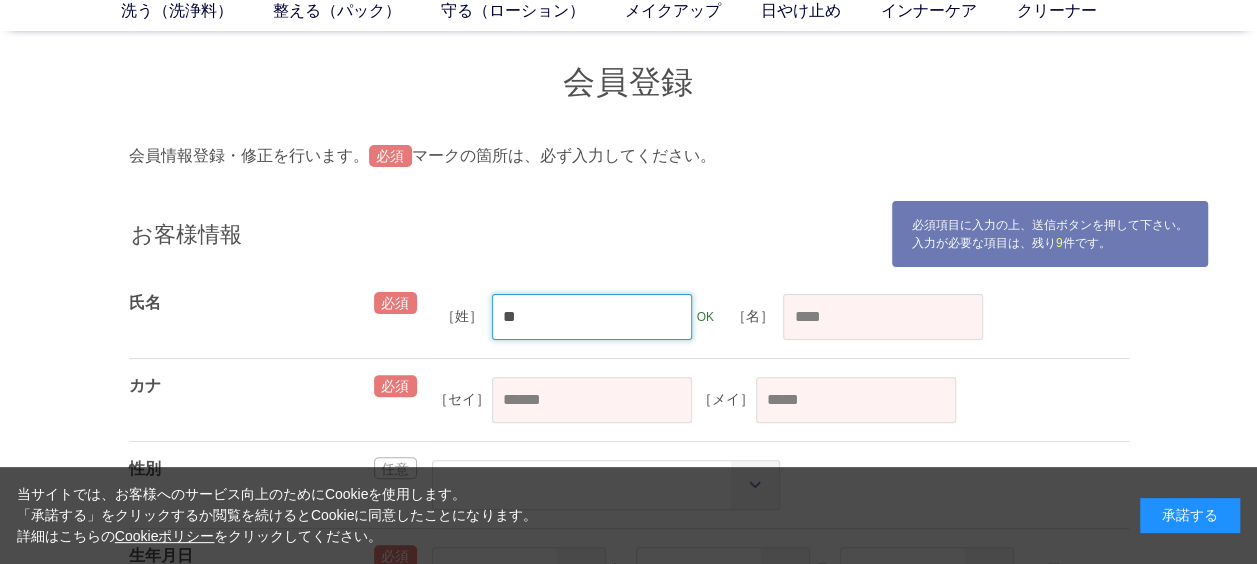 type on "**" 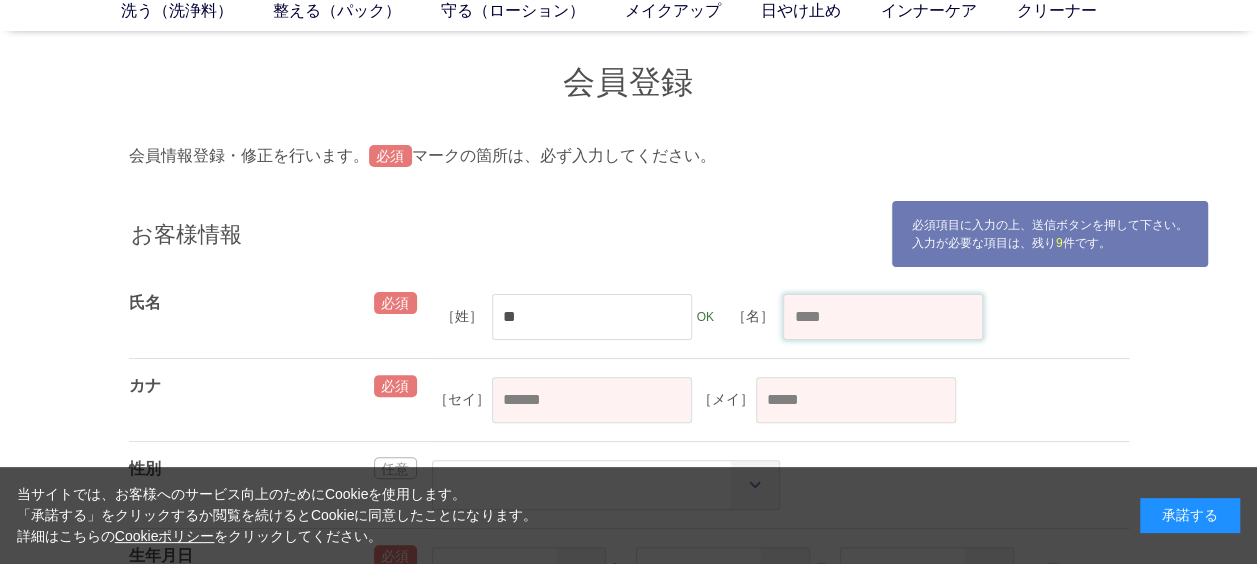 click at bounding box center (883, 317) 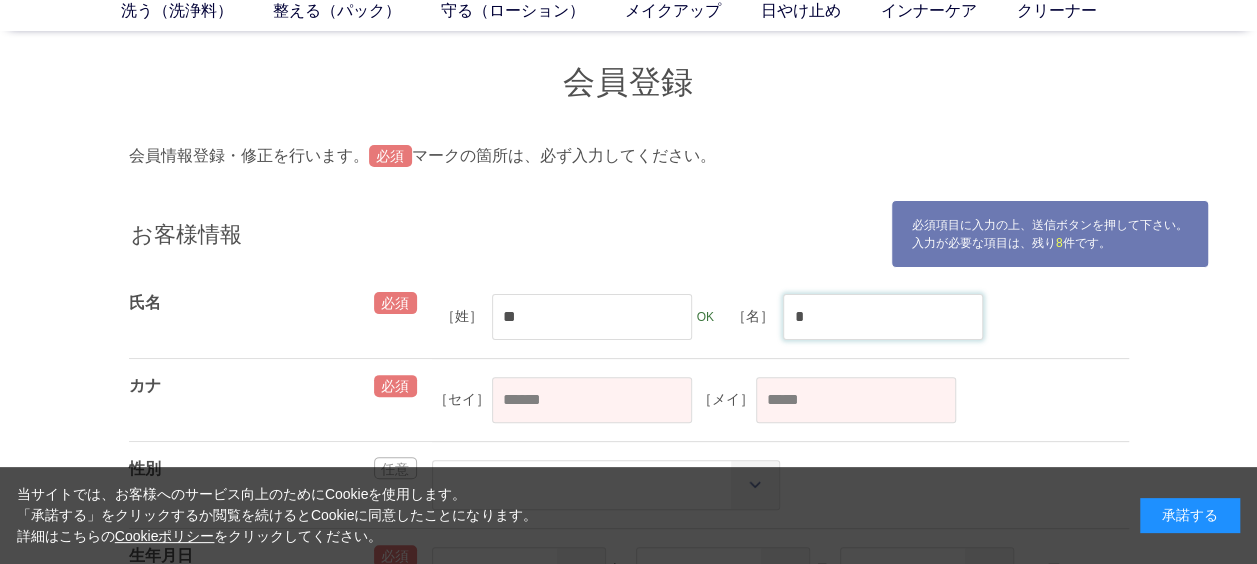 type on "*" 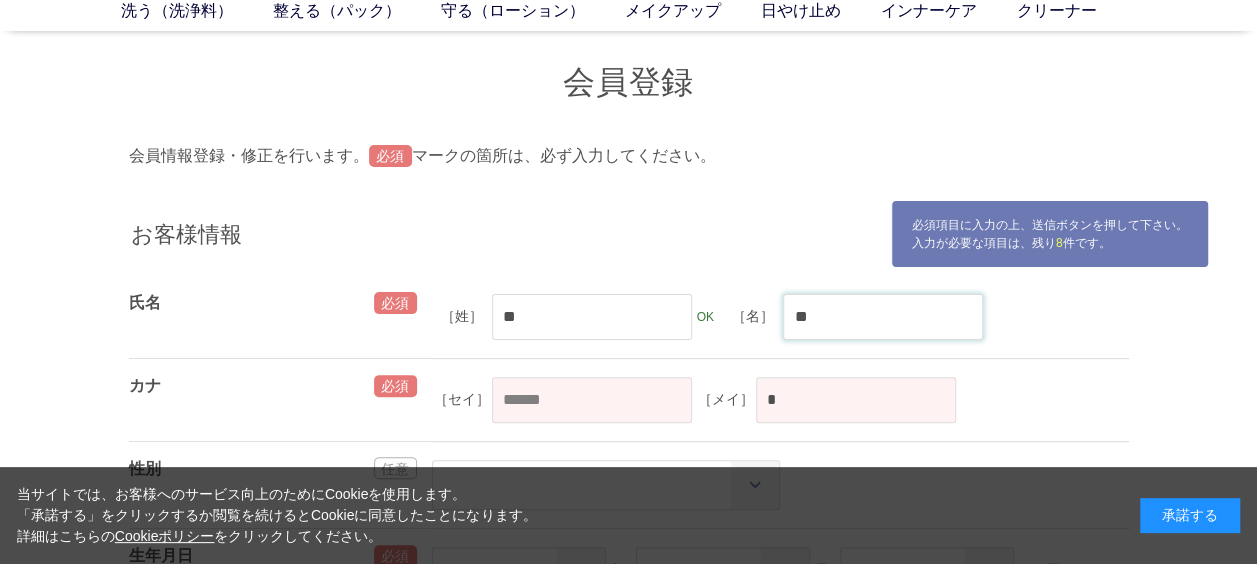type on "**" 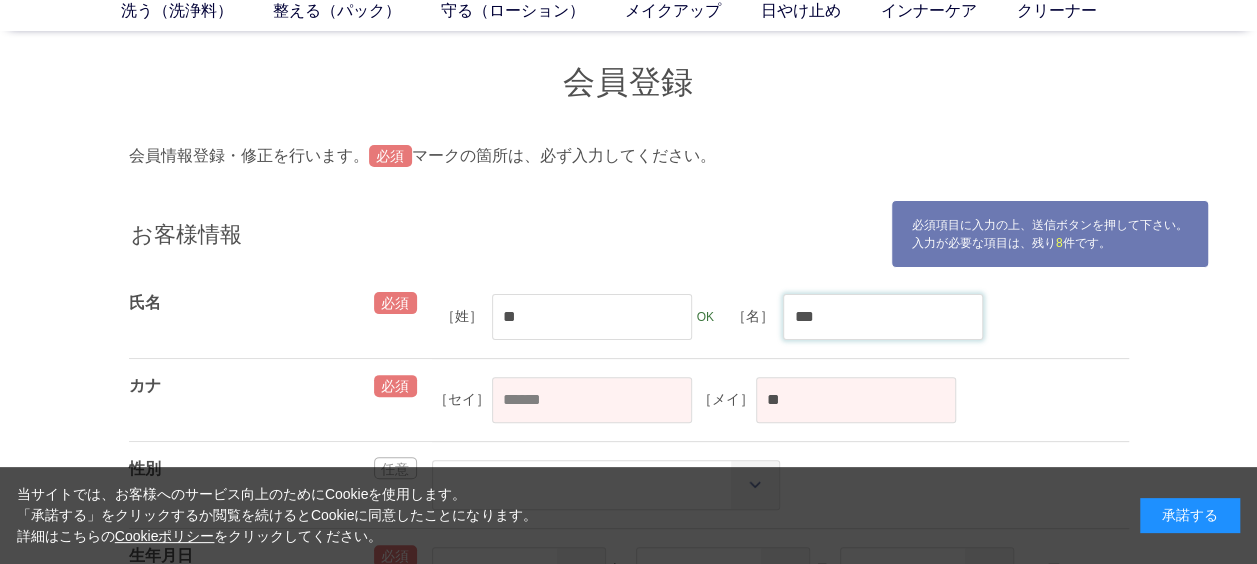 type on "***" 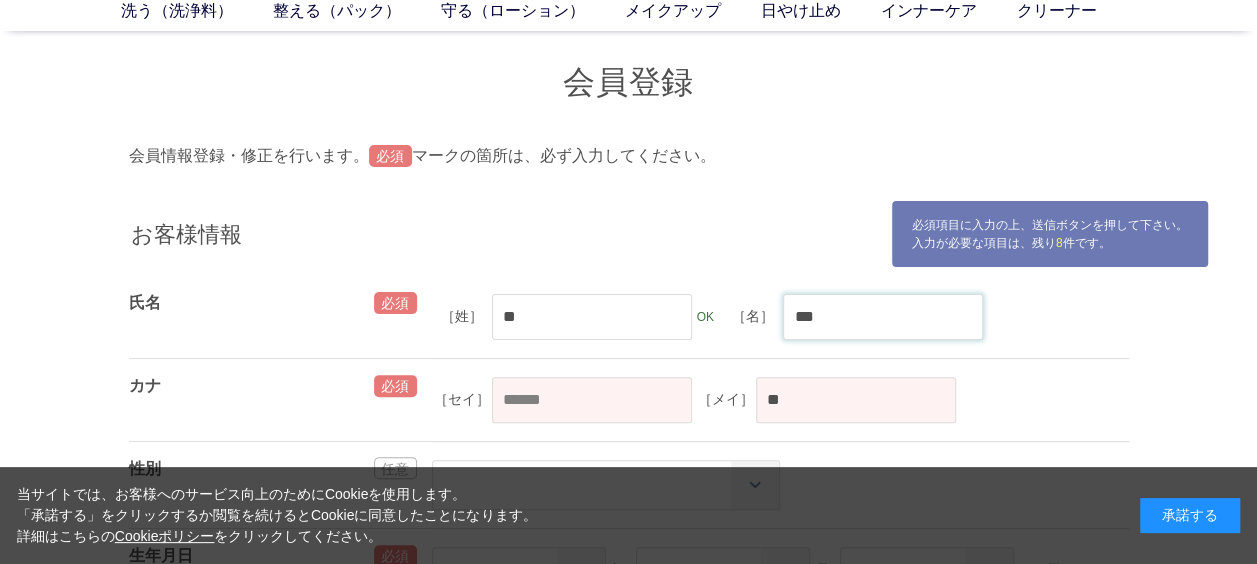type on "***" 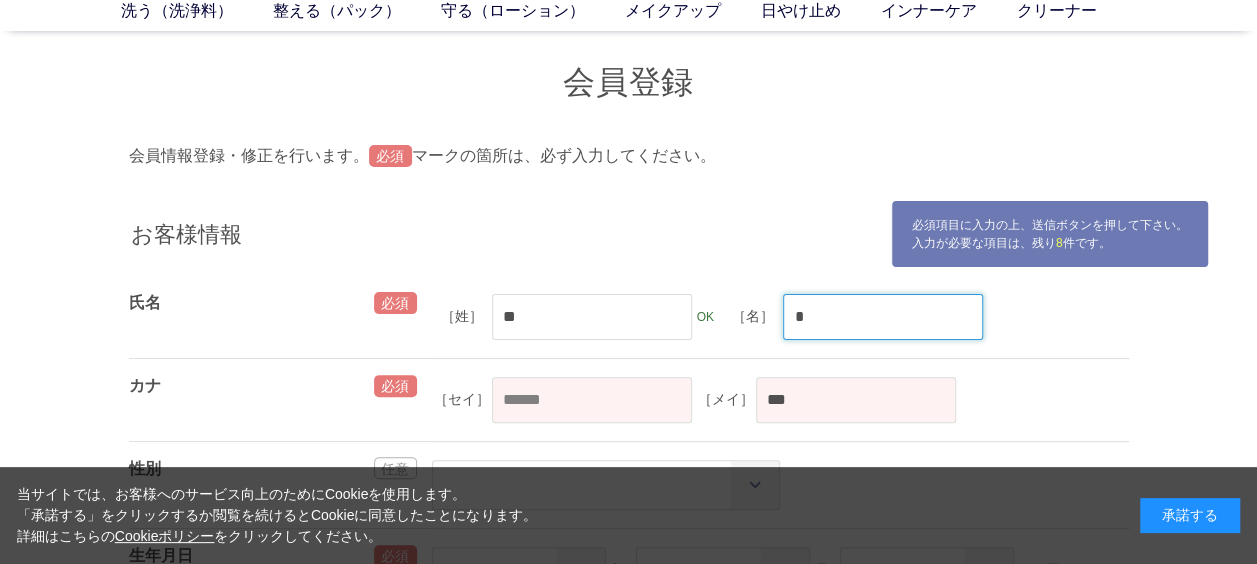 type on "*" 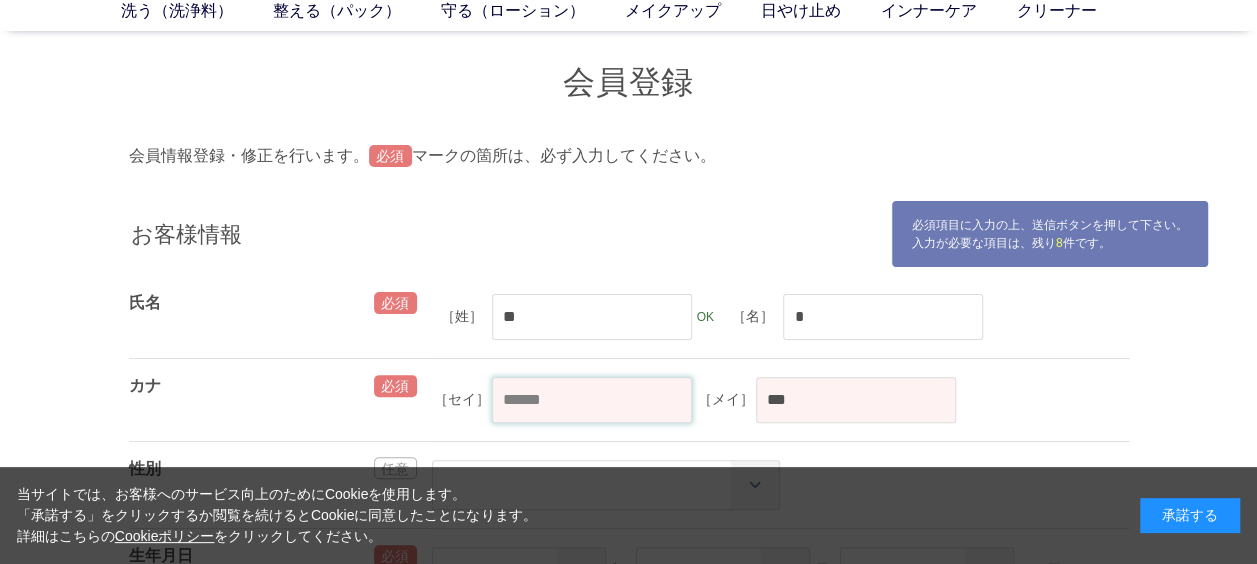 click at bounding box center [592, 400] 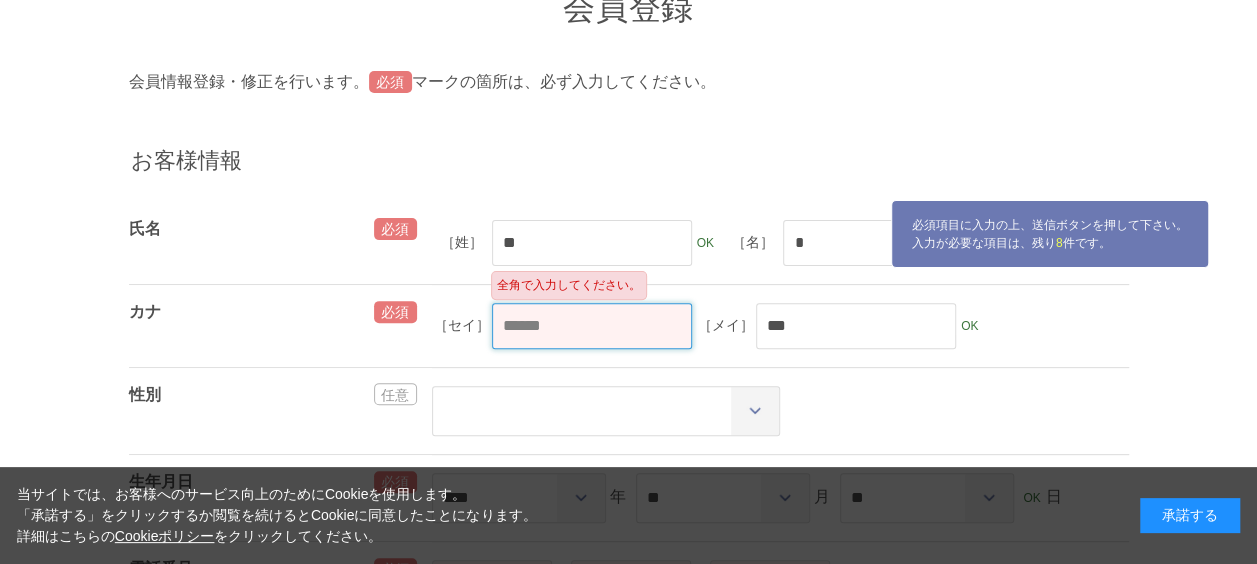 scroll, scrollTop: 200, scrollLeft: 0, axis: vertical 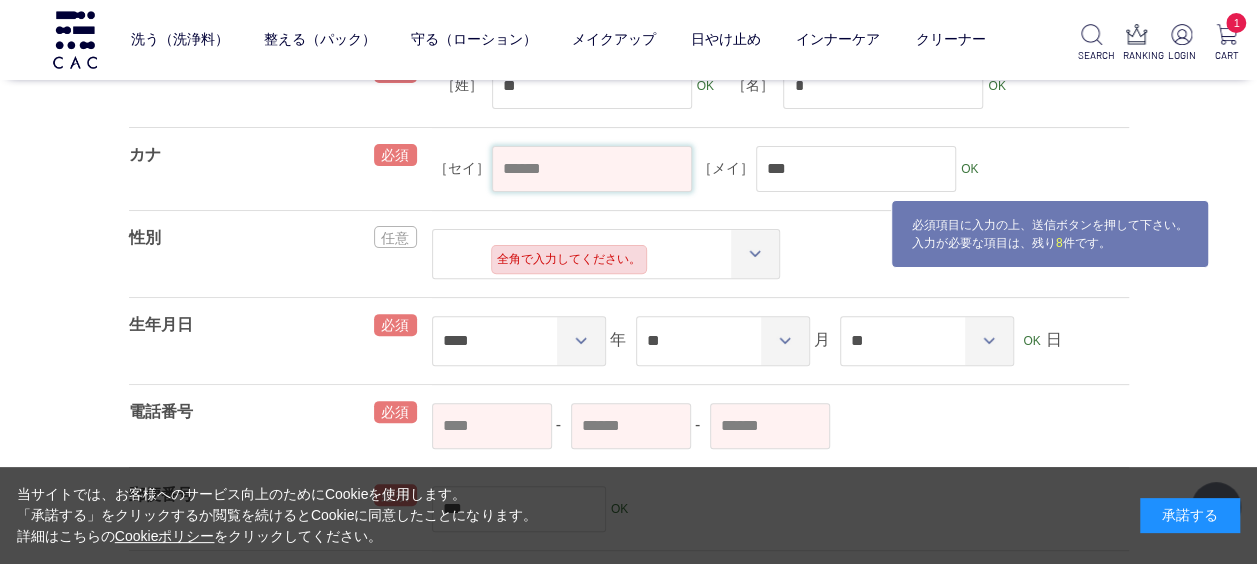 click at bounding box center (592, 169) 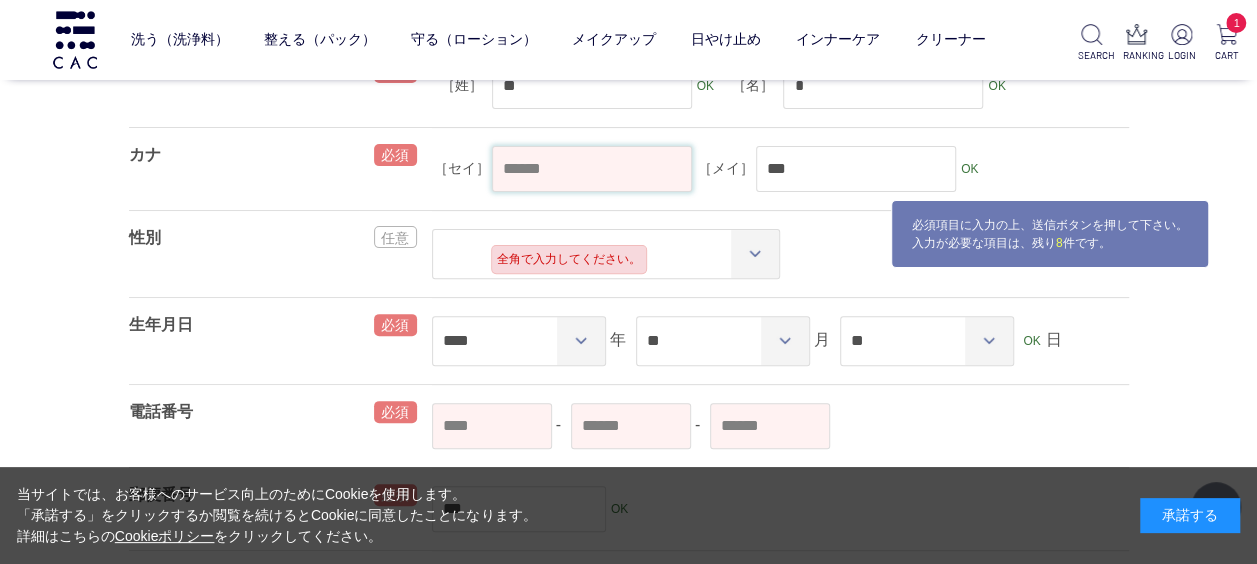 drag, startPoint x: 548, startPoint y: 161, endPoint x: 530, endPoint y: 159, distance: 18.110771 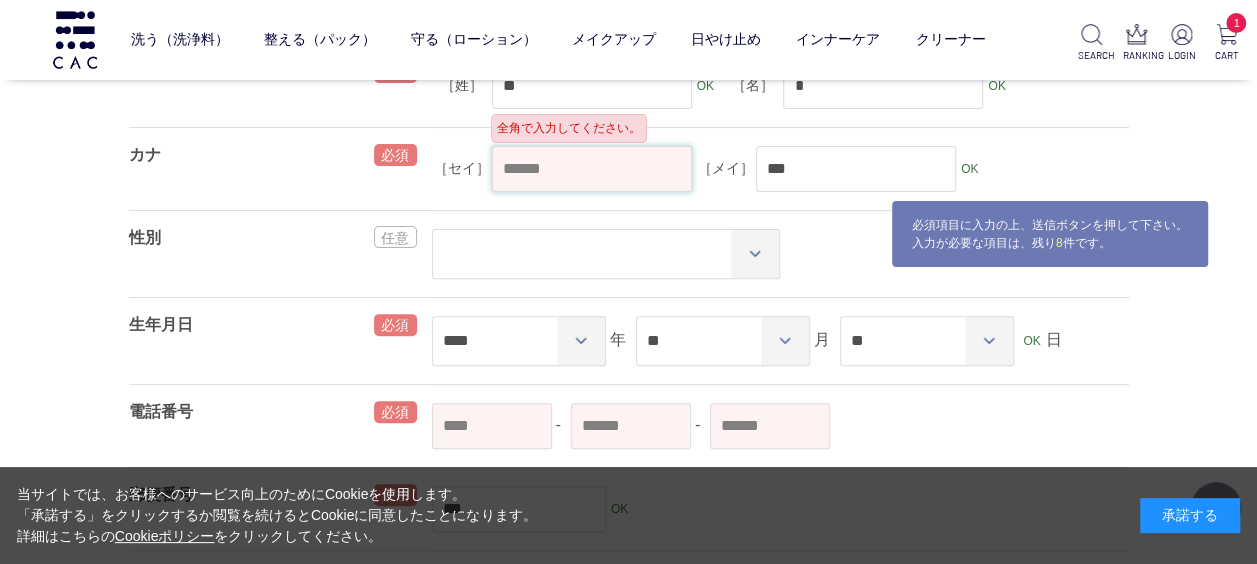click at bounding box center (592, 169) 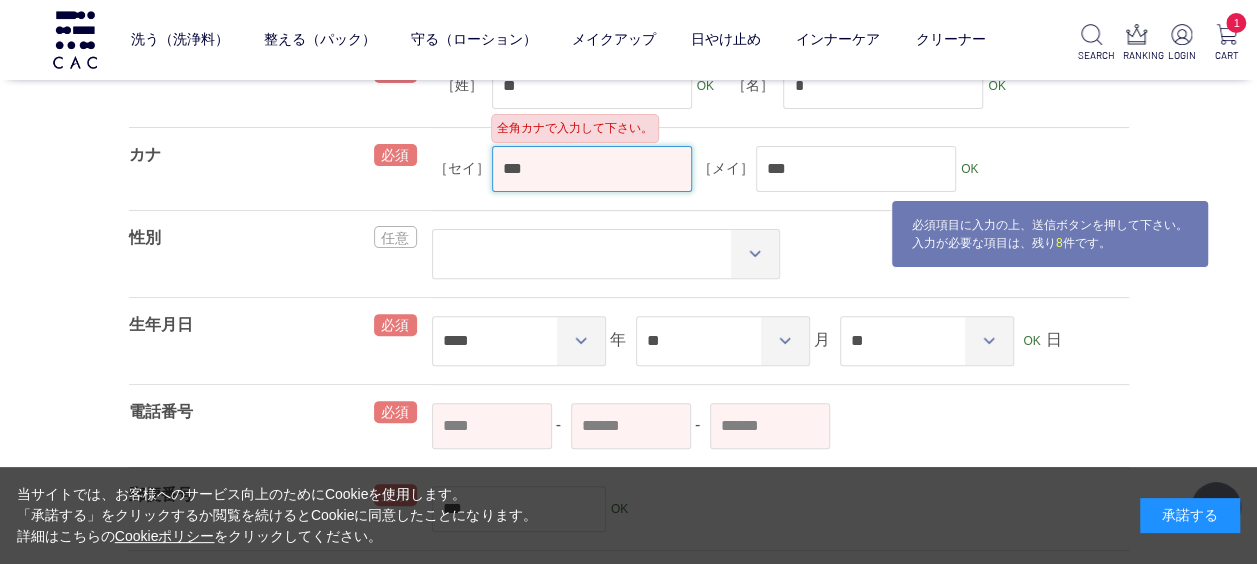 type on "***" 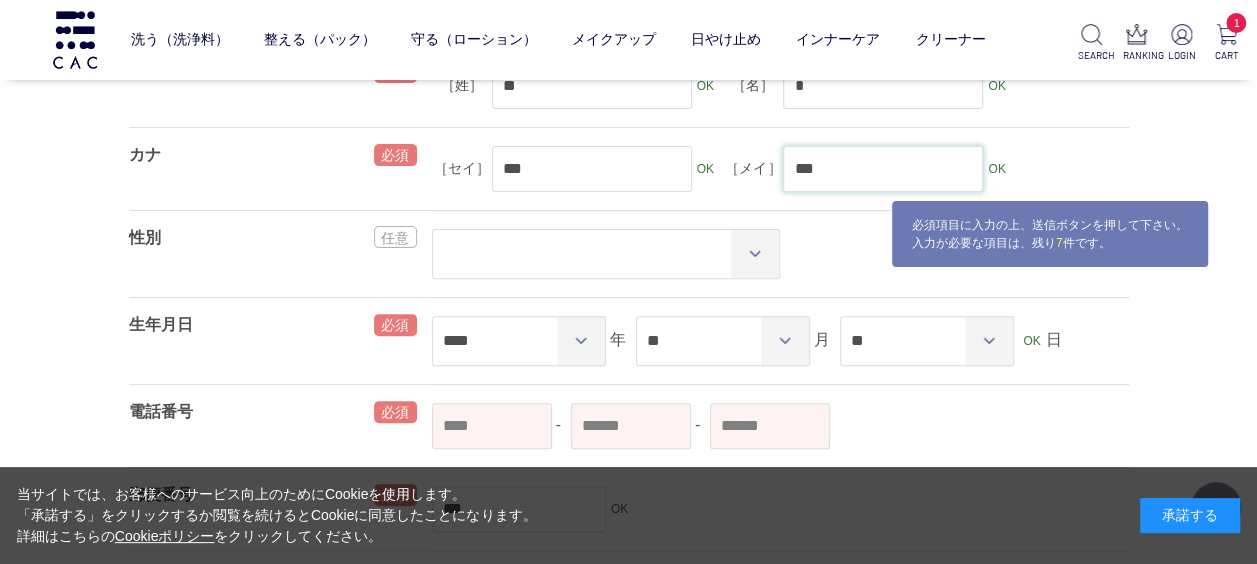 click on "***" at bounding box center (883, 169) 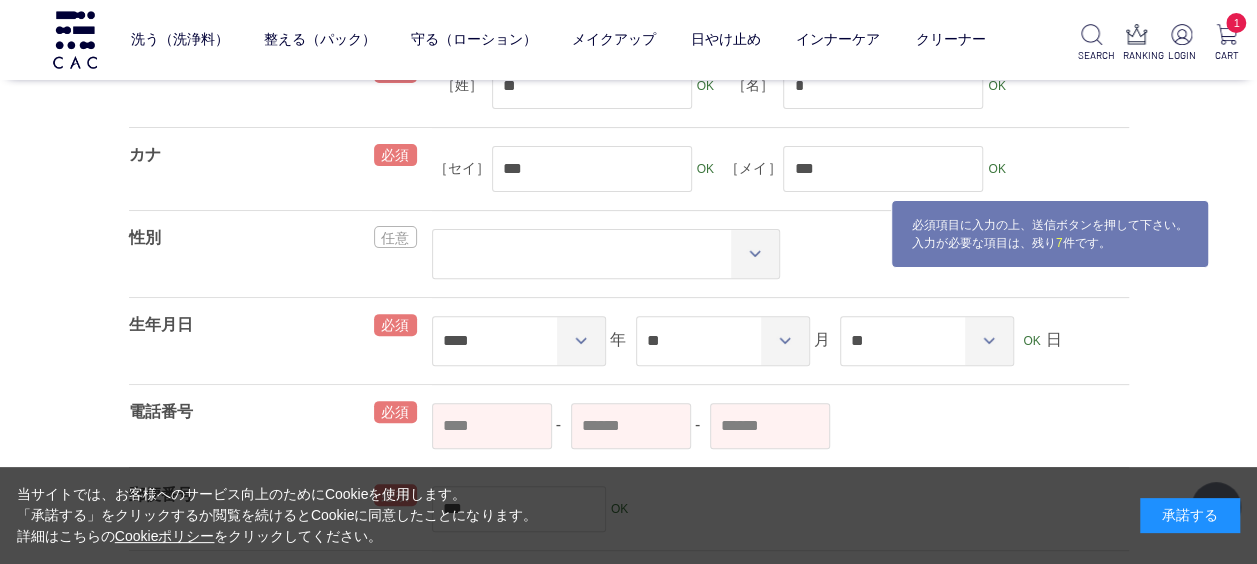 click on "** ** ***** OK" at bounding box center [780, 254] 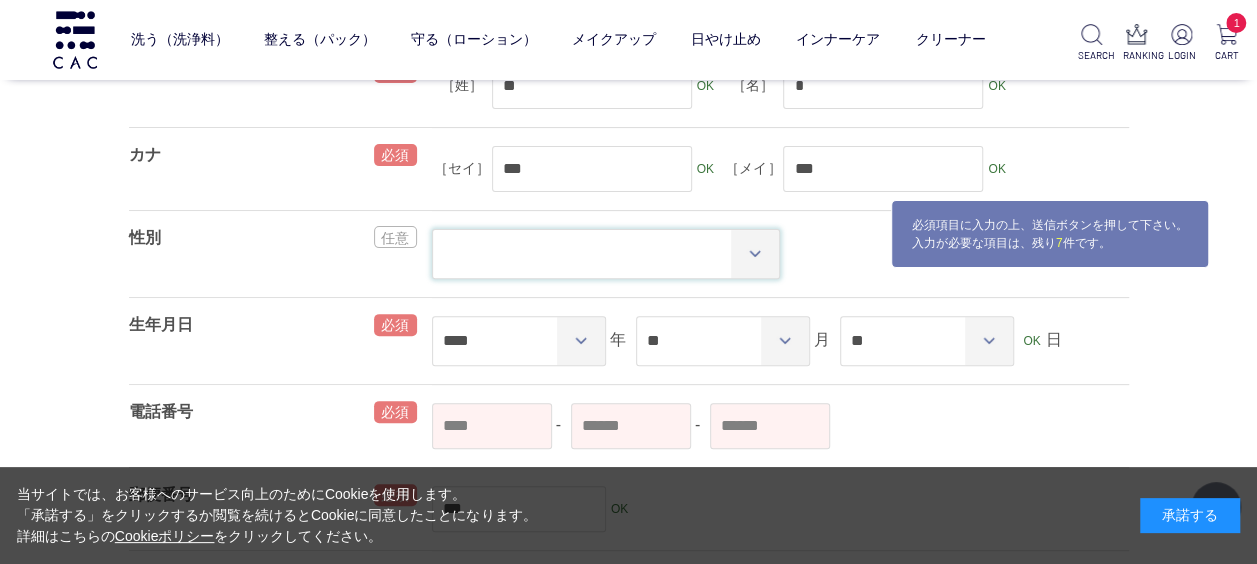 click on "** ** *****" at bounding box center (606, 254) 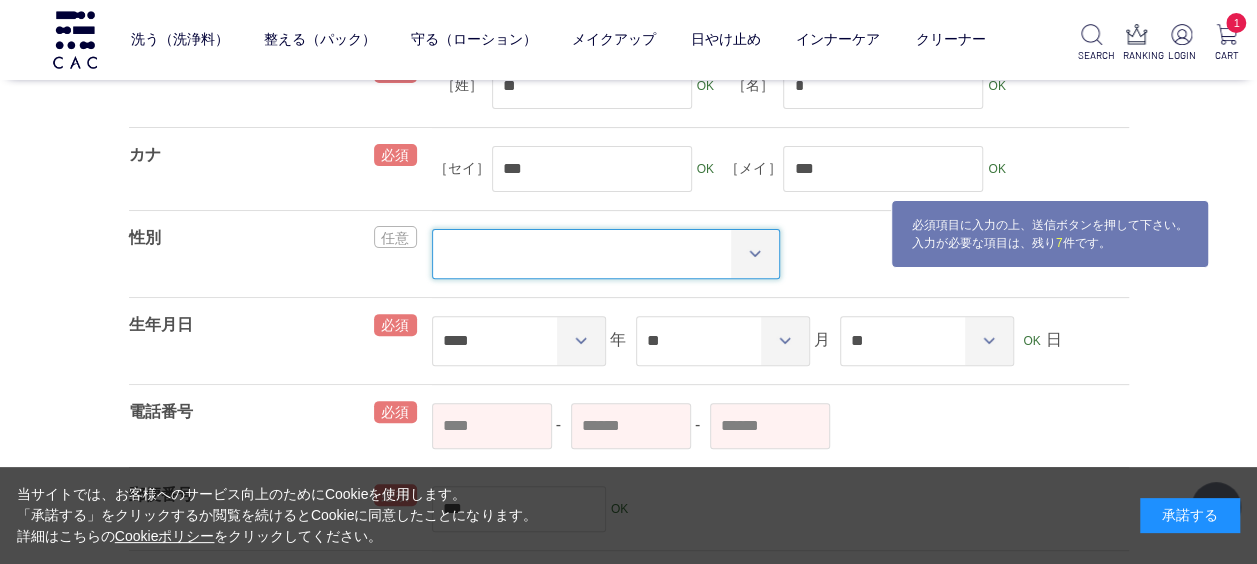 select on "*" 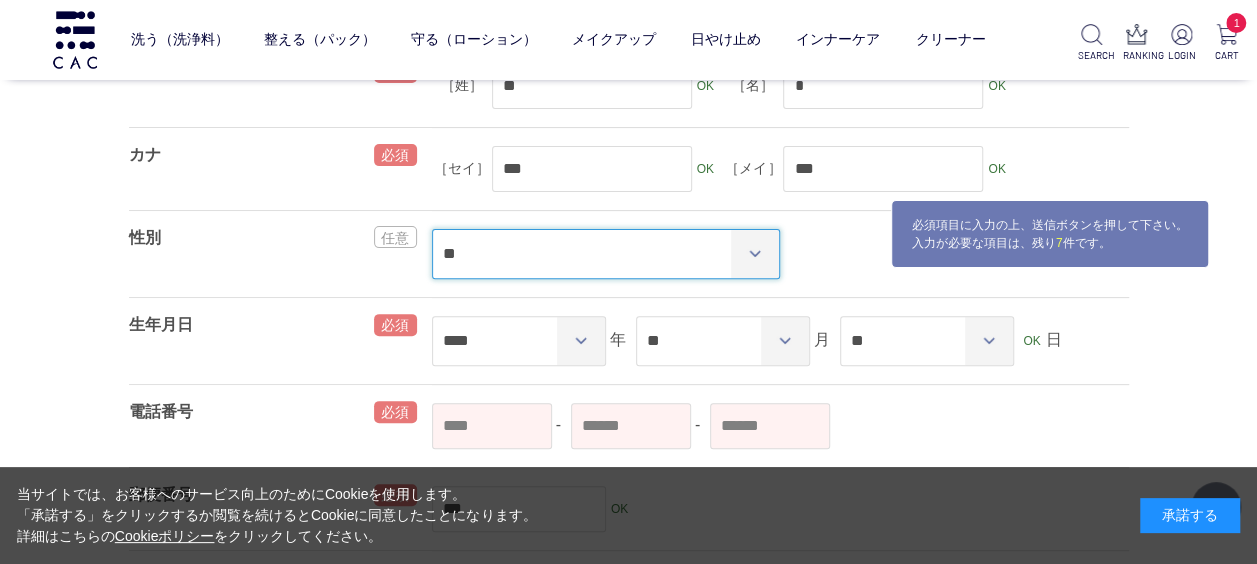 click on "** ** *****" at bounding box center [606, 254] 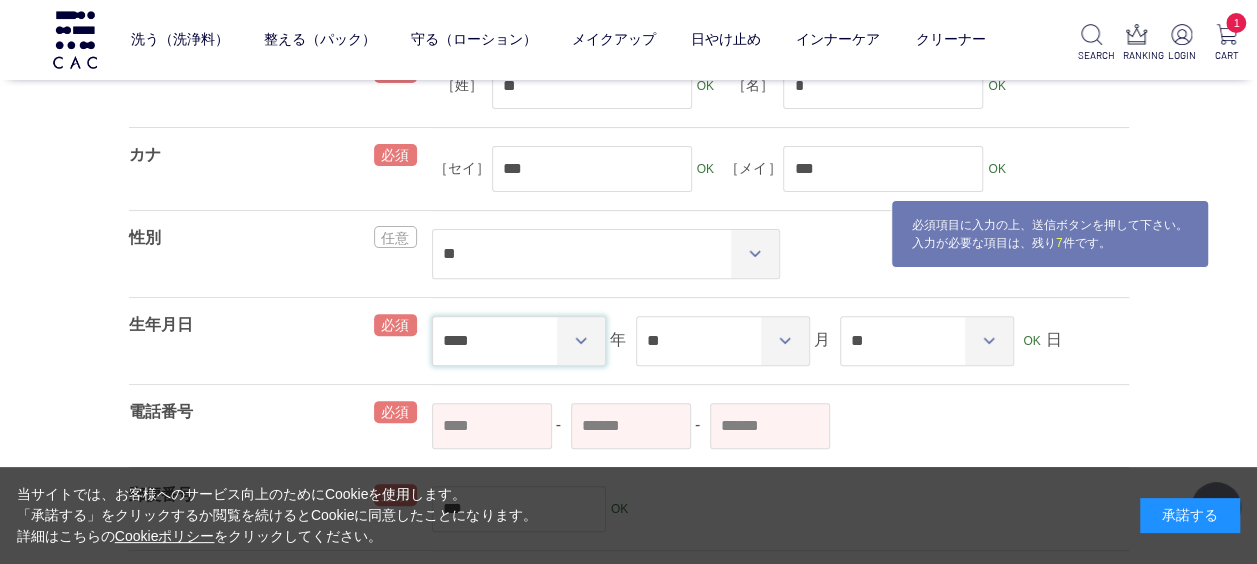 click on "**** **** **** **** **** **** **** **** **** **** **** **** **** **** **** **** **** **** **** **** **** **** **** **** **** **** **** **** **** **** **** **** **** **** **** **** **** **** **** **** **** **** **** **** **** **** **** **** **** **** **** **** **** **** **** **** **** **** **** **** **** **** **** **** **** **** **** **** **** **** **** **** **** **** **** **** **** **** **** **** **** **** **** **** **** **** **** **** **** **** **** **** **** **** **** **** **** **** **** **** **** **** **** **** **** **** **** **** **** **** **** **** **** **** ****" at bounding box center (519, 341) 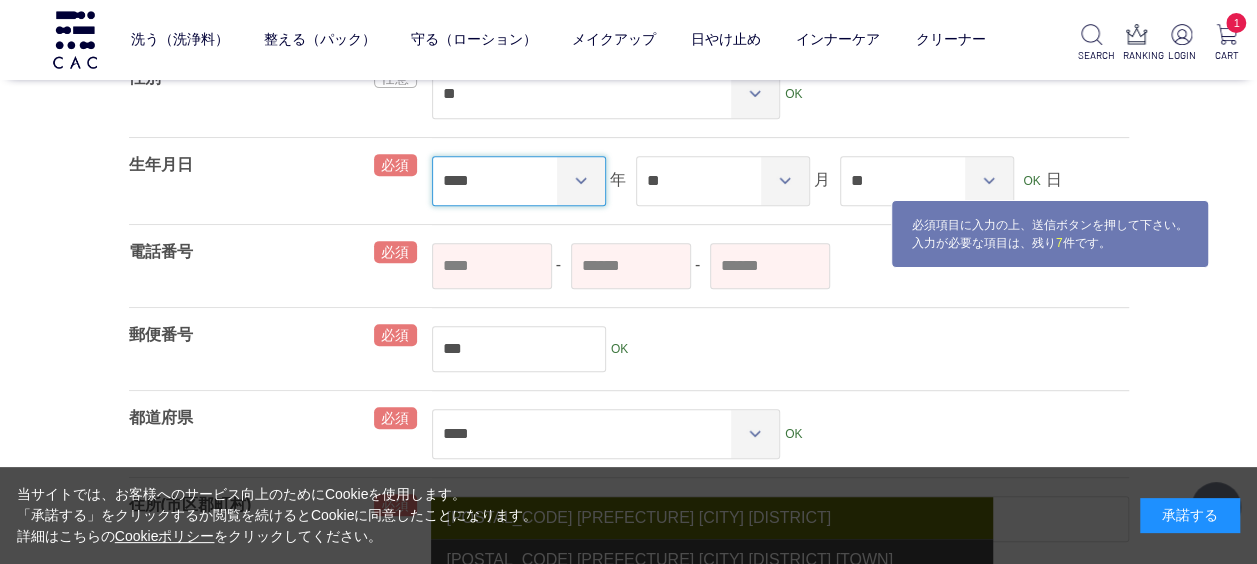 scroll, scrollTop: 300, scrollLeft: 0, axis: vertical 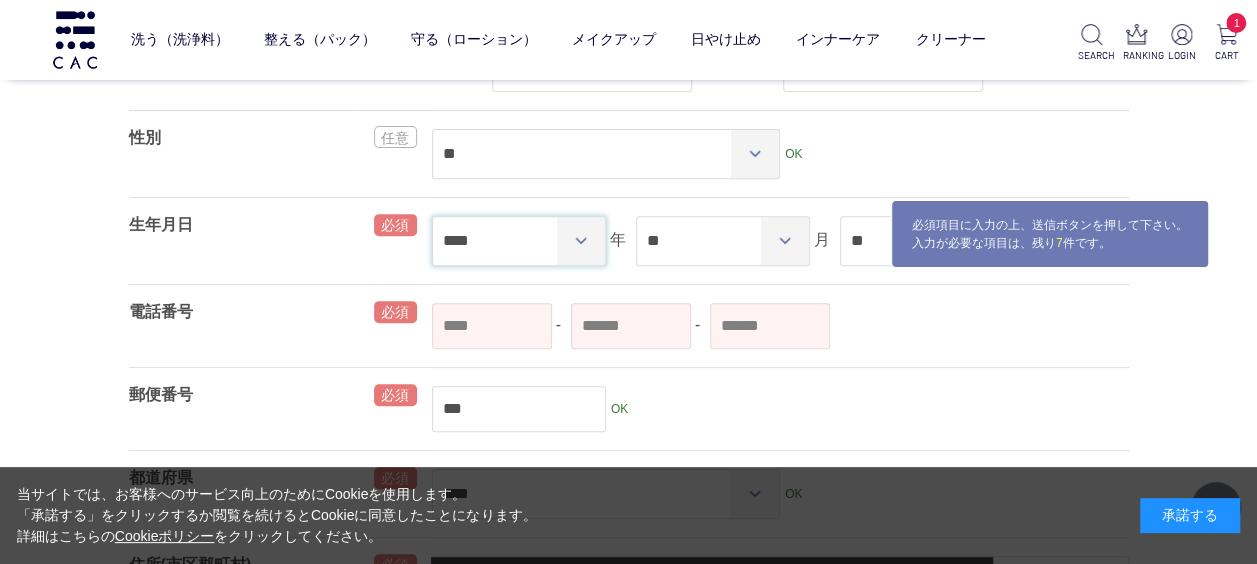 click on "**** **** **** **** **** **** **** **** **** **** **** **** **** **** **** **** **** **** **** **** **** **** **** **** **** **** **** **** **** **** **** **** **** **** **** **** **** **** **** **** **** **** **** **** **** **** **** **** **** **** **** **** **** **** **** **** **** **** **** **** **** **** **** **** **** **** **** **** **** **** **** **** **** **** **** **** **** **** **** **** **** **** **** **** **** **** **** **** **** **** **** **** **** **** **** **** **** **** **** **** **** **** **** **** **** **** **** **** **** **** **** **** **** **** ****" at bounding box center (519, 241) 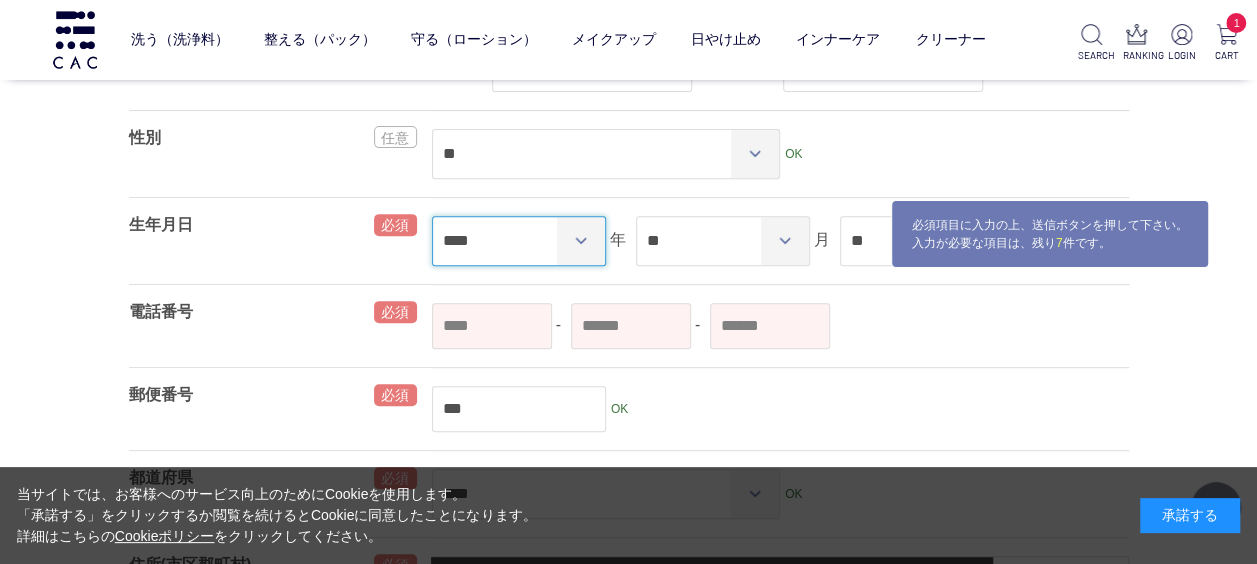 select on "****" 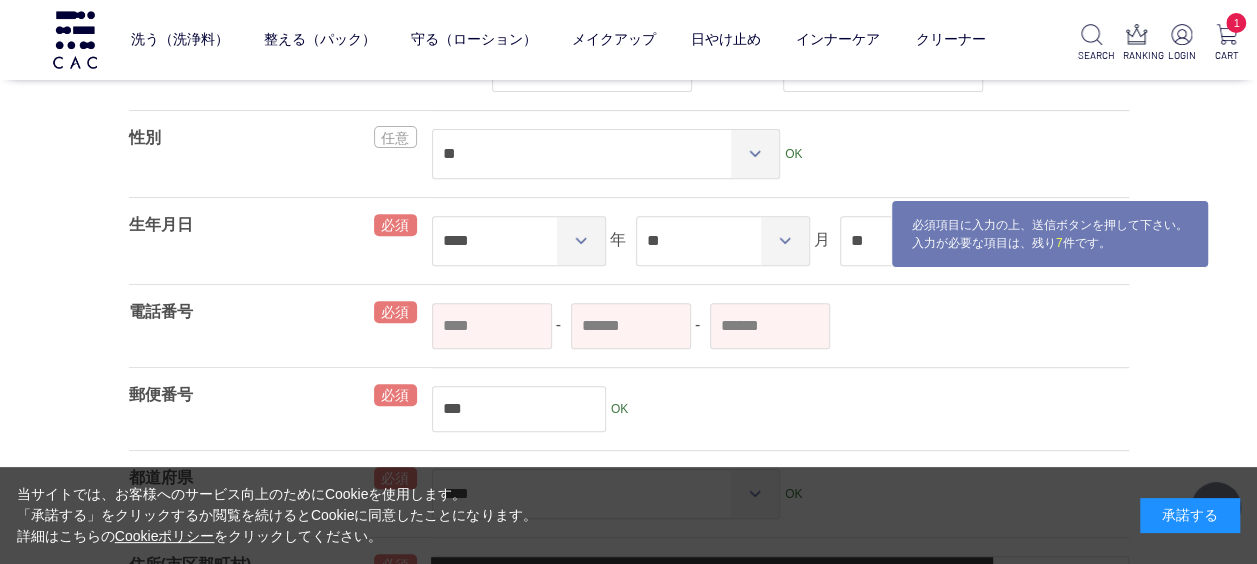 click on "会員登録
会員情報登録・修正を行います。 マークの箇所は、必ず入力してください。
お客様情報
氏名
［姓］ ** OK
［名］ * OK
カナ
［セイ］ *** OK
［メイ］ *** OK
性別
** ** ***** OK
生年月日
**** **** **** **** **** **** **** **** **** **** **** **** ****" at bounding box center (628, 1111) 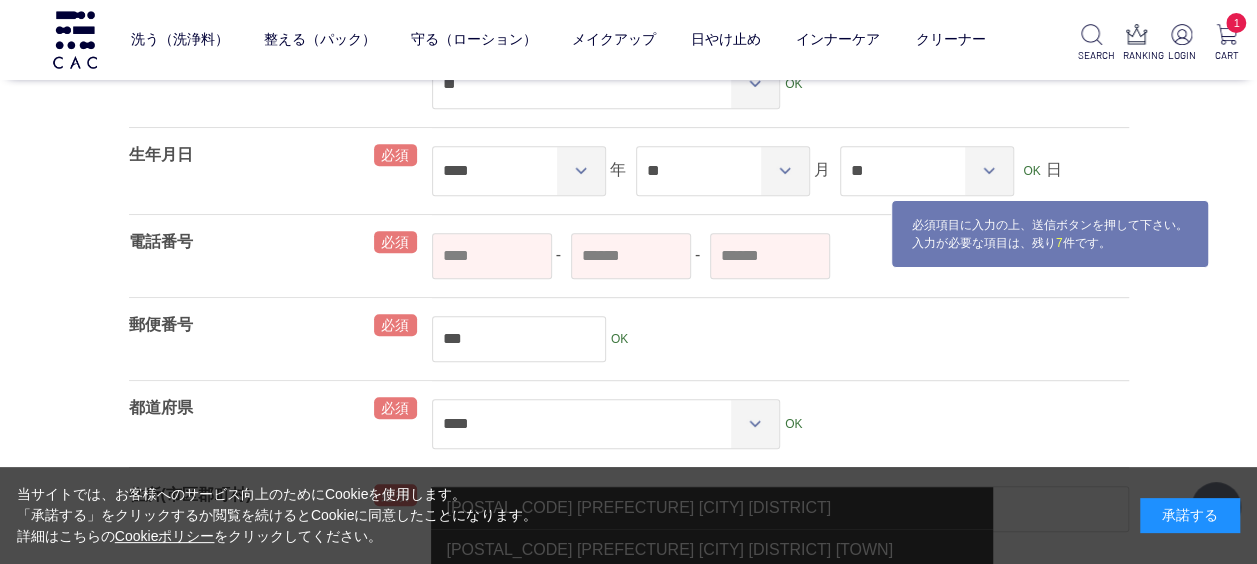 scroll, scrollTop: 400, scrollLeft: 0, axis: vertical 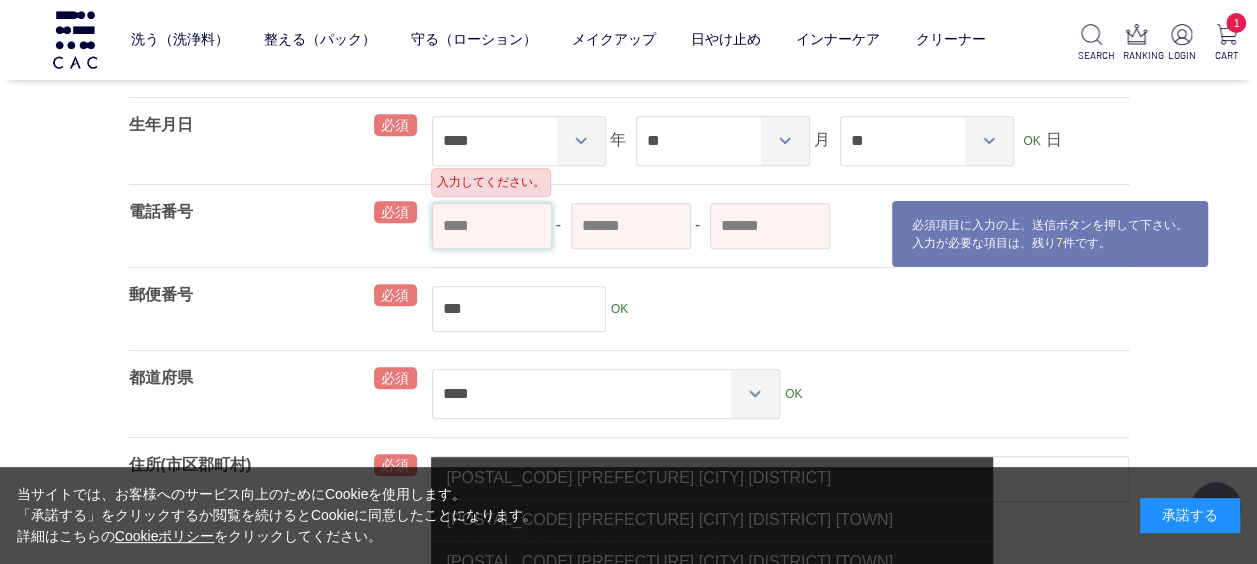 click at bounding box center [492, 226] 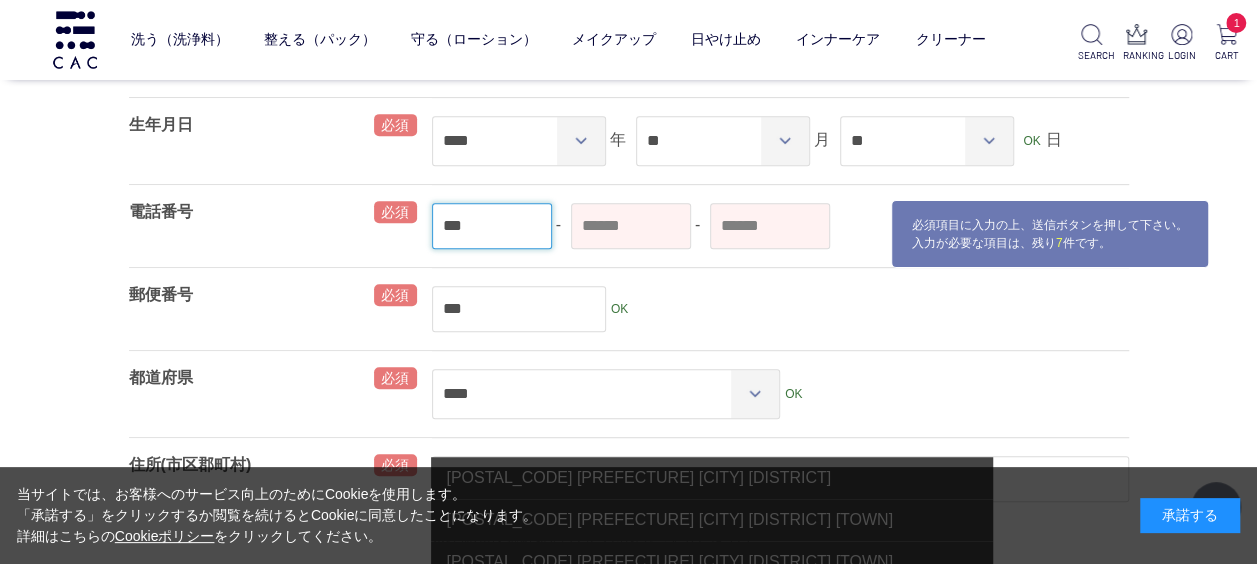 type on "***" 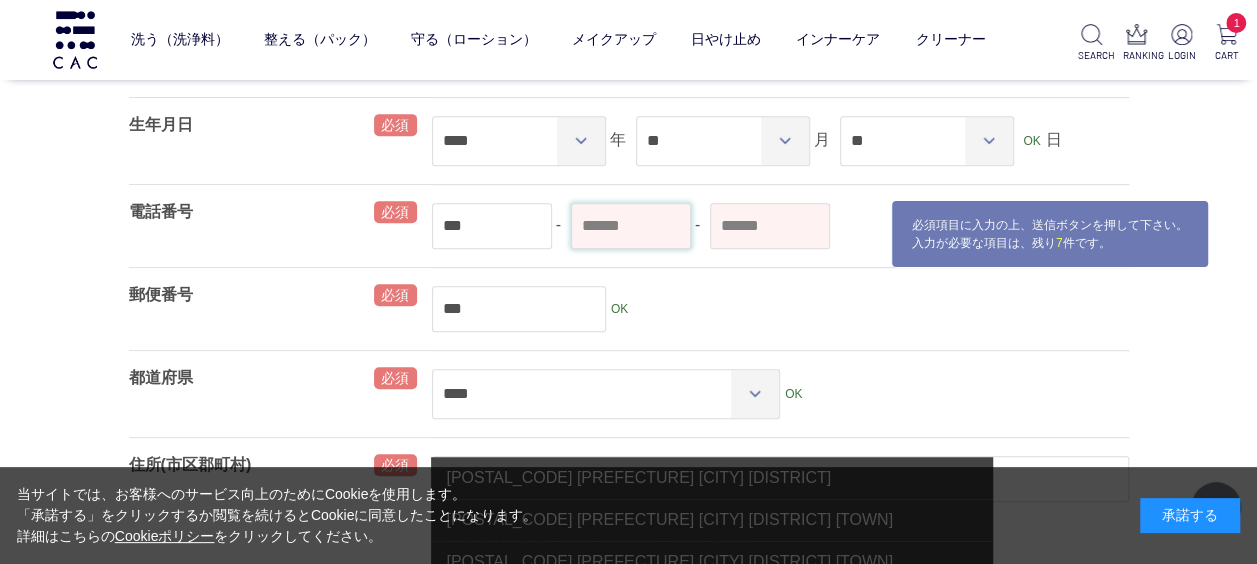 click at bounding box center [631, 226] 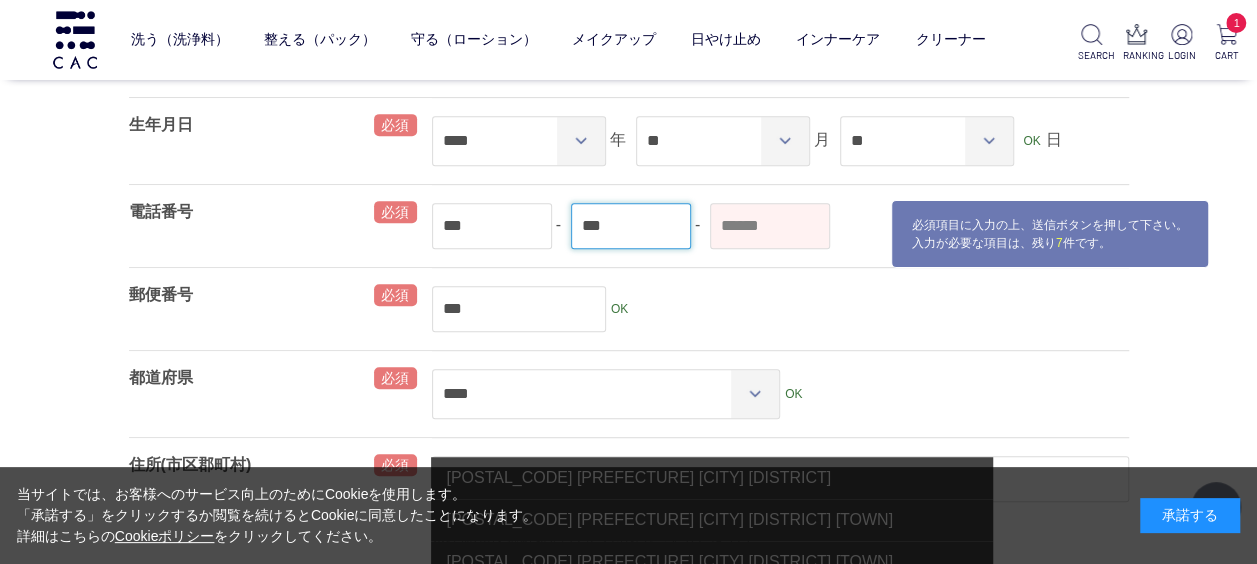 type on "***" 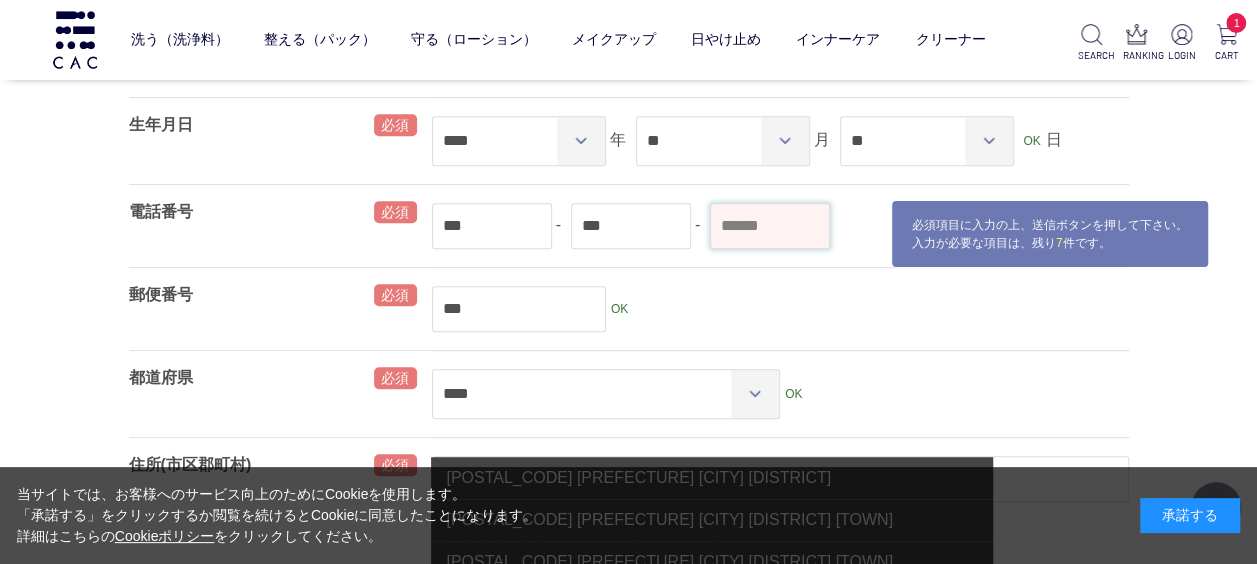 click at bounding box center (770, 226) 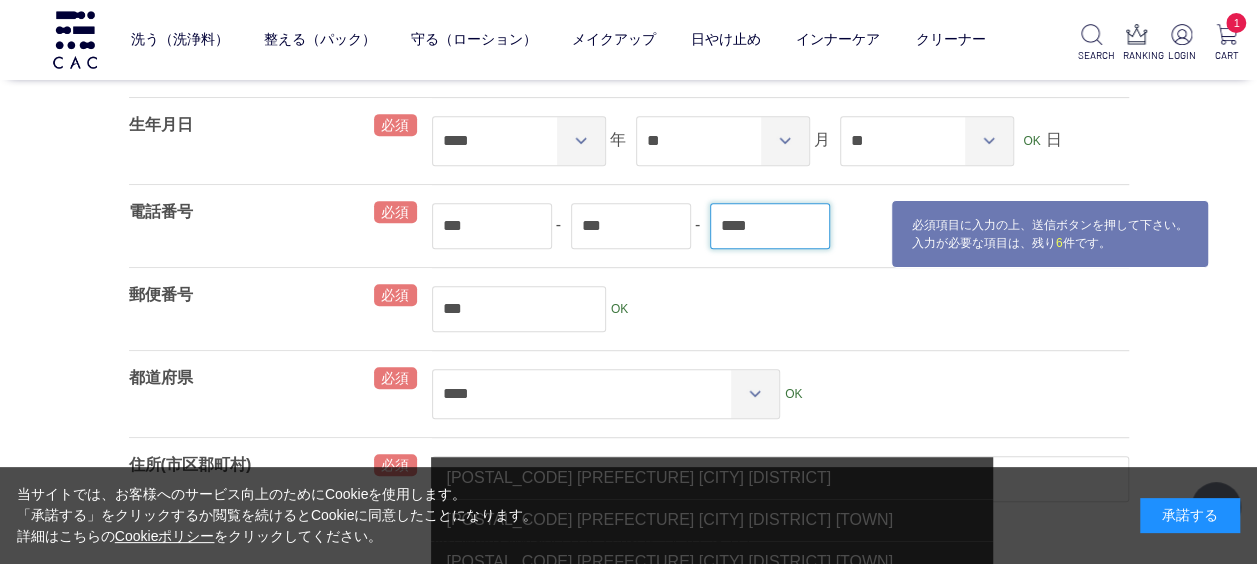 type on "****" 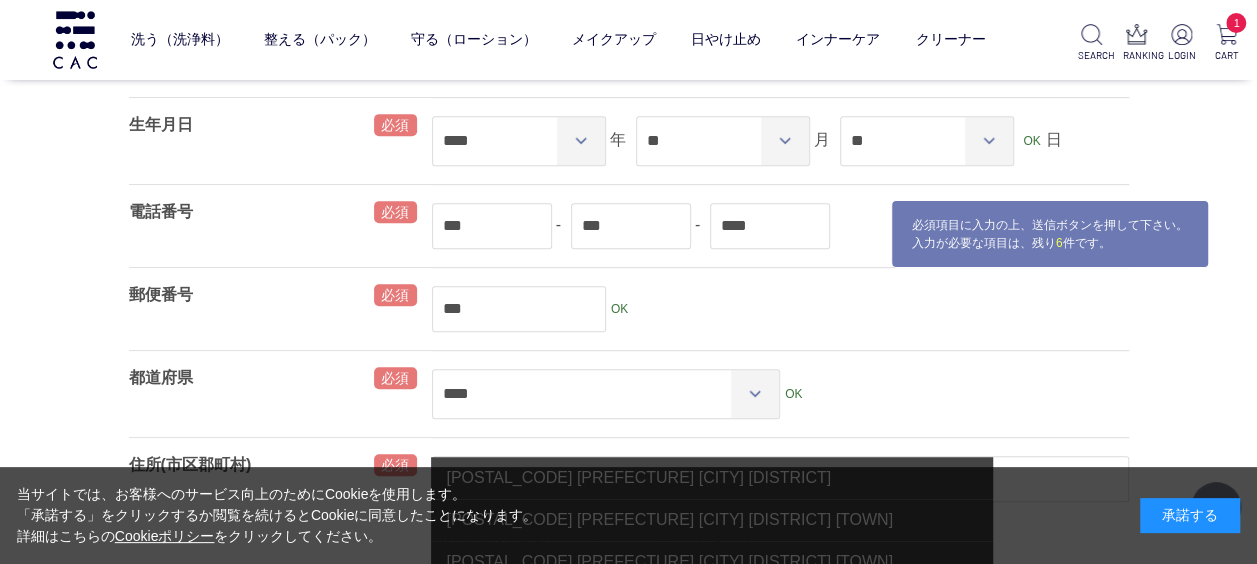 click on "*** OK" at bounding box center [780, 309] 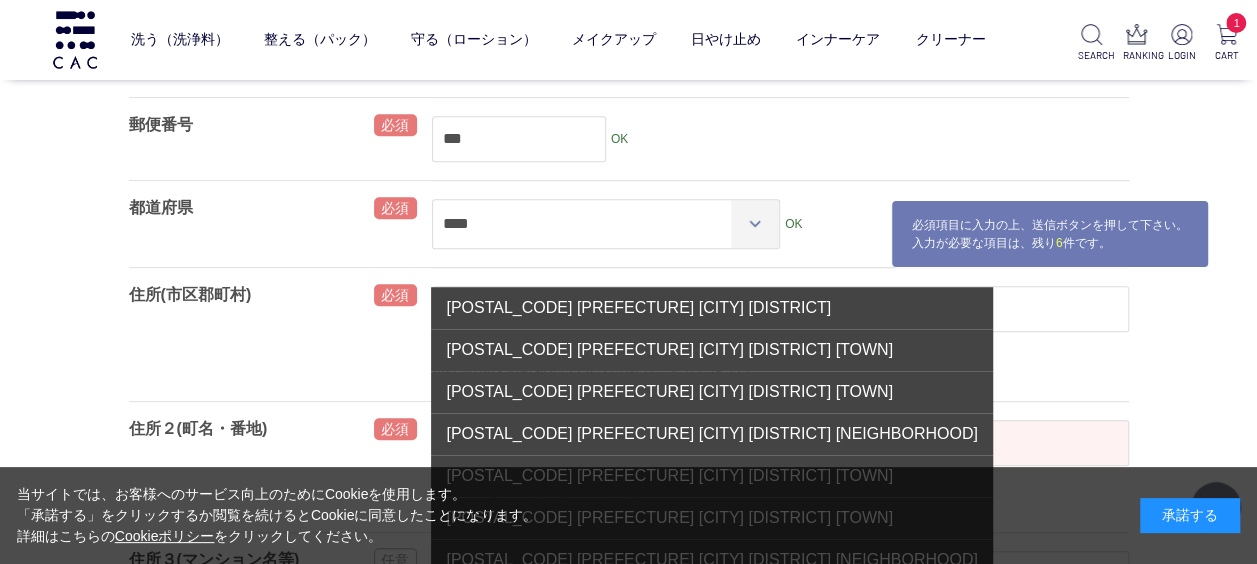 scroll, scrollTop: 600, scrollLeft: 0, axis: vertical 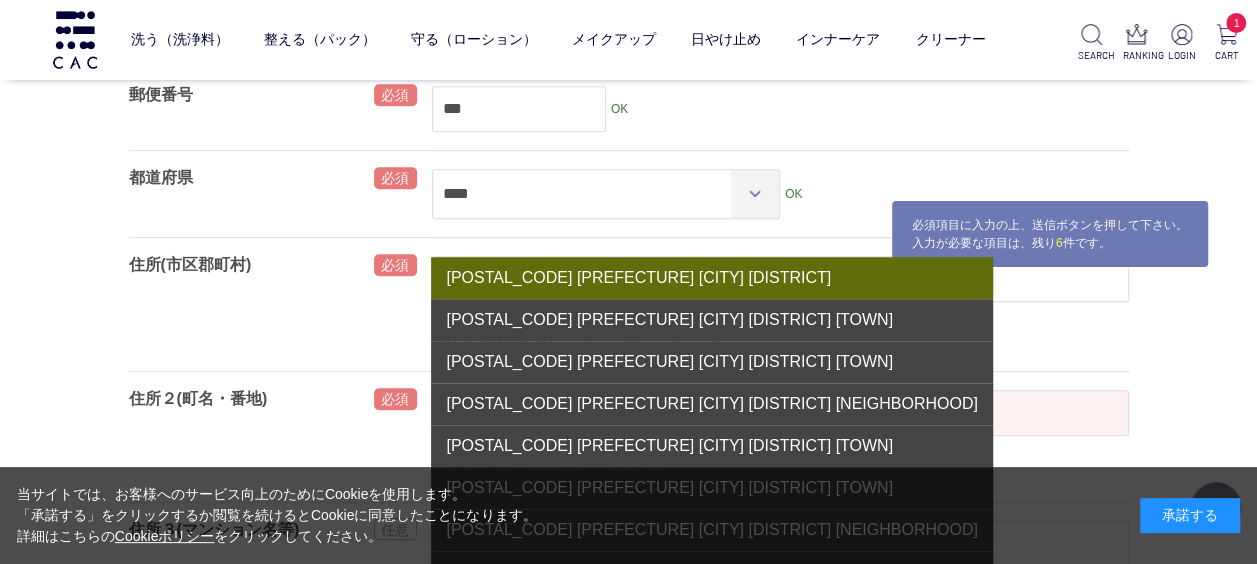 click on "2260000 神奈川県 横浜市緑区" at bounding box center [711, 278] 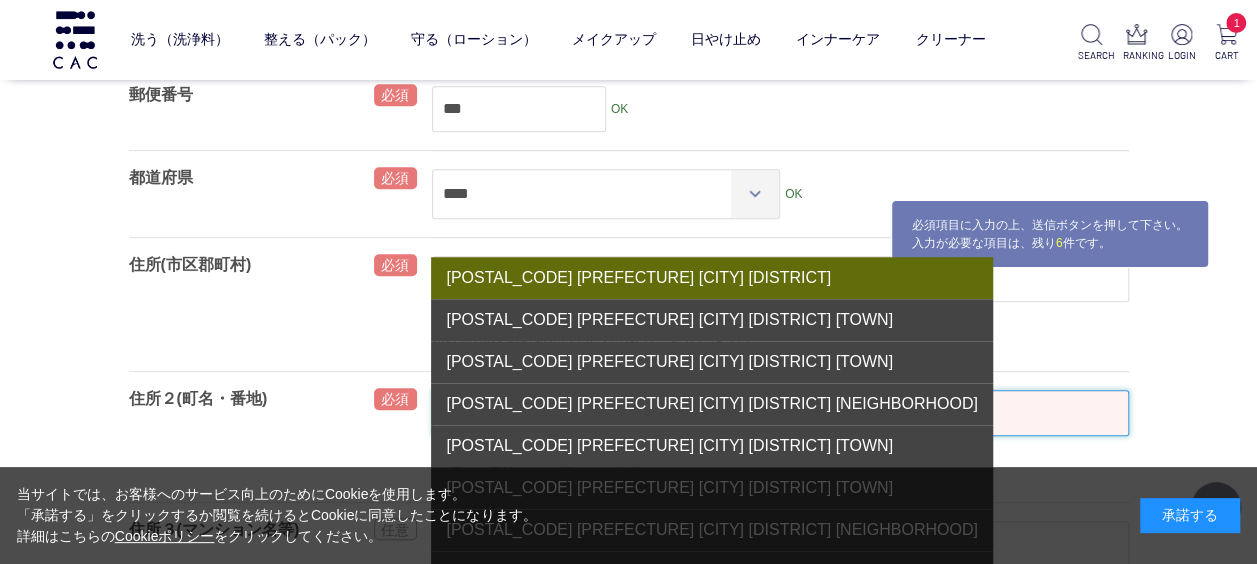 type on "*******" 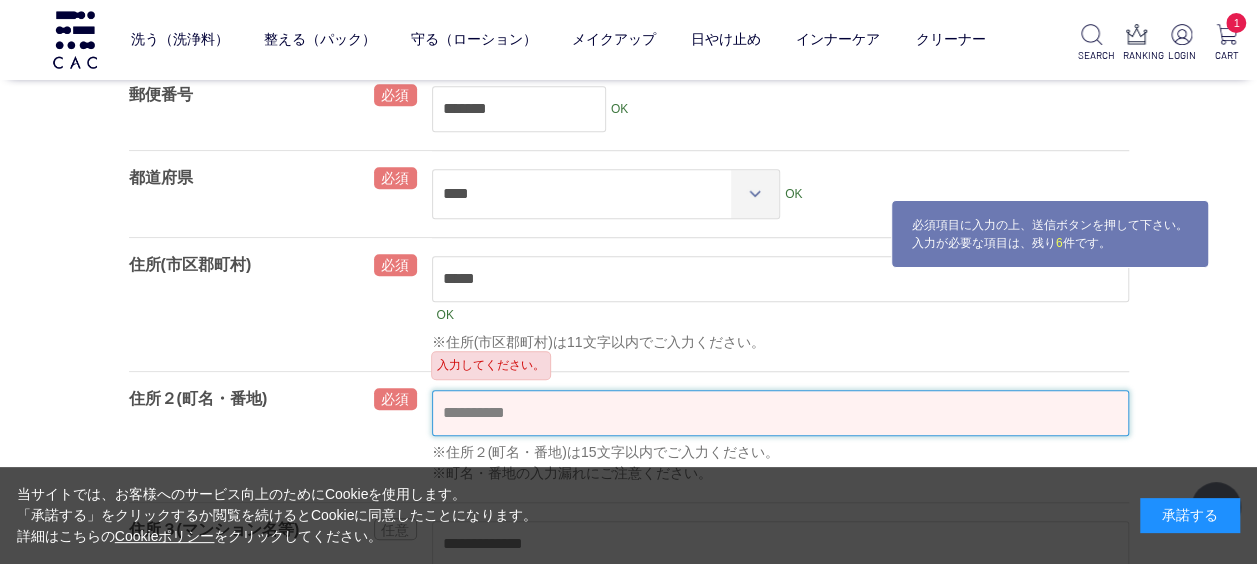 scroll, scrollTop: 700, scrollLeft: 0, axis: vertical 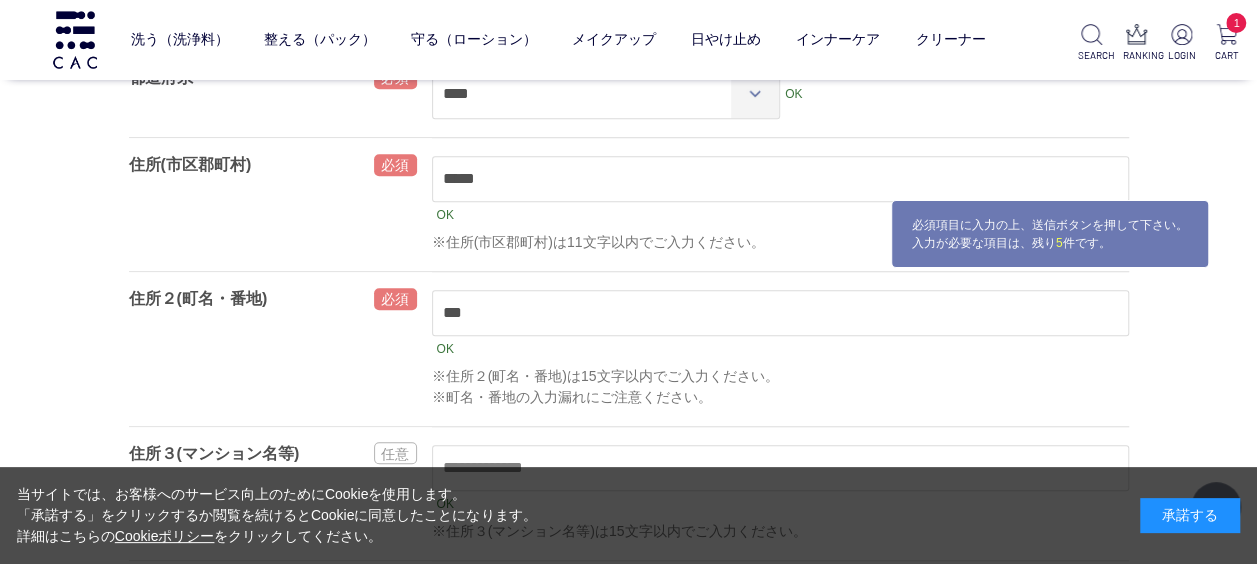 click on "※住所２(町名・番地)は15文字以内でご入力ください。 ※町名・番地の入力漏れにご注意ください。" at bounding box center (780, 387) 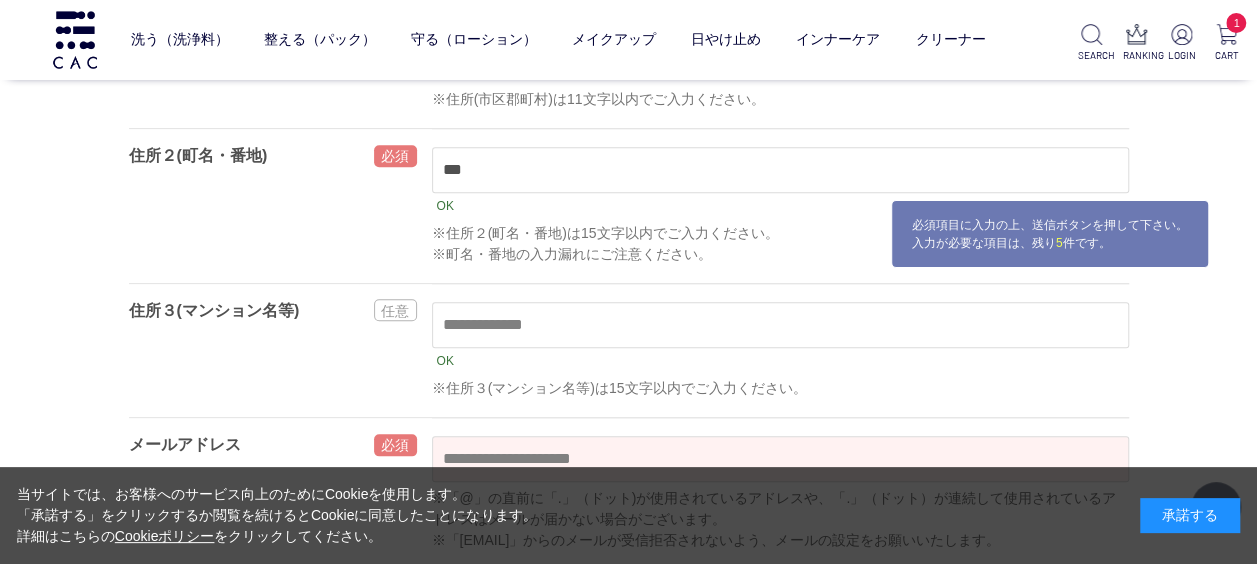 scroll, scrollTop: 800, scrollLeft: 0, axis: vertical 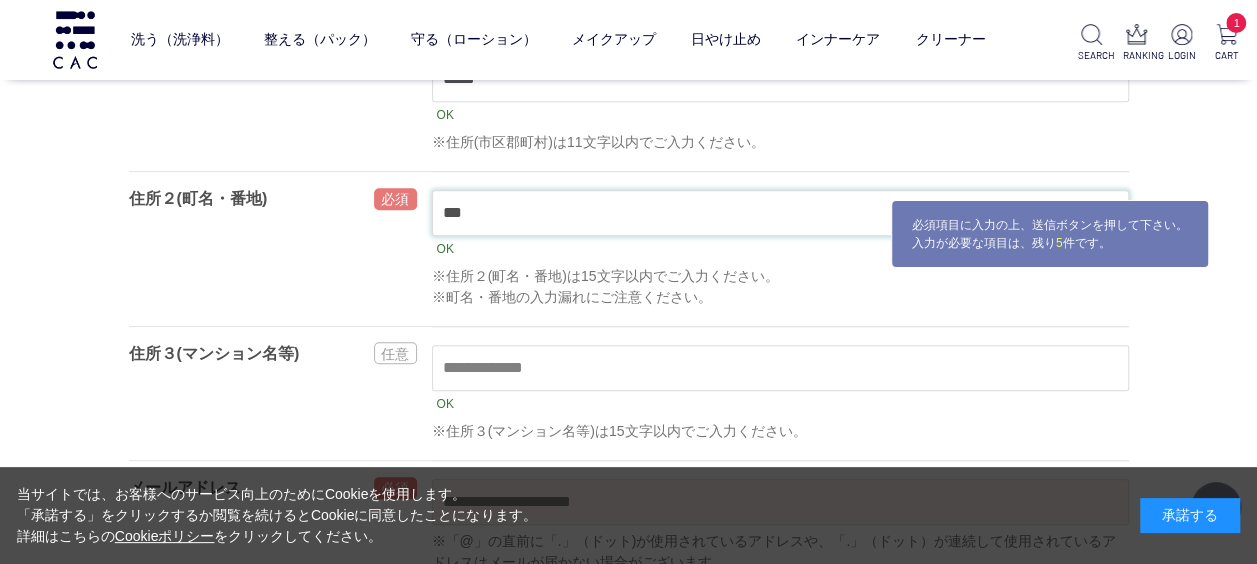click on "***" at bounding box center [780, 213] 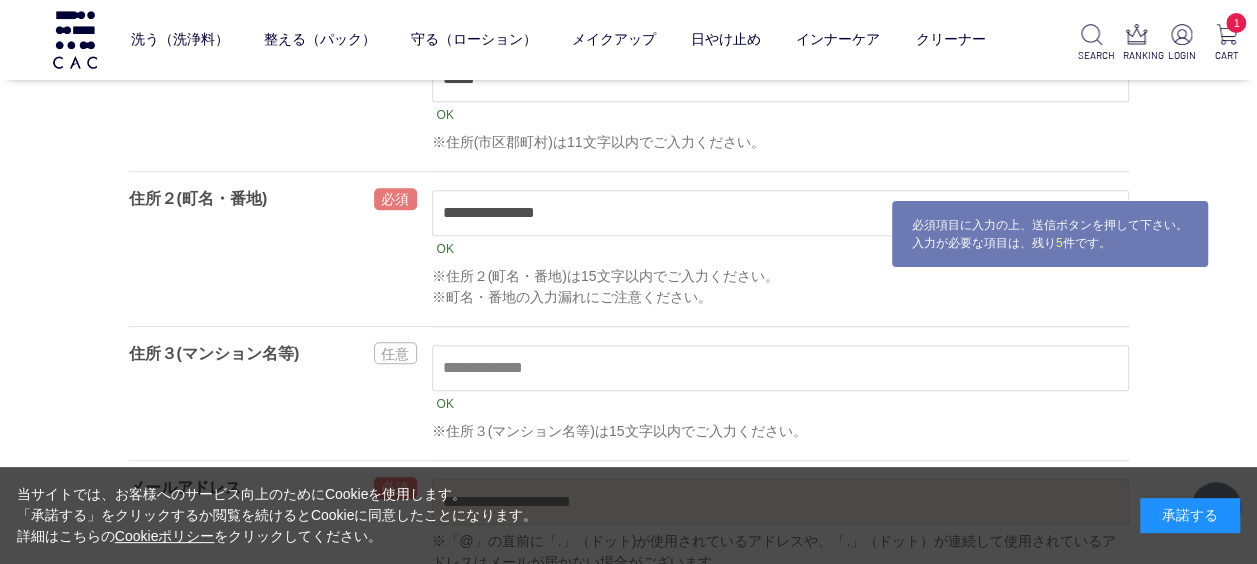 type on "**********" 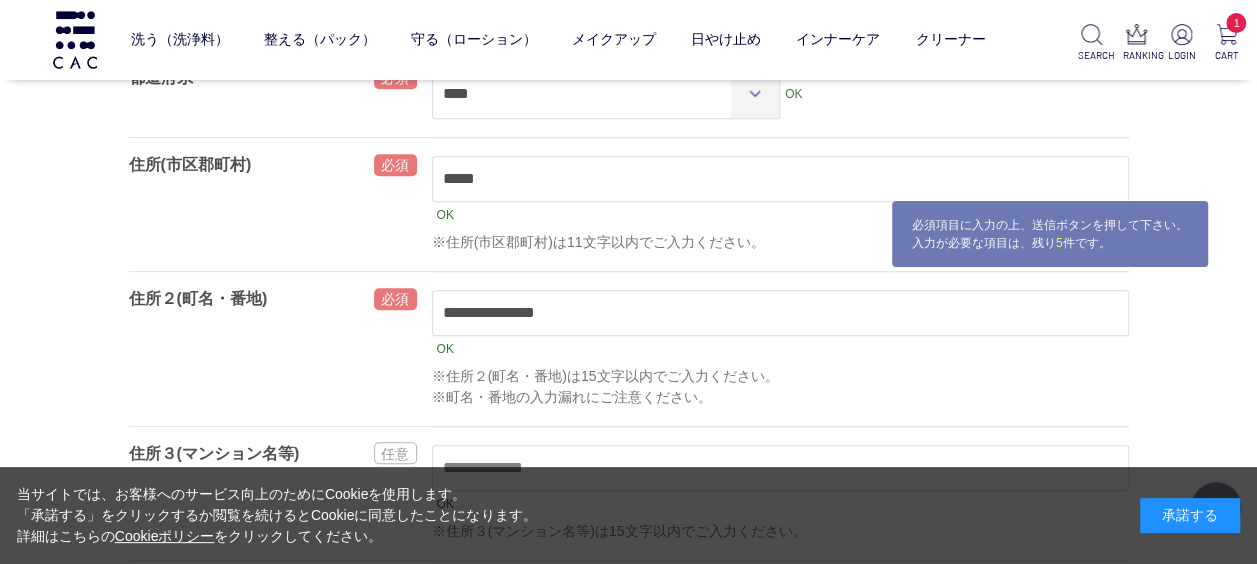 scroll, scrollTop: 800, scrollLeft: 0, axis: vertical 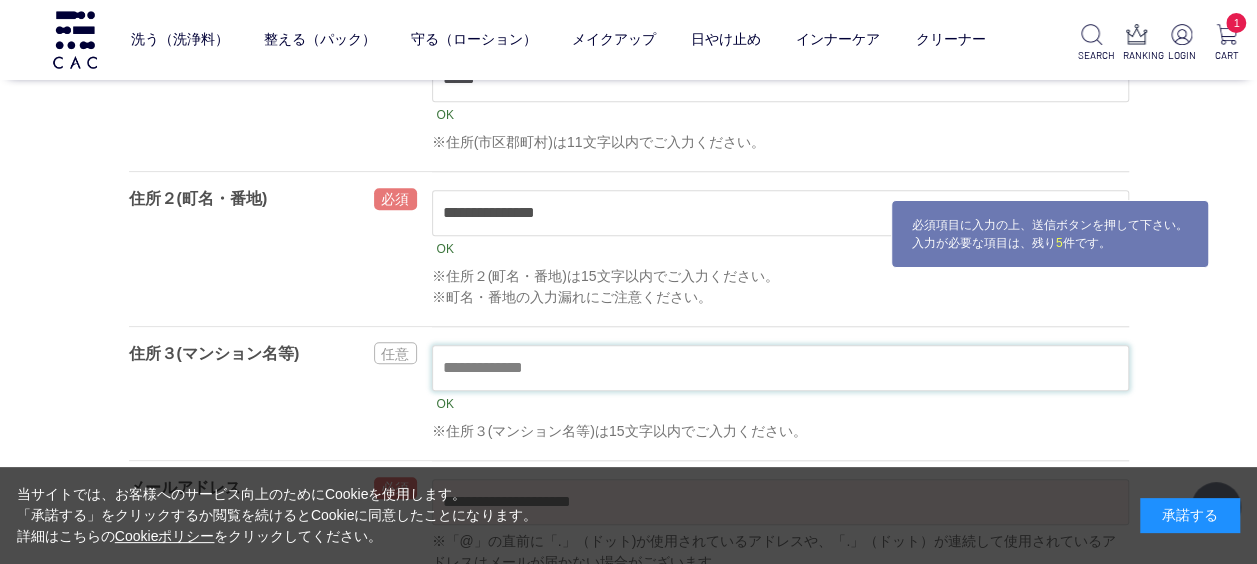 click at bounding box center [780, 368] 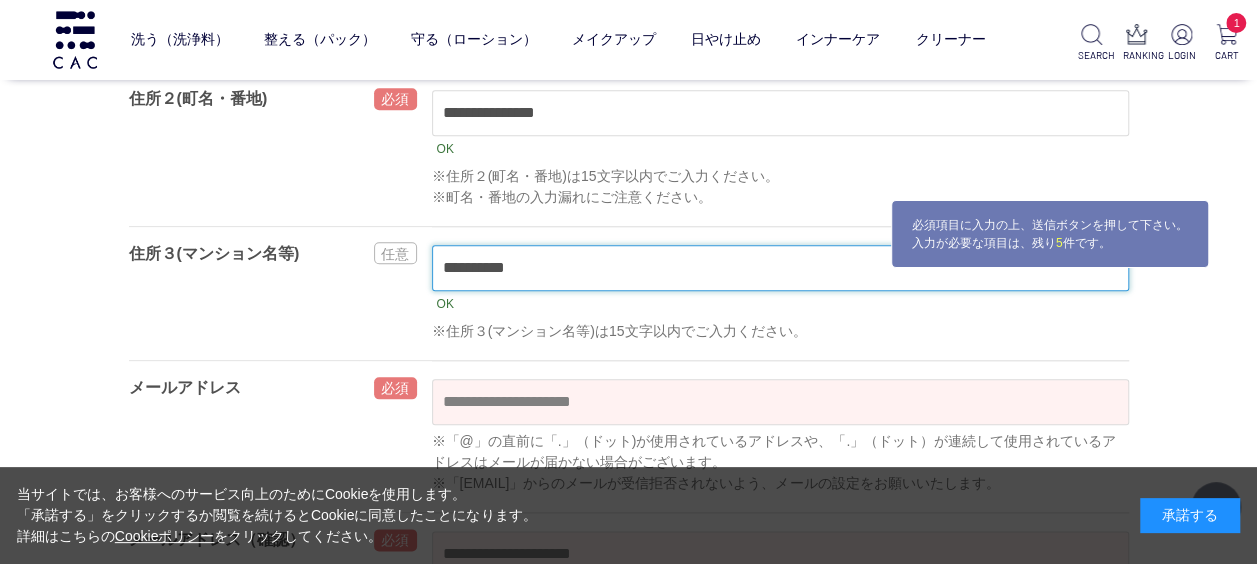 scroll, scrollTop: 1000, scrollLeft: 0, axis: vertical 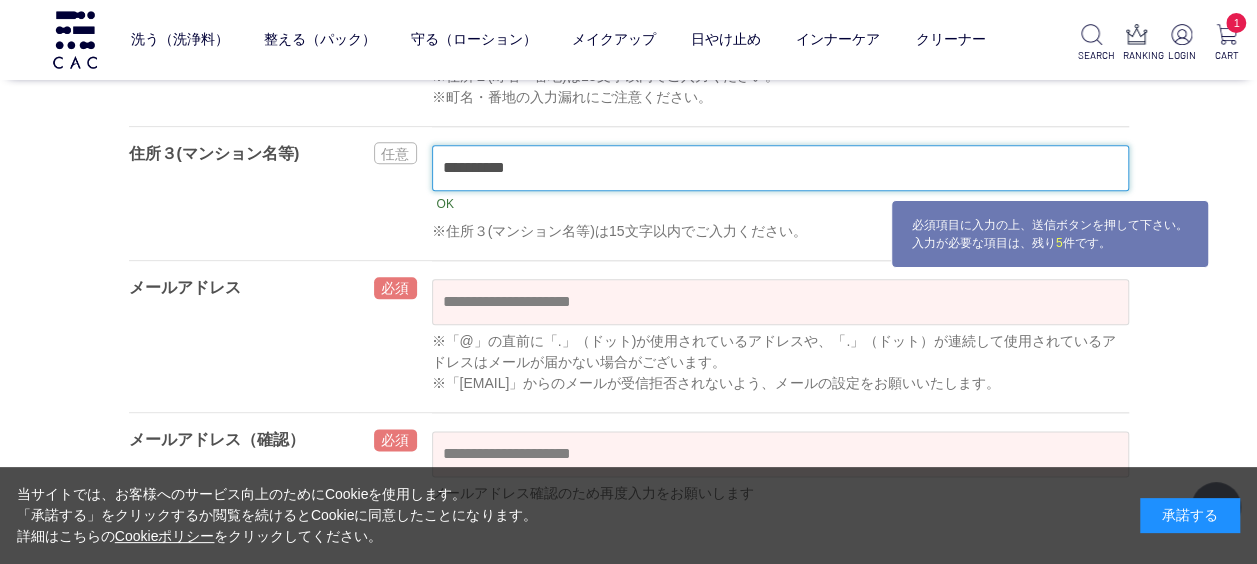 type on "**********" 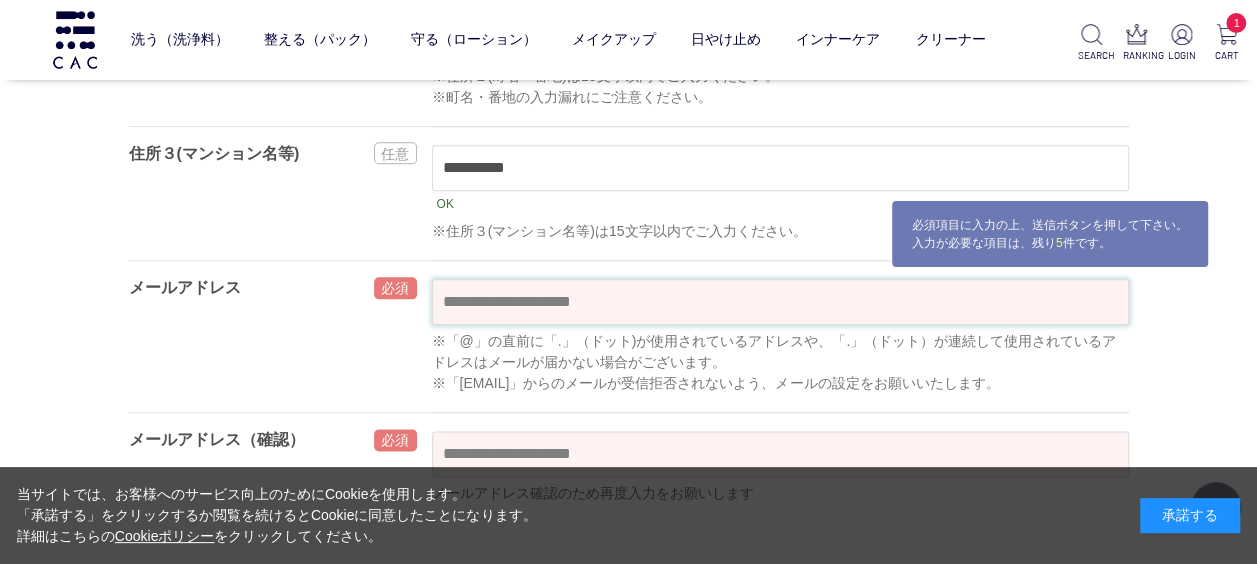 click at bounding box center (780, 302) 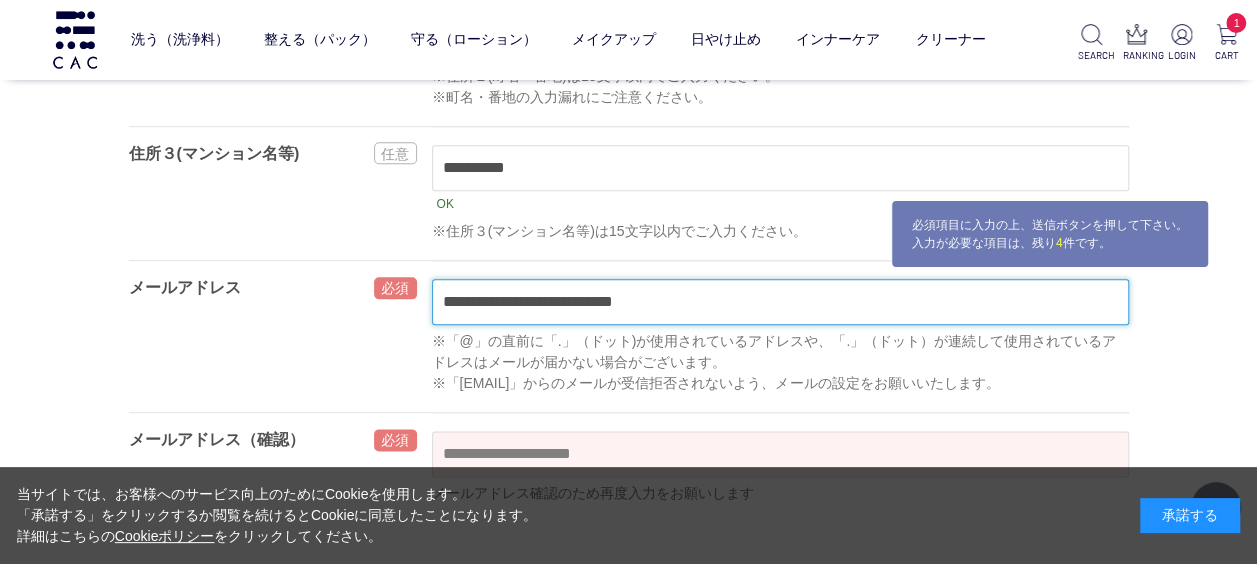 type on "**********" 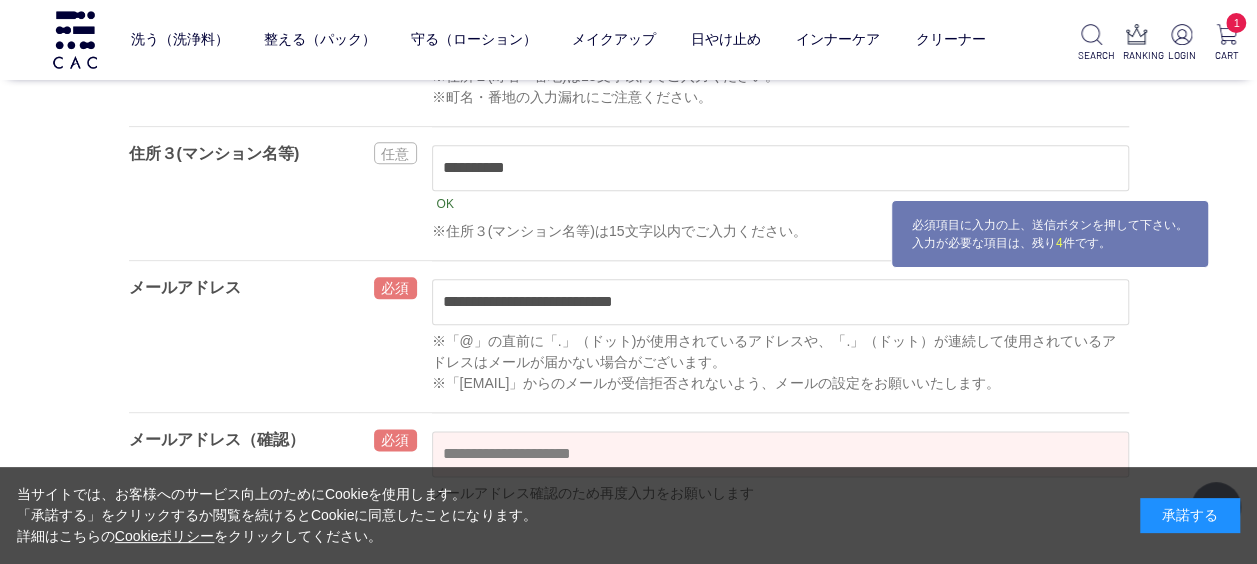 click on "氏名
［姓］ ** OK
［名］ * OK
カナ
［セイ］ *** OK
［メイ］ *** OK
性別
** ** ***** OK
生年月日
**** **** **** **** **** **** **** **** **** **** **** **** **** **** **** **** **** **** **** **** **** **** **** **** **** **** **** **** **** **** **** **** **** **** **** **** **** **** **** **** **** **** **** **** **** **** **** **** **** **** **** **** **** **** **** **** **** **** **** **** **** **** **** **** ****" at bounding box center [629, 231] 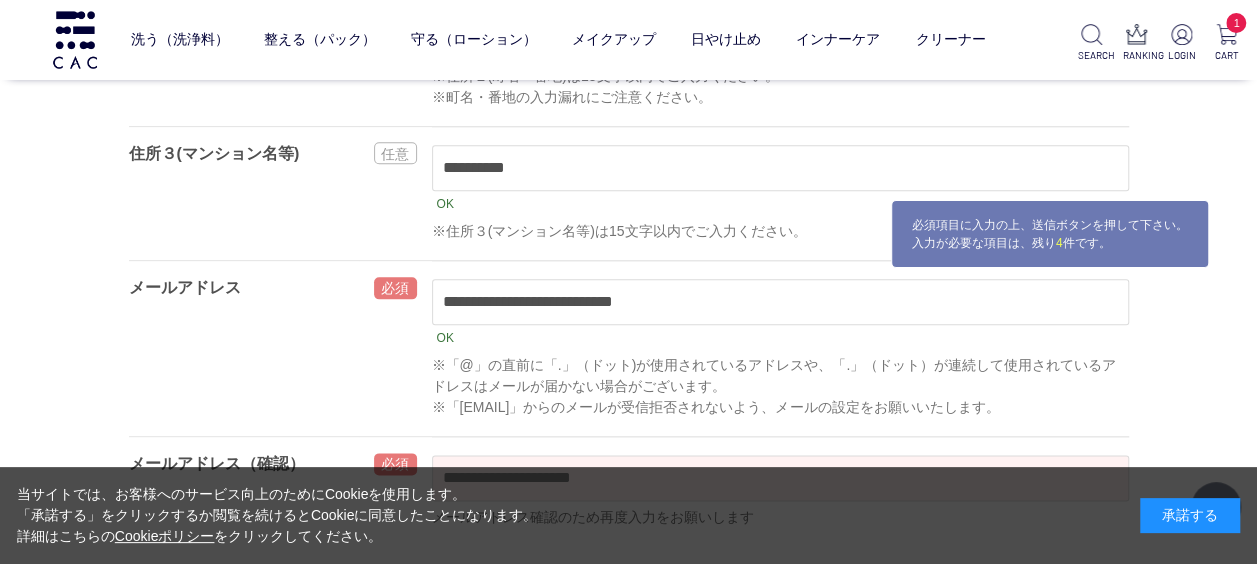 scroll, scrollTop: 1100, scrollLeft: 0, axis: vertical 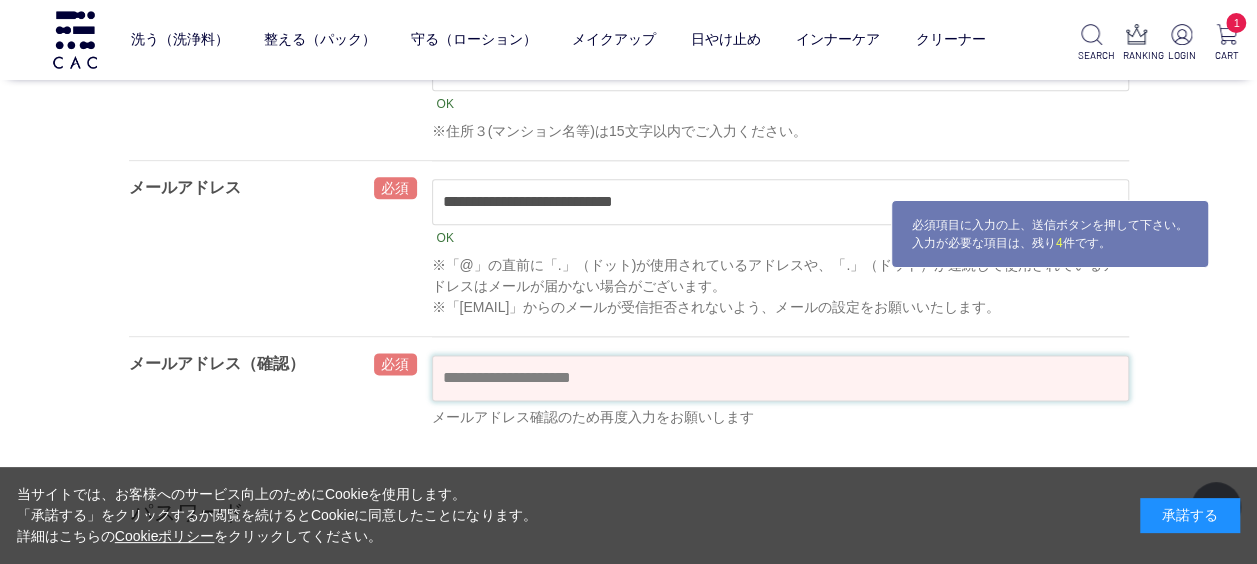 click at bounding box center (780, 378) 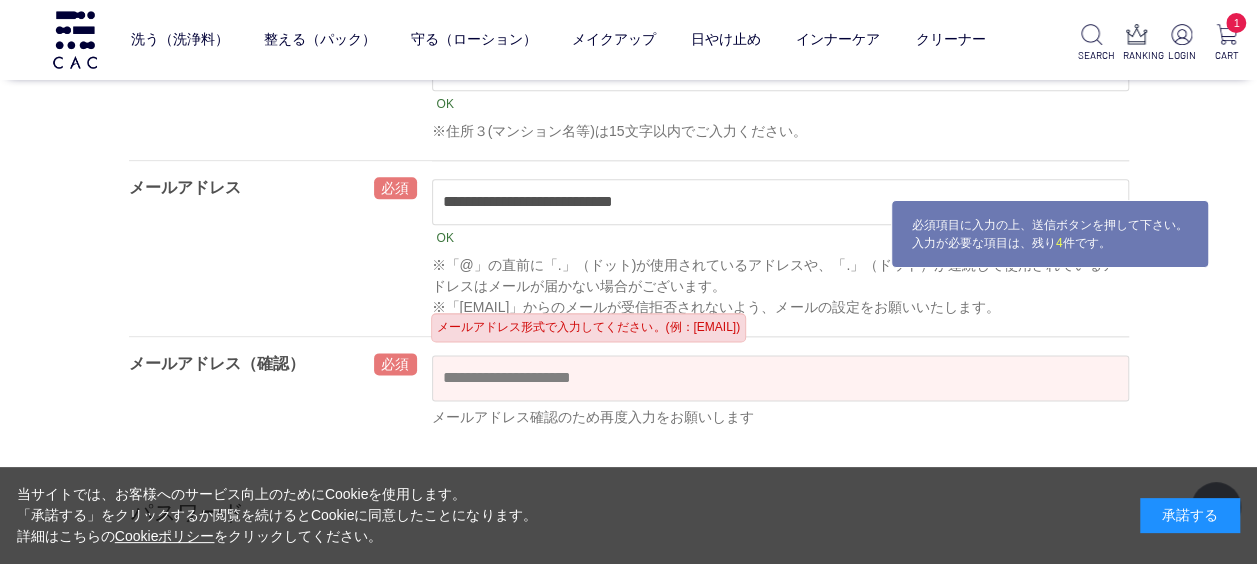 click on "洗う（洗浄料）
液体洗浄料
パウダー洗浄料
泡洗顔料
グッズ
整える（パック）
フェイスパック
ヘアパック
守る（ローション）
保湿化粧水
柔軟化粧水
美容液
ジェル
メイクアップ
ベース
アイ
フェイスカラー
リップ
日やけ止め
インナーケア
クリーナー
SEARCH
RANKING
LOGIN
1
CART
会員登録
**" at bounding box center [628, 1333] 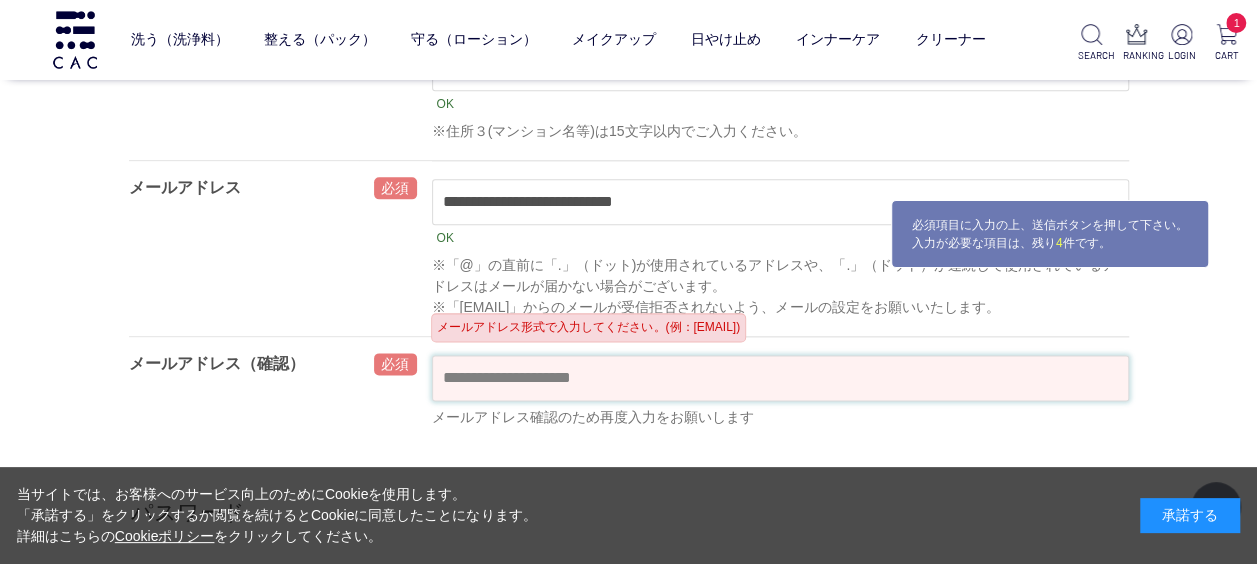 click at bounding box center [780, 378] 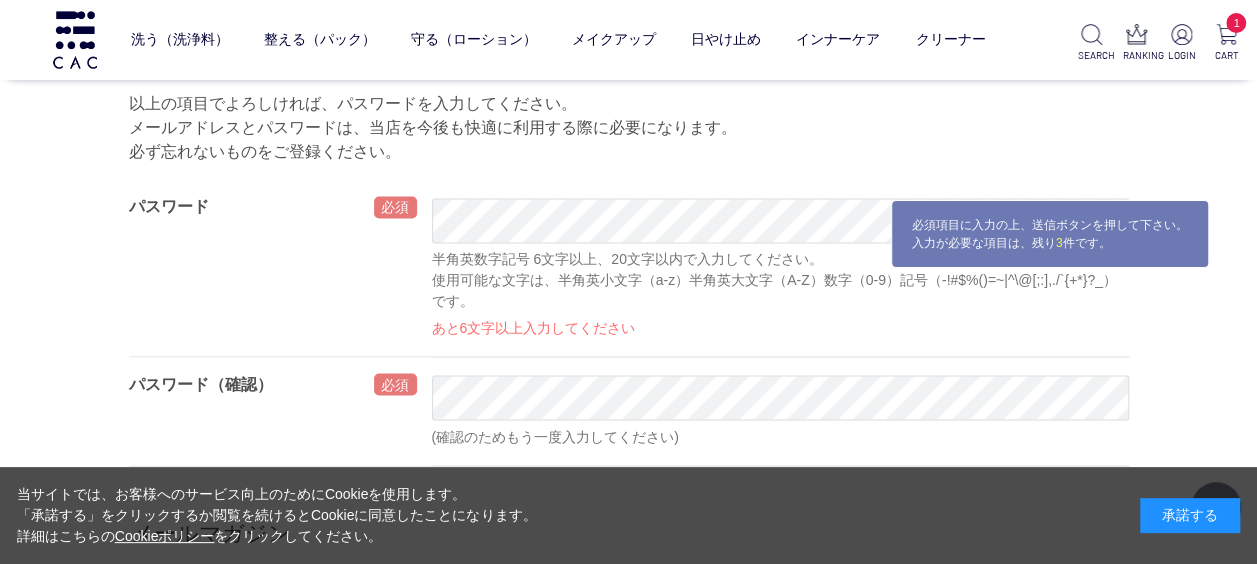 scroll, scrollTop: 1600, scrollLeft: 0, axis: vertical 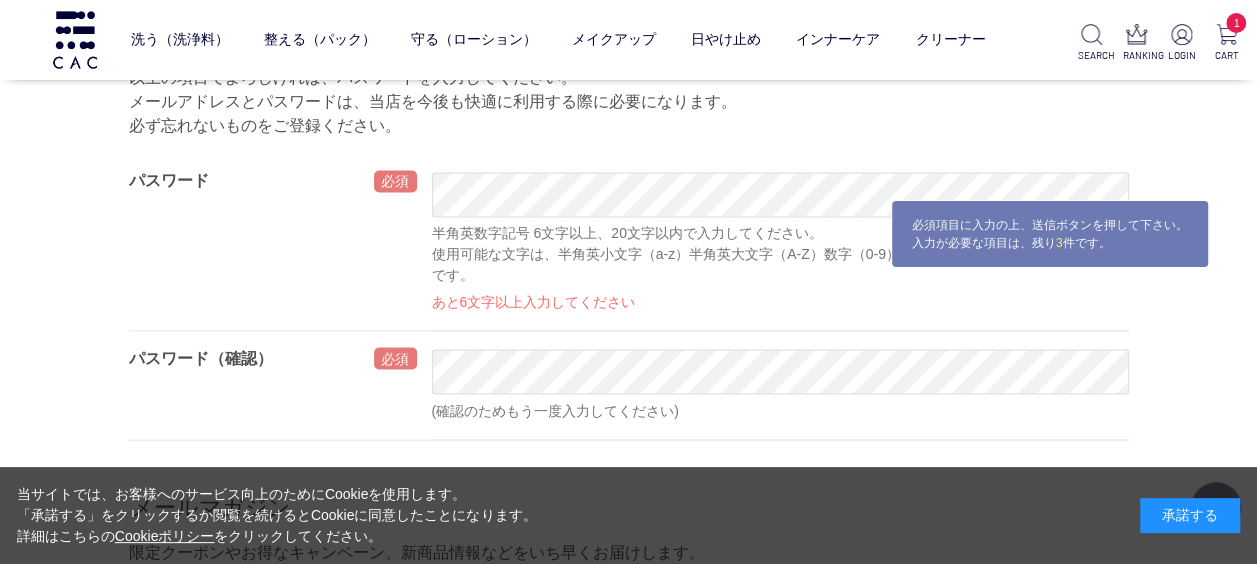 type on "**********" 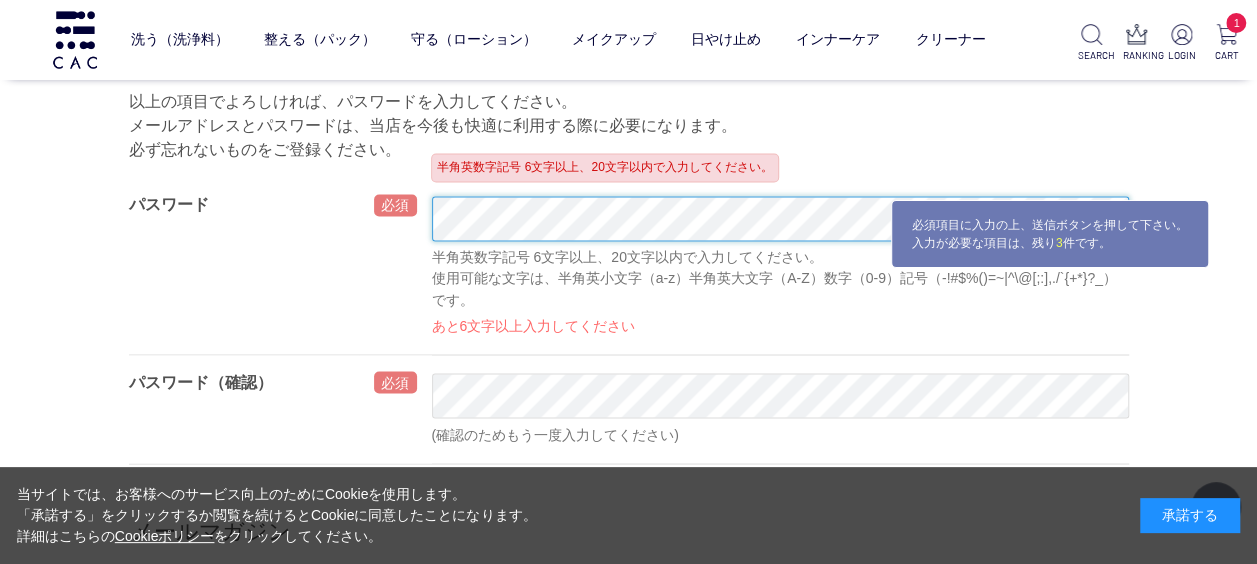 scroll, scrollTop: 1624, scrollLeft: 0, axis: vertical 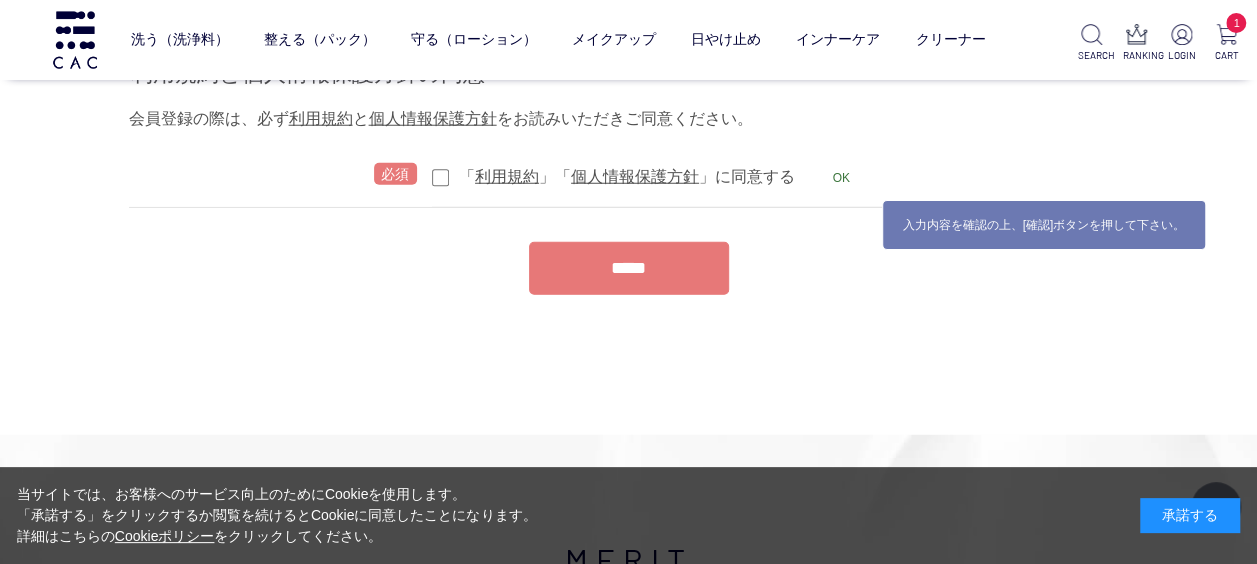 click on "*****" at bounding box center (629, 268) 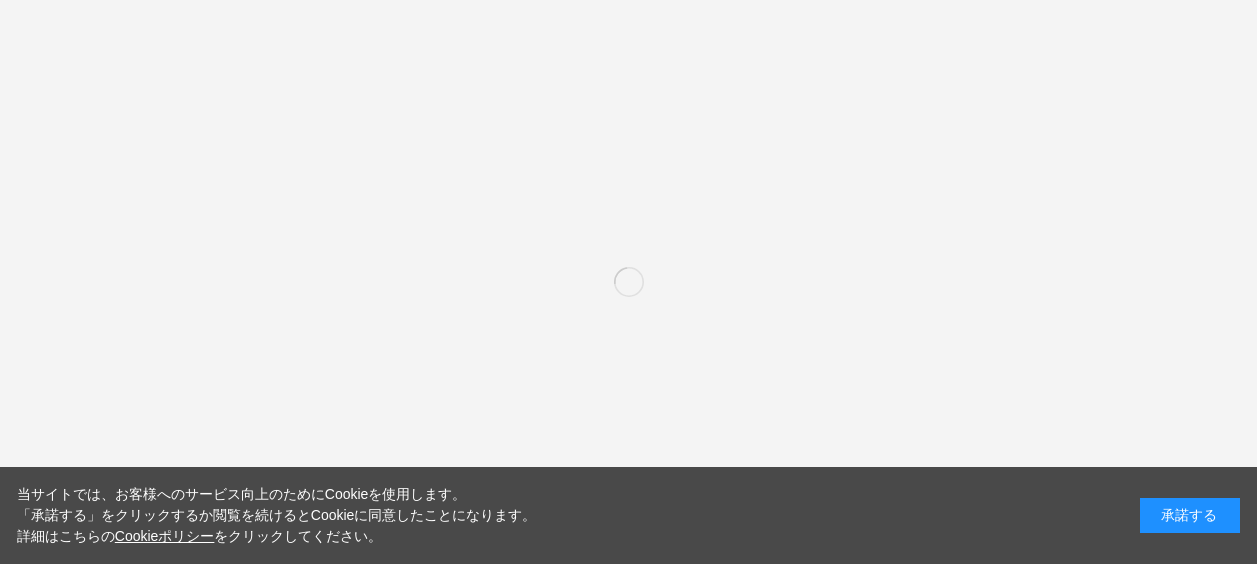 scroll, scrollTop: 0, scrollLeft: 0, axis: both 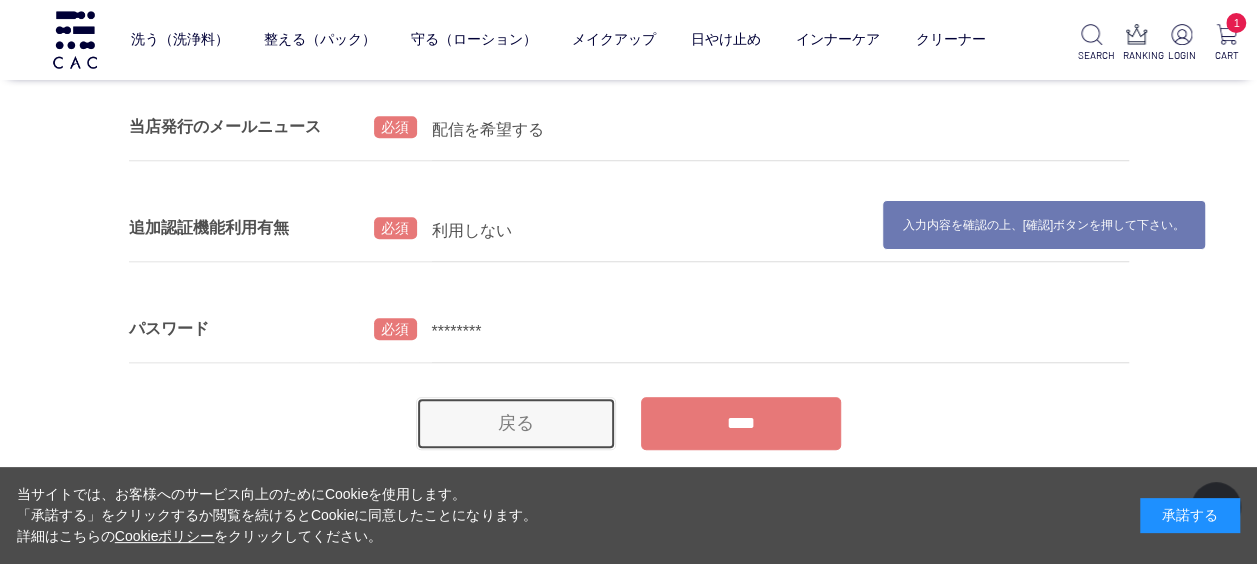click on "戻る" at bounding box center [516, 423] 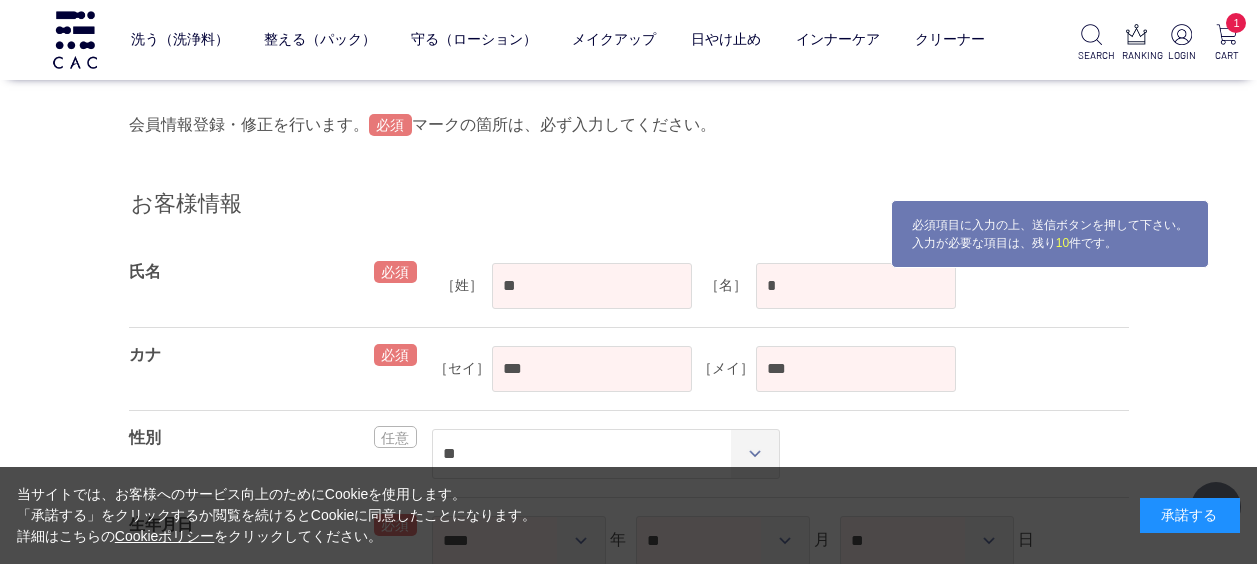 select on "*" 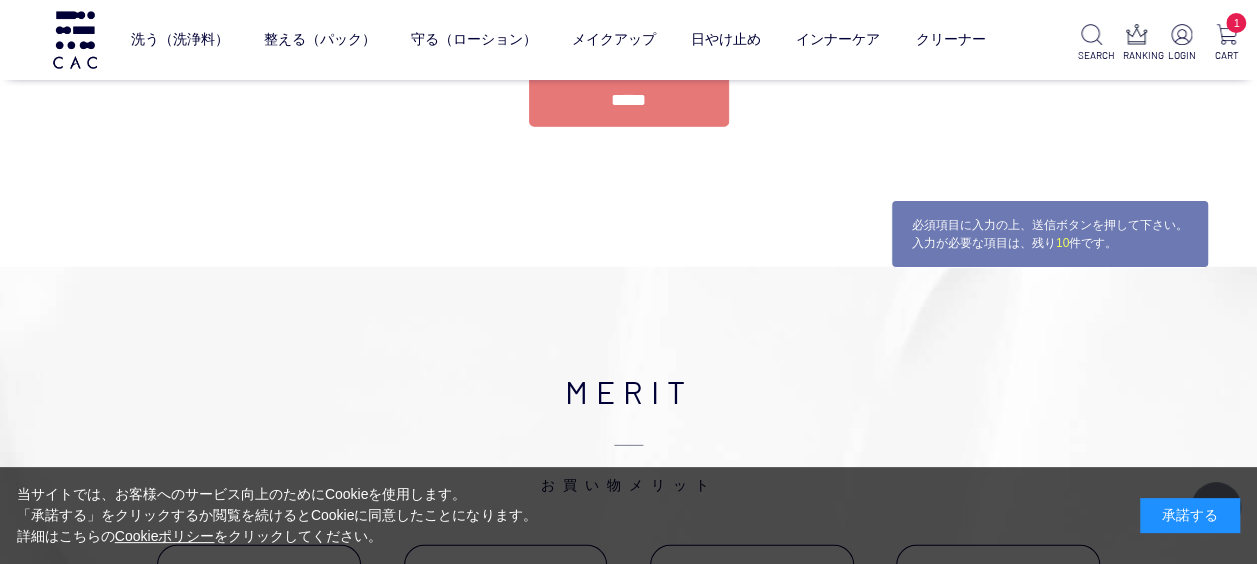 scroll, scrollTop: 0, scrollLeft: 0, axis: both 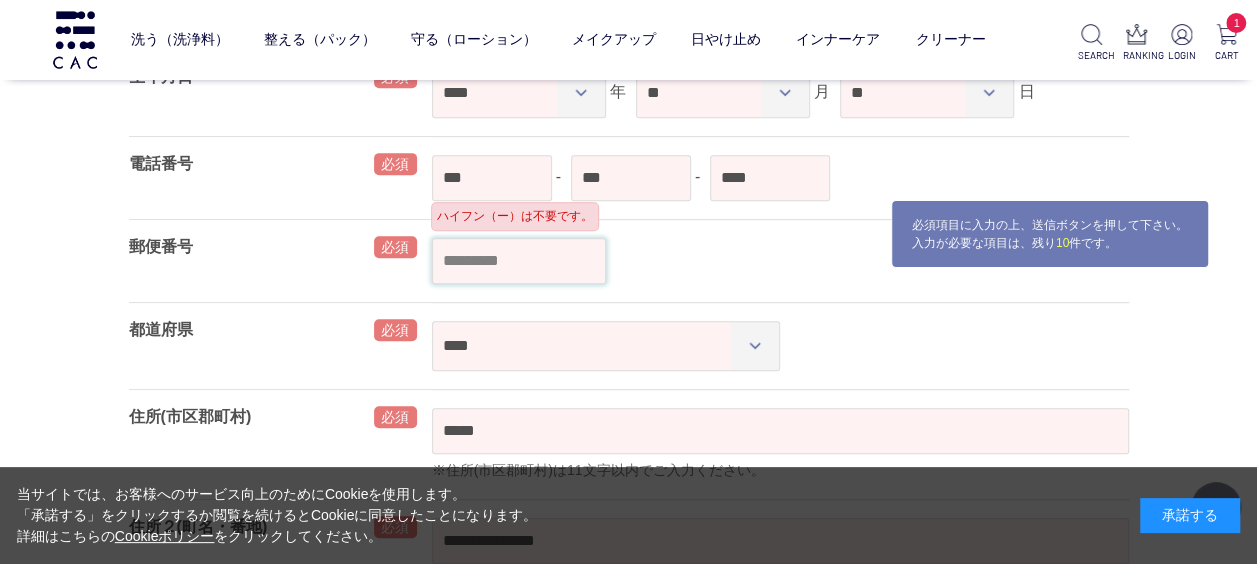 click at bounding box center [519, 261] 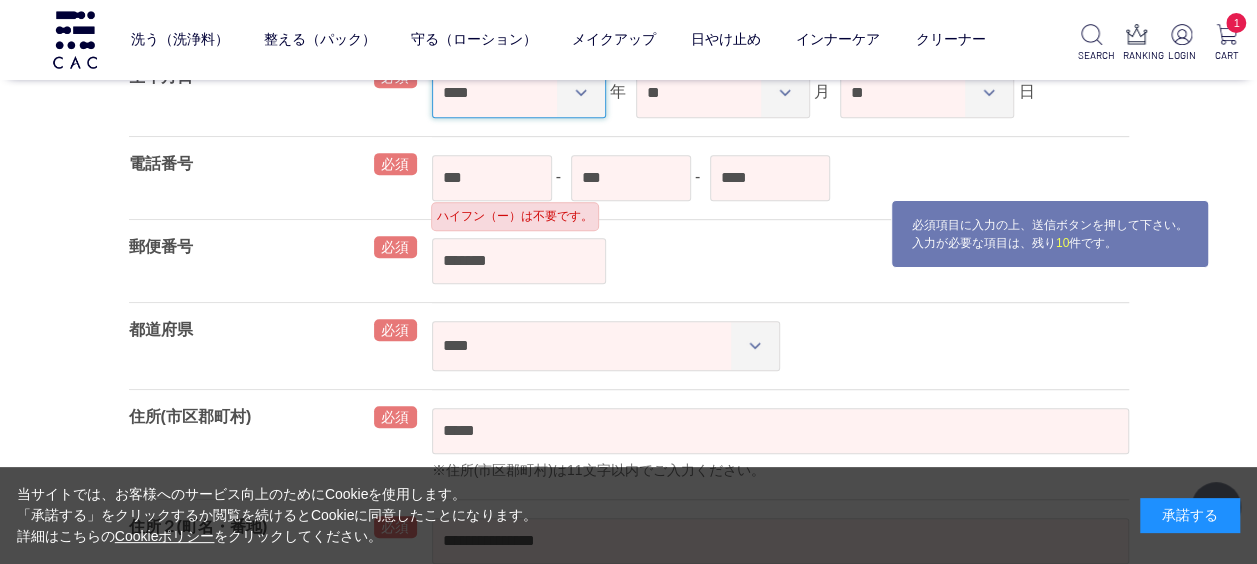 select on "****" 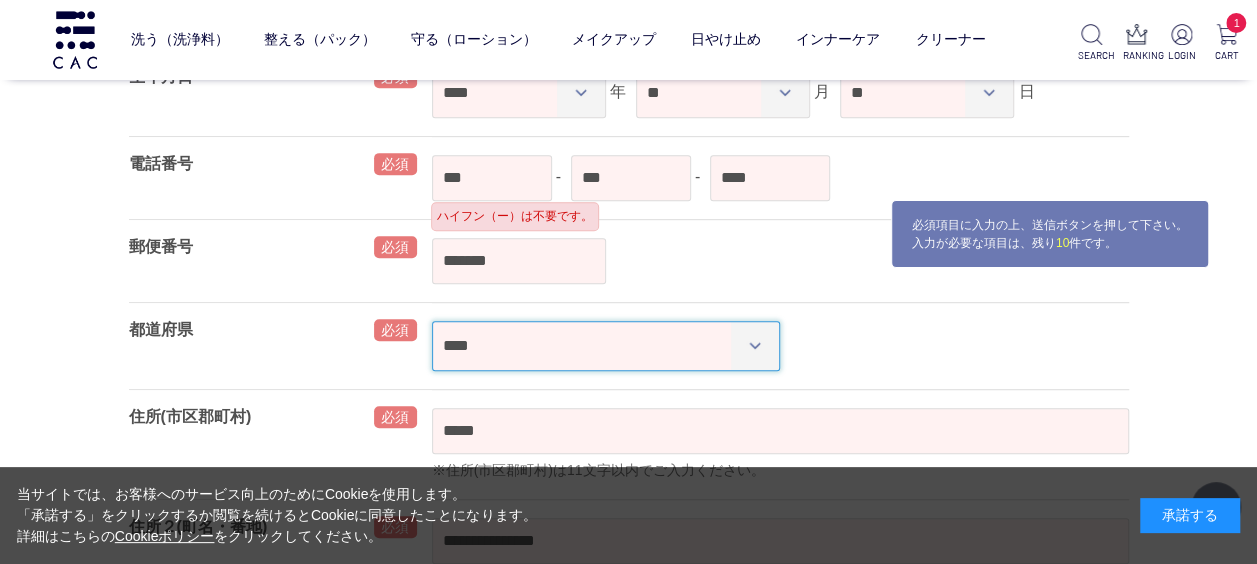 select on "****" 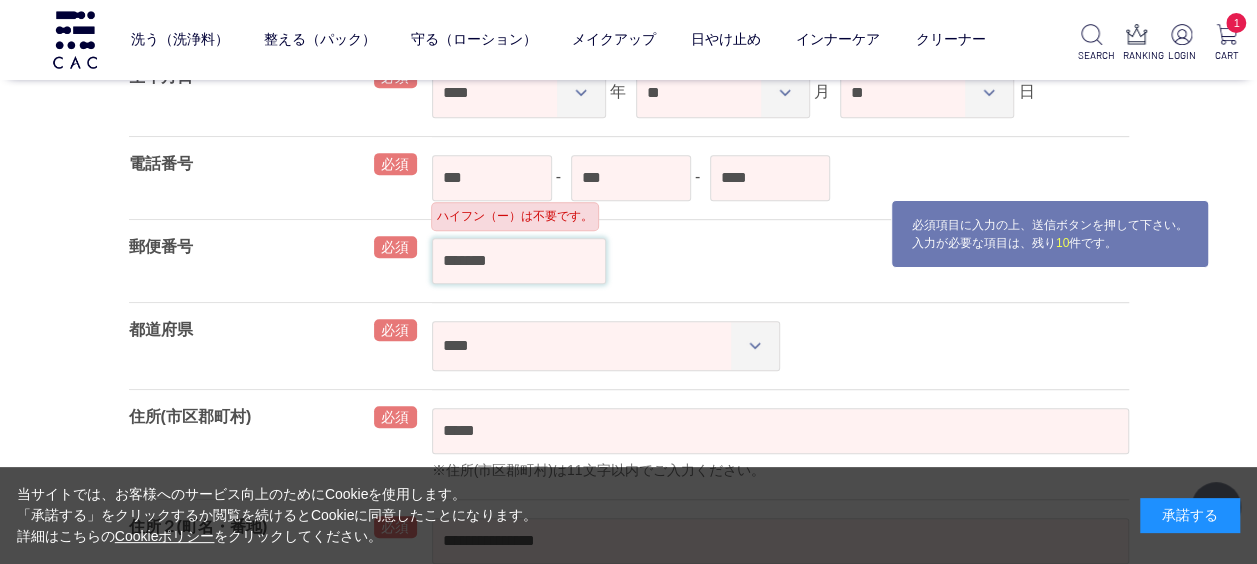 type 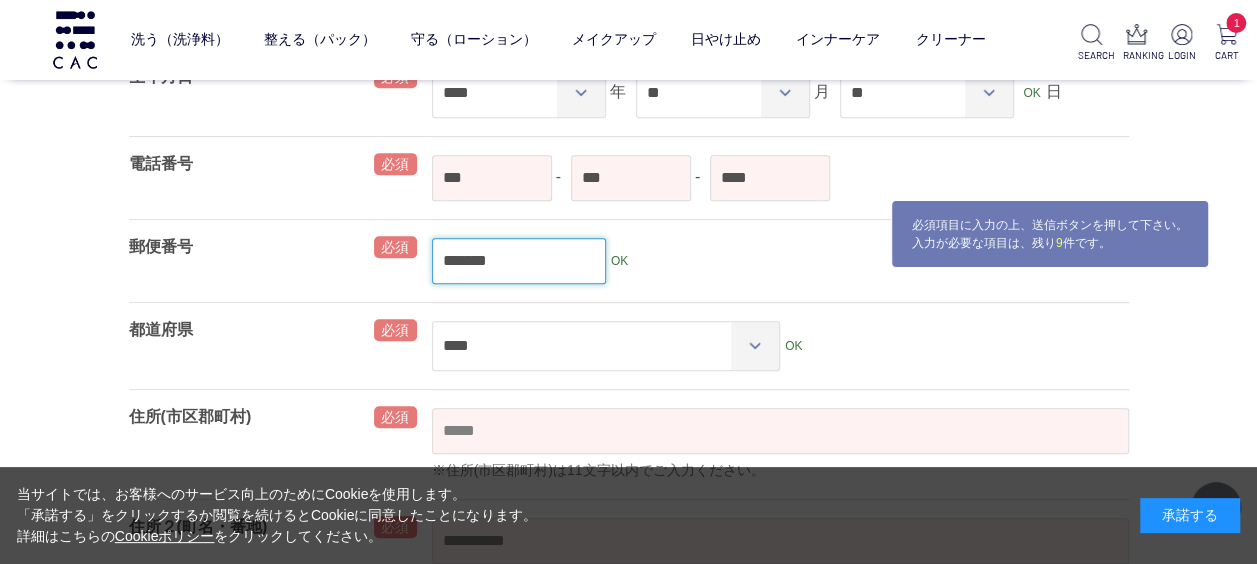 type on "*******" 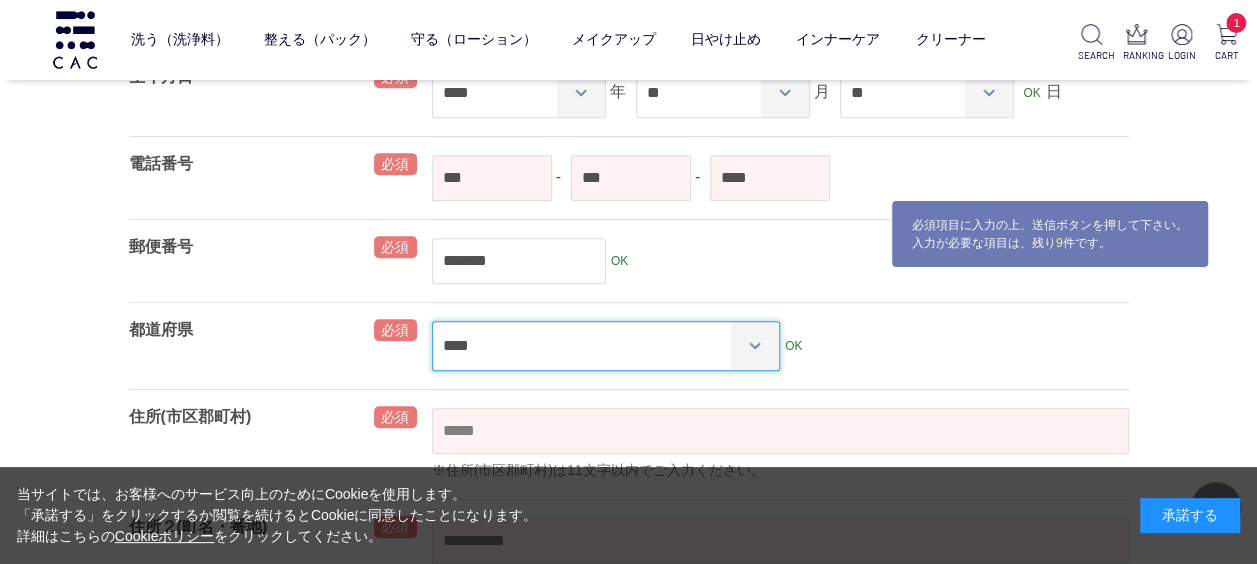 select on "****" 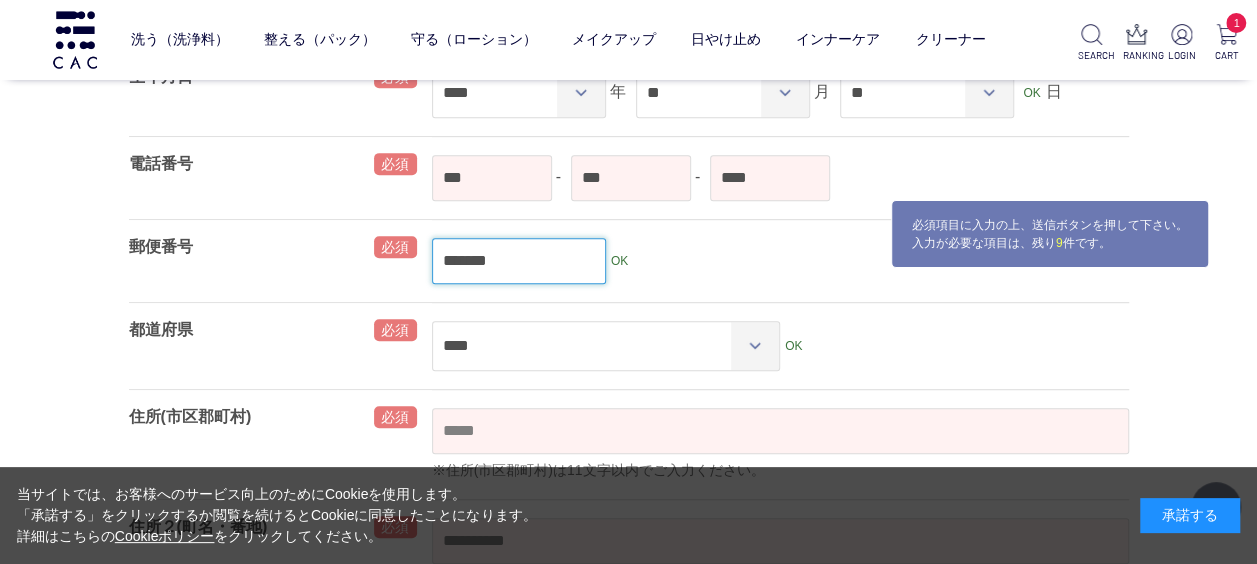 type on "*****" 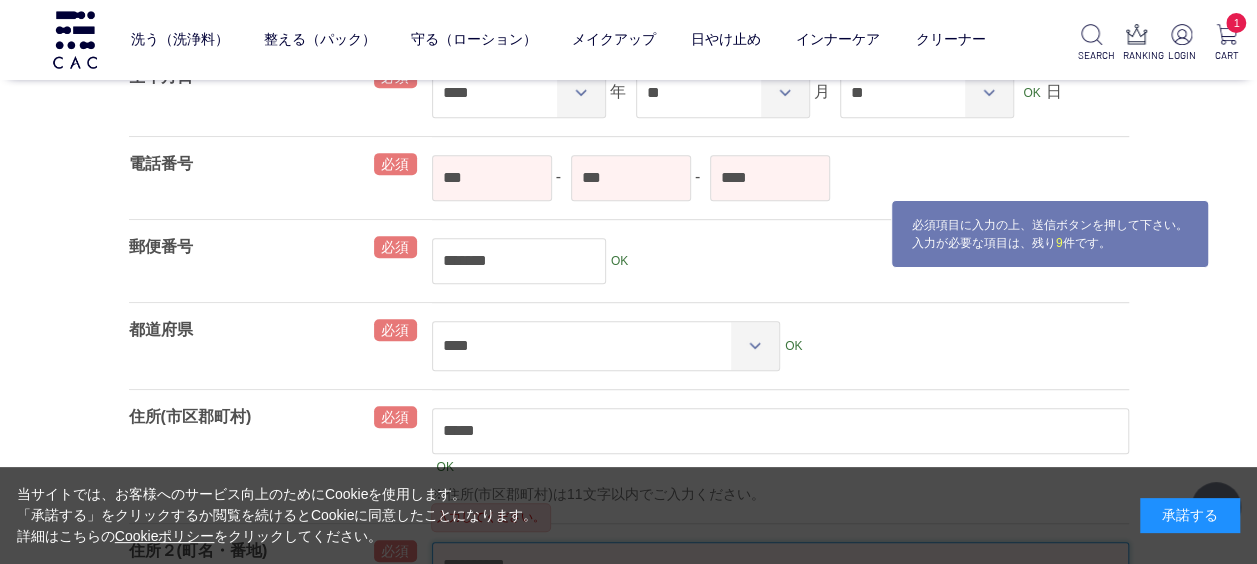 scroll, scrollTop: 462, scrollLeft: 0, axis: vertical 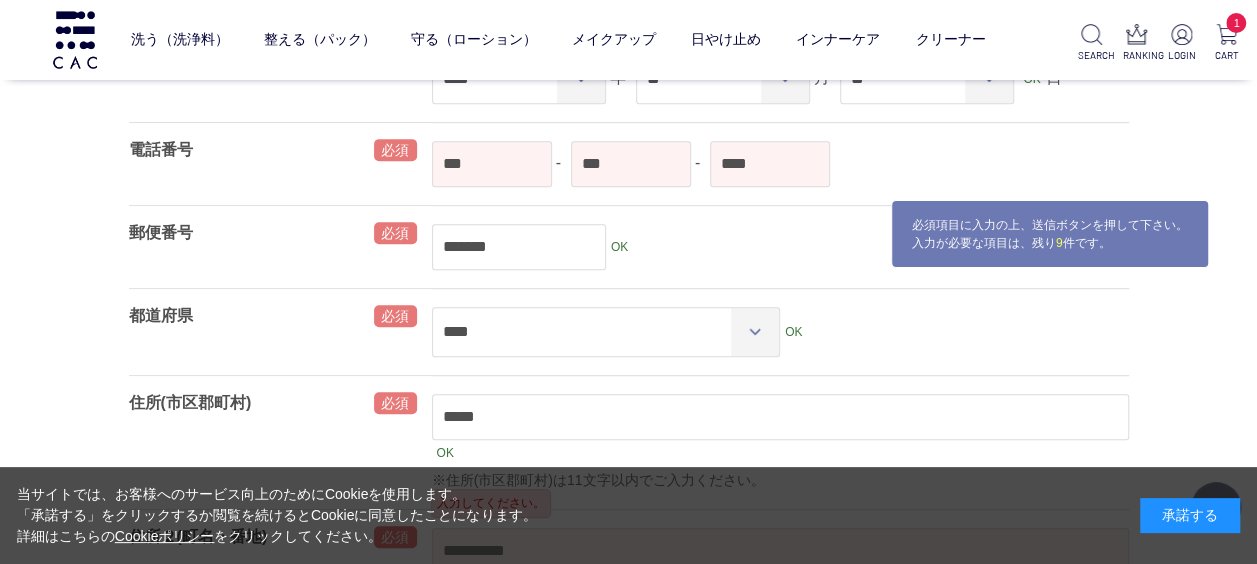 click on "******* OK" at bounding box center (780, 247) 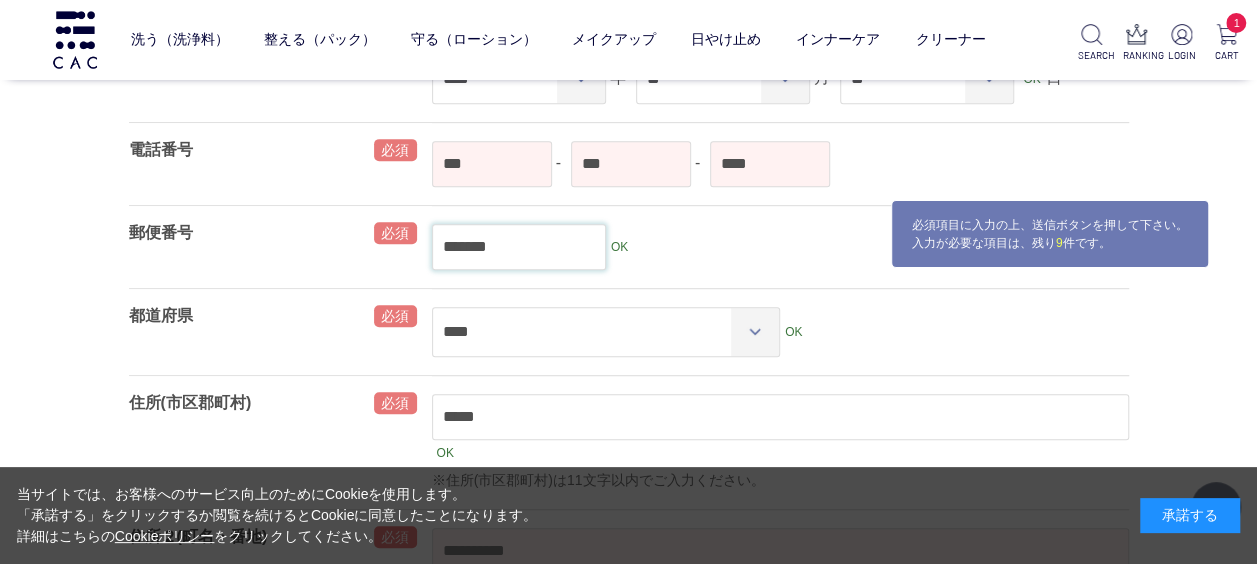 click on "*******" at bounding box center (519, 247) 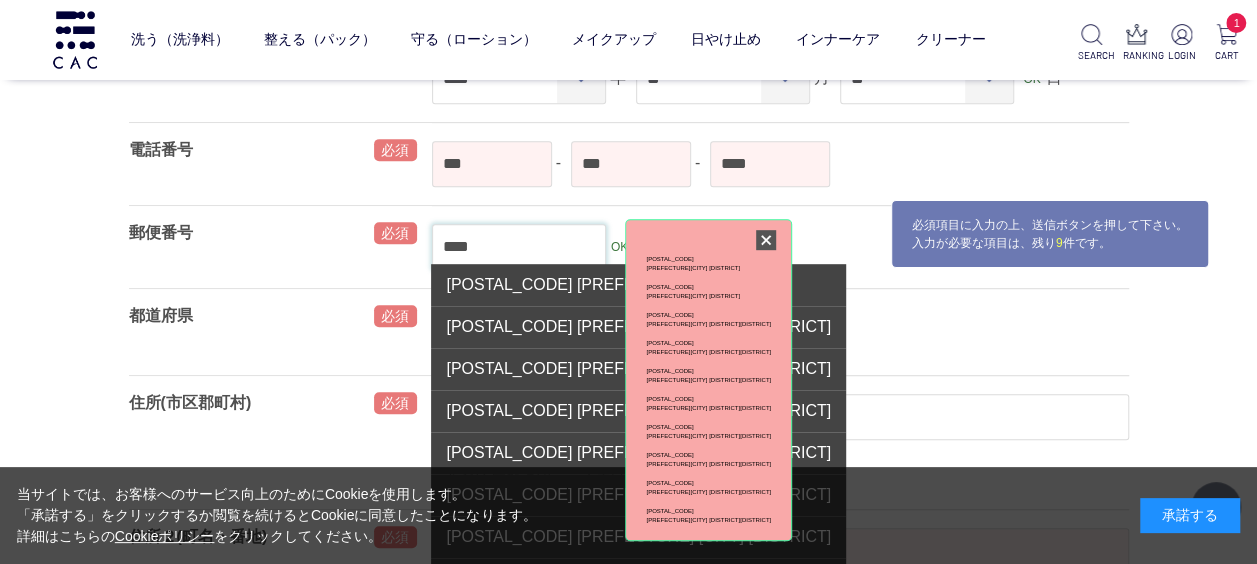 type on "***" 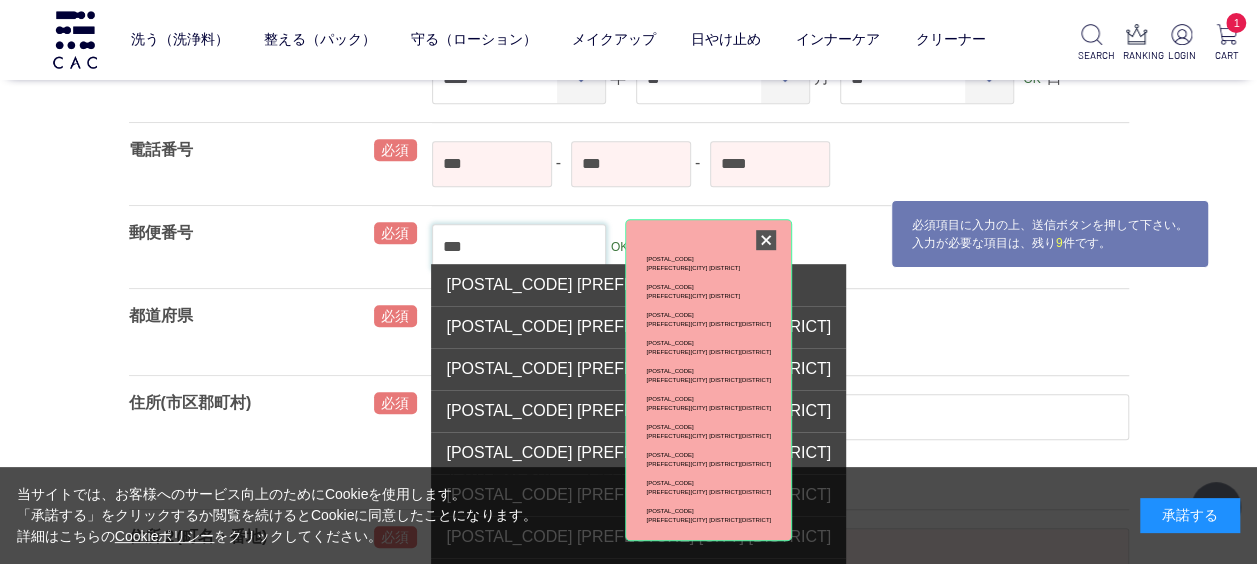 type 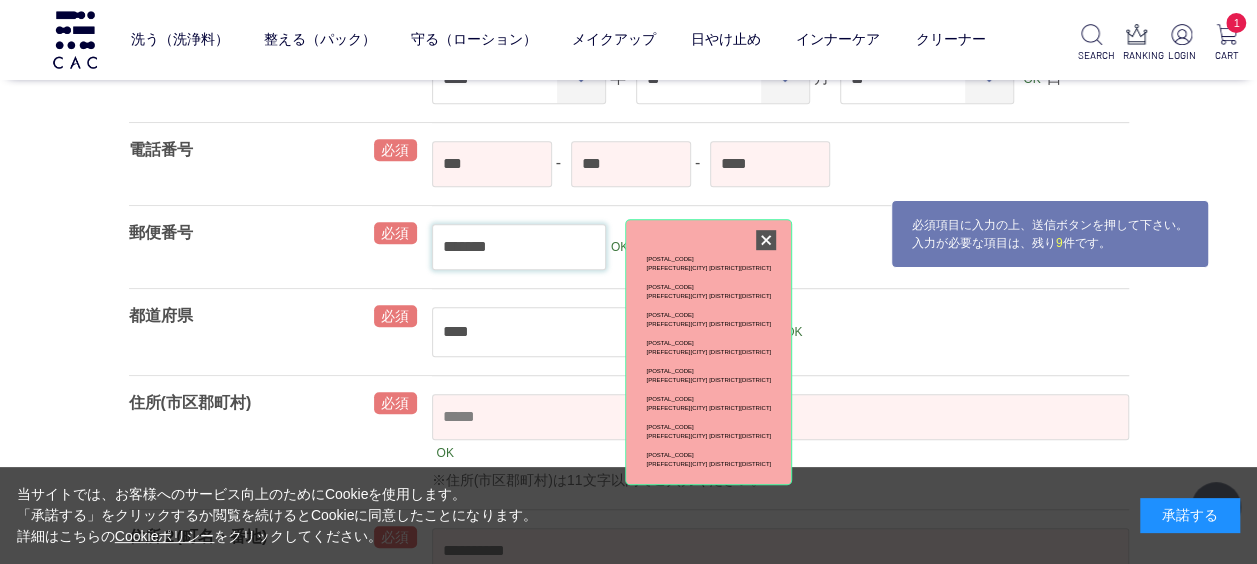 type on "*******" 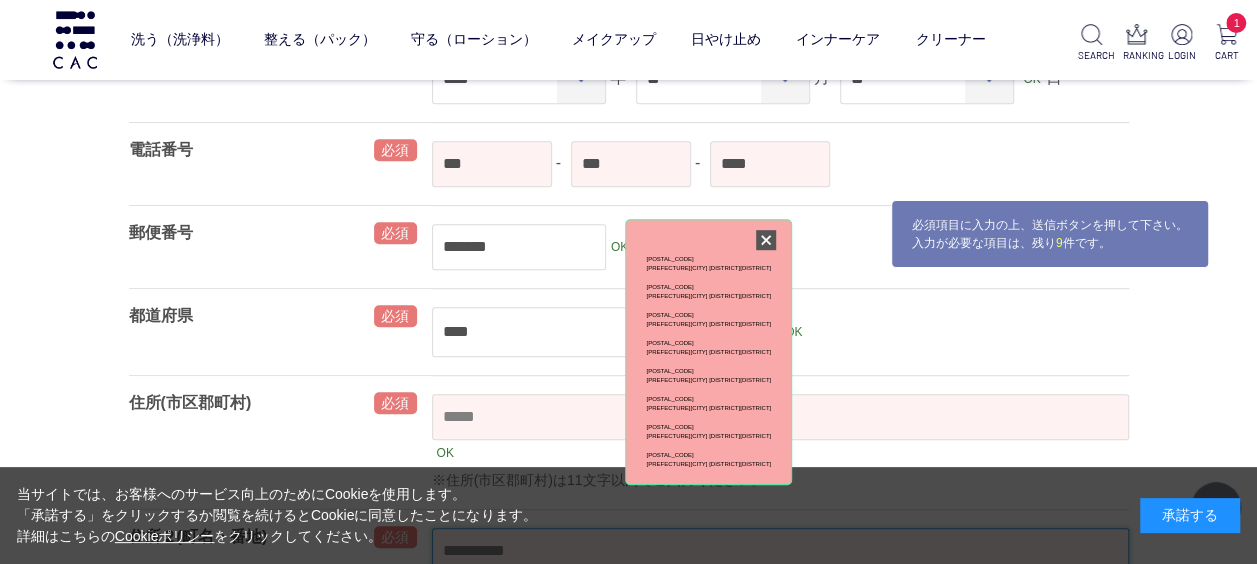 type on "*****" 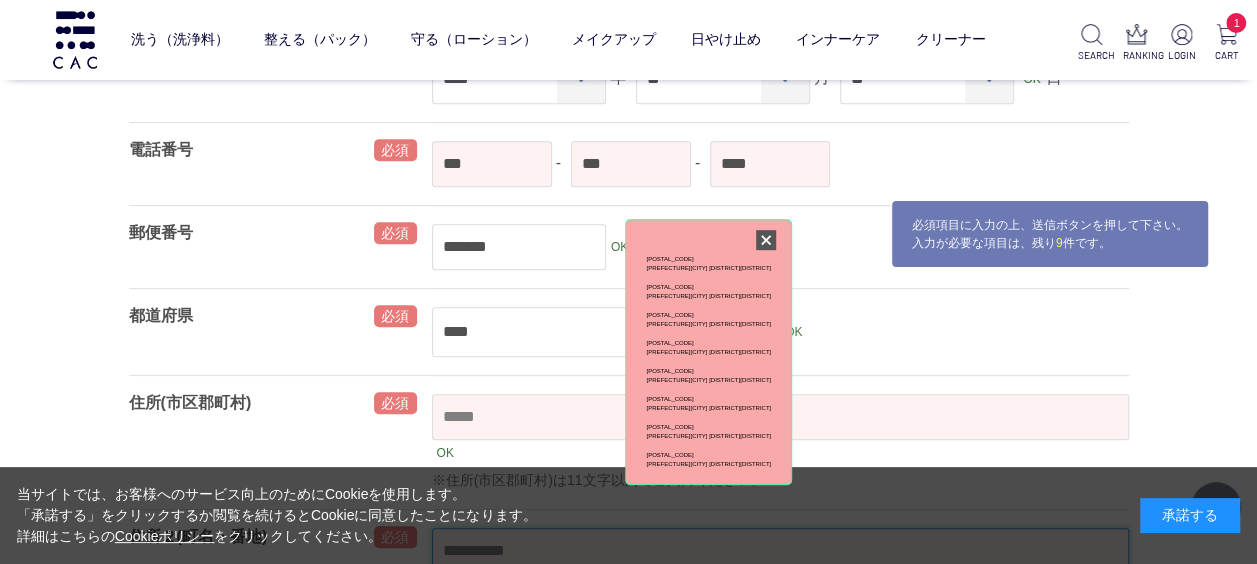 type on "***" 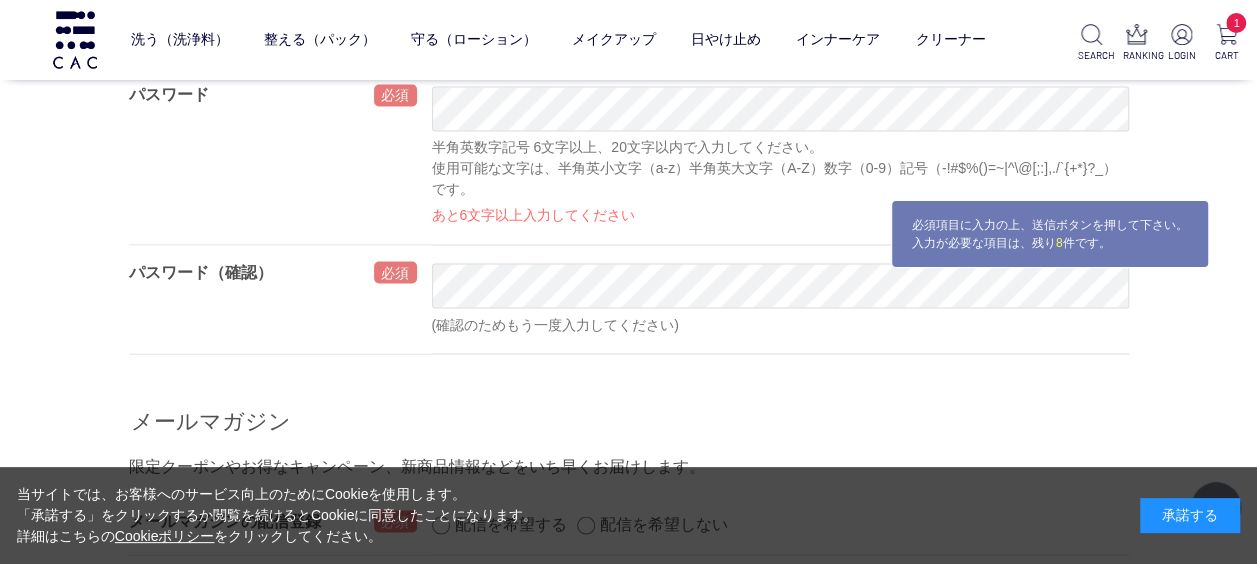scroll, scrollTop: 1462, scrollLeft: 0, axis: vertical 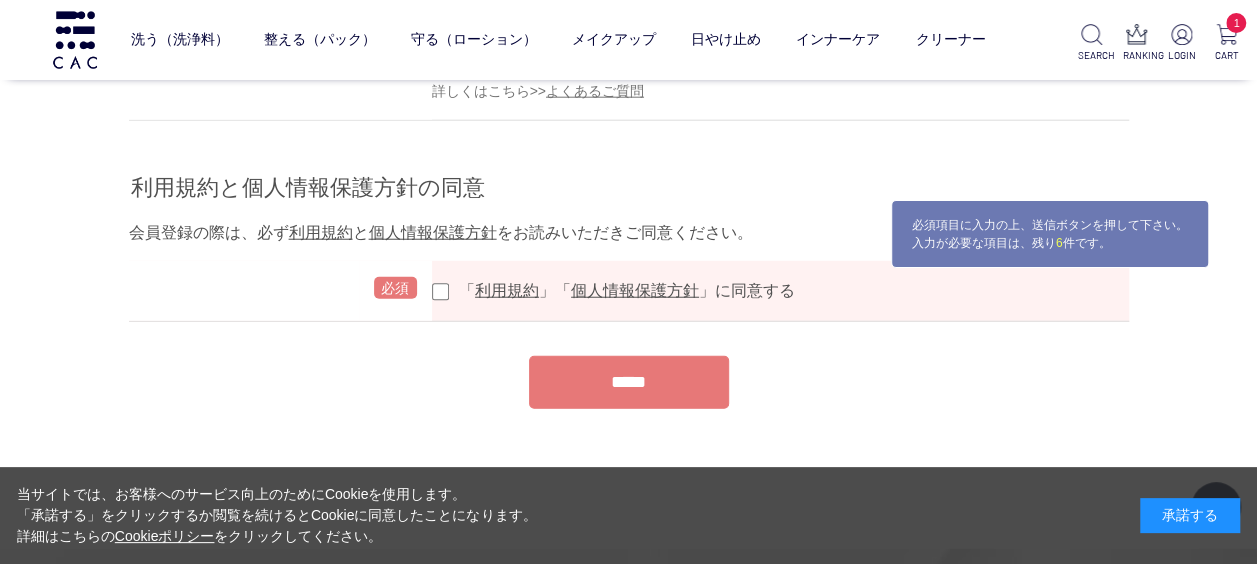 click on "*****" at bounding box center (629, 382) 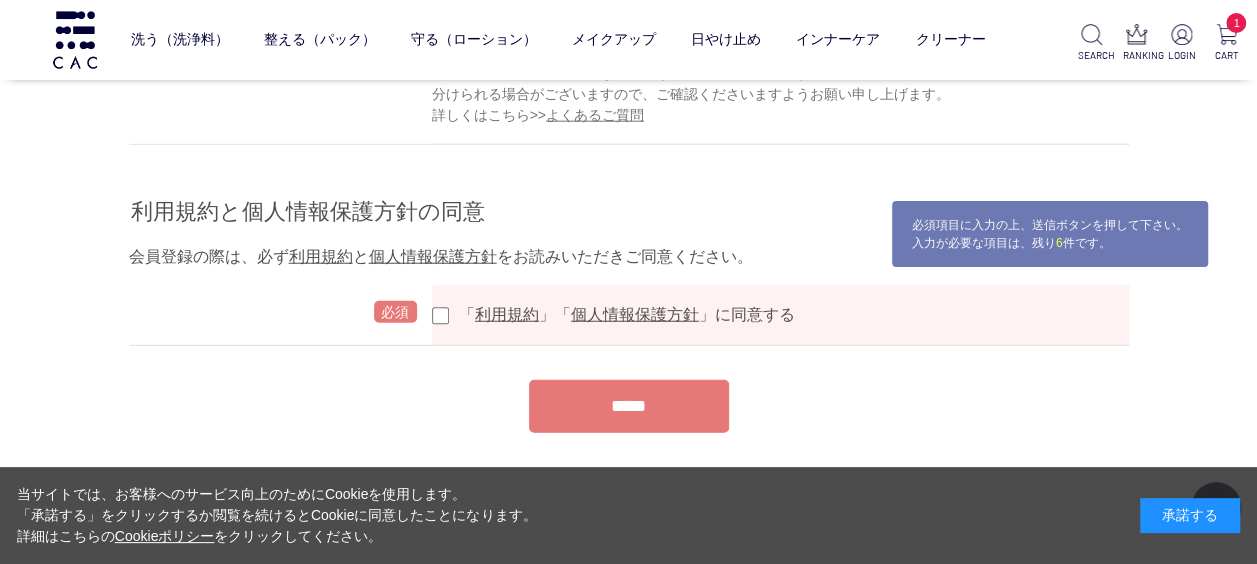 scroll, scrollTop: 2486, scrollLeft: 0, axis: vertical 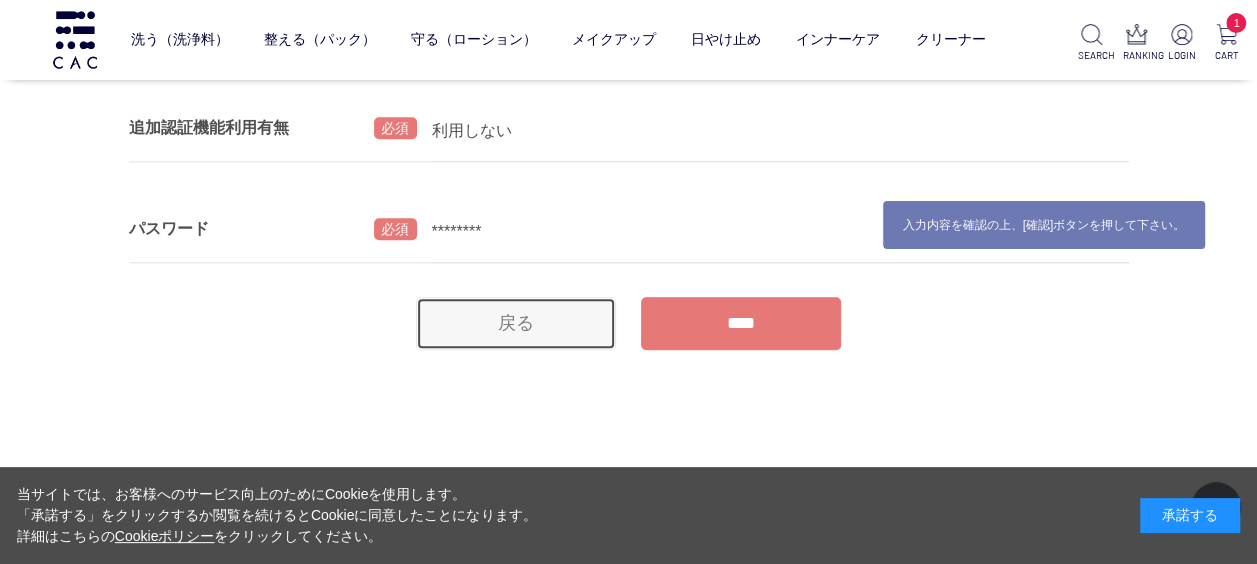 click on "戻る" at bounding box center (516, 323) 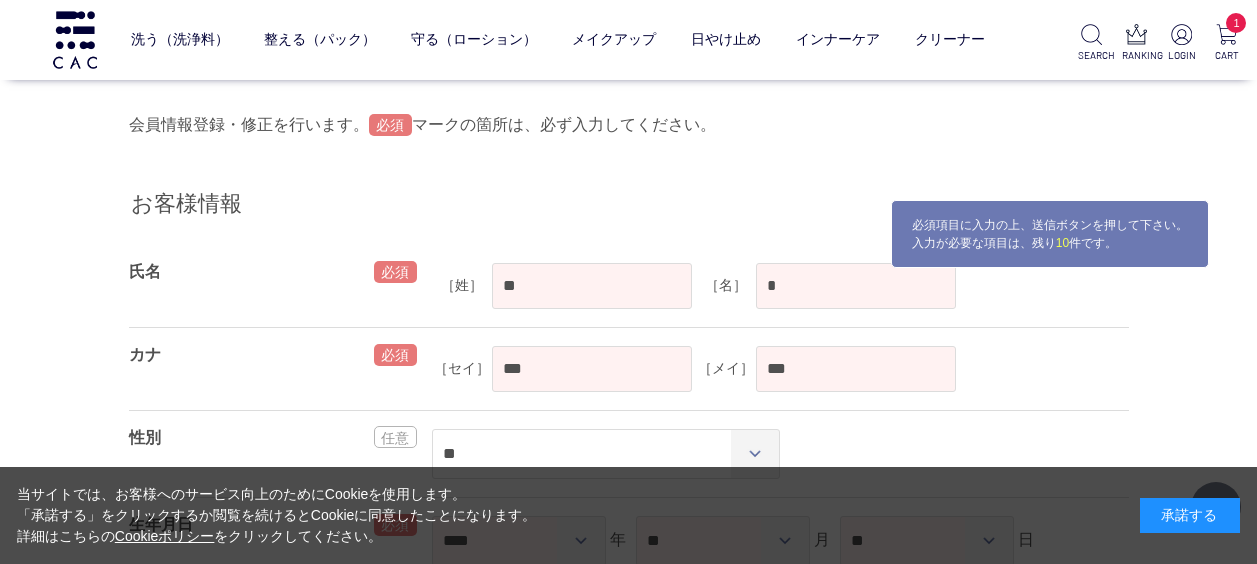 select on "*" 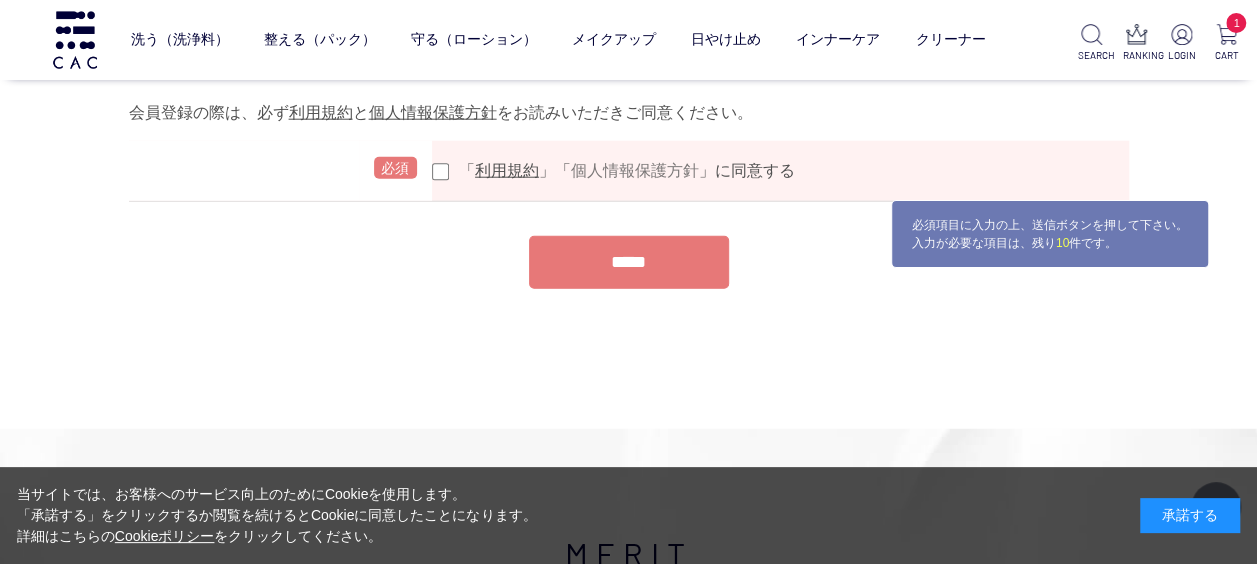 scroll, scrollTop: 0, scrollLeft: 0, axis: both 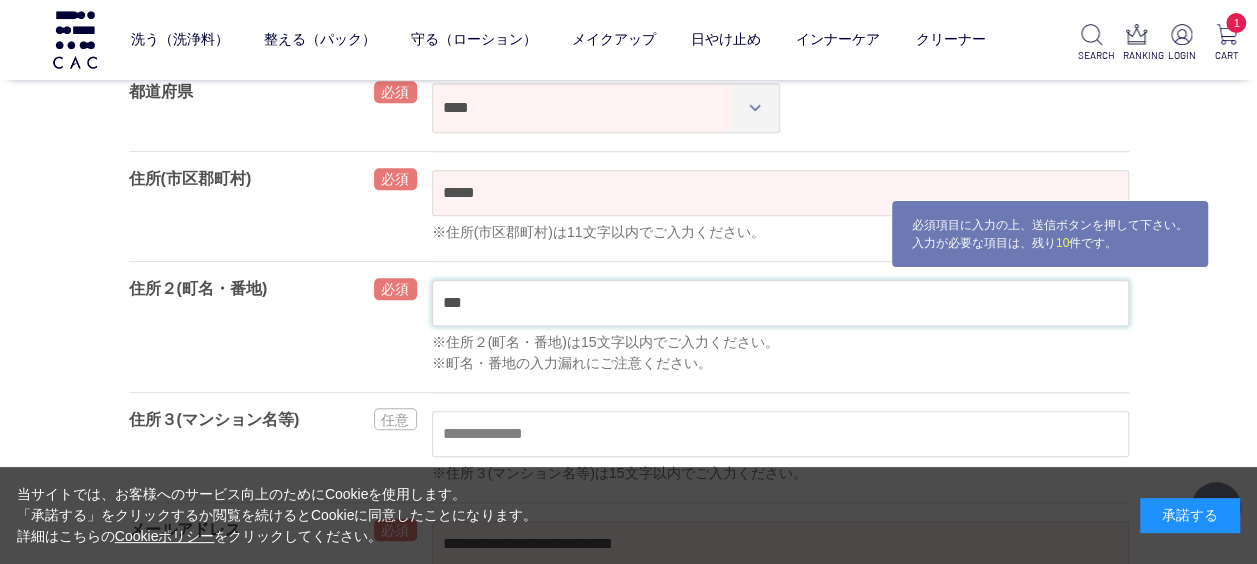click on "***" at bounding box center (780, 303) 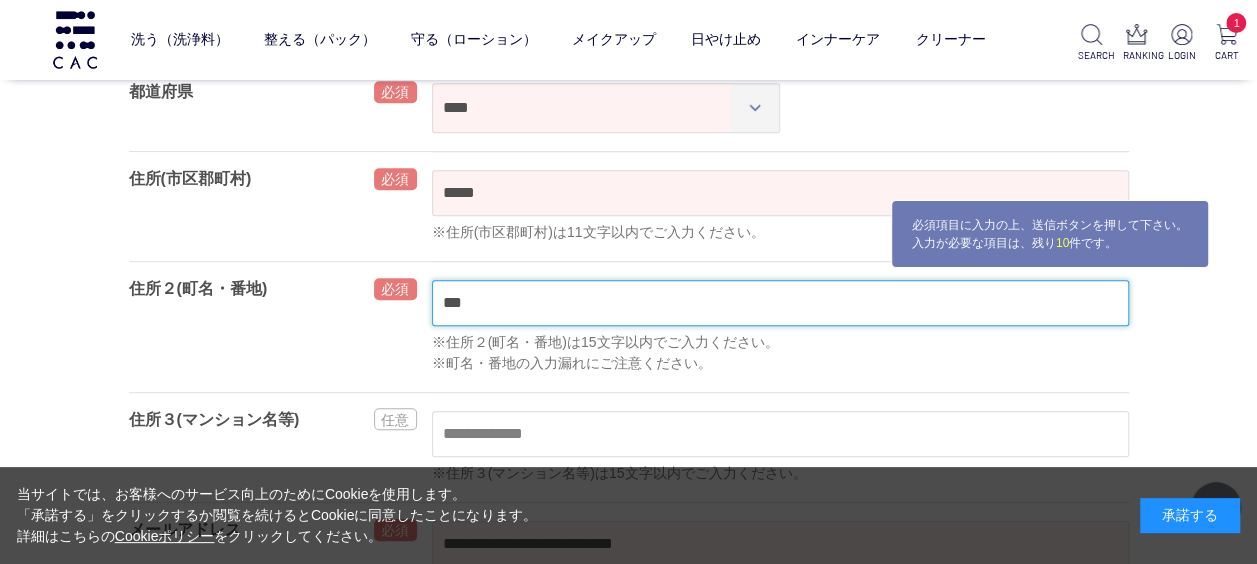 type on "**********" 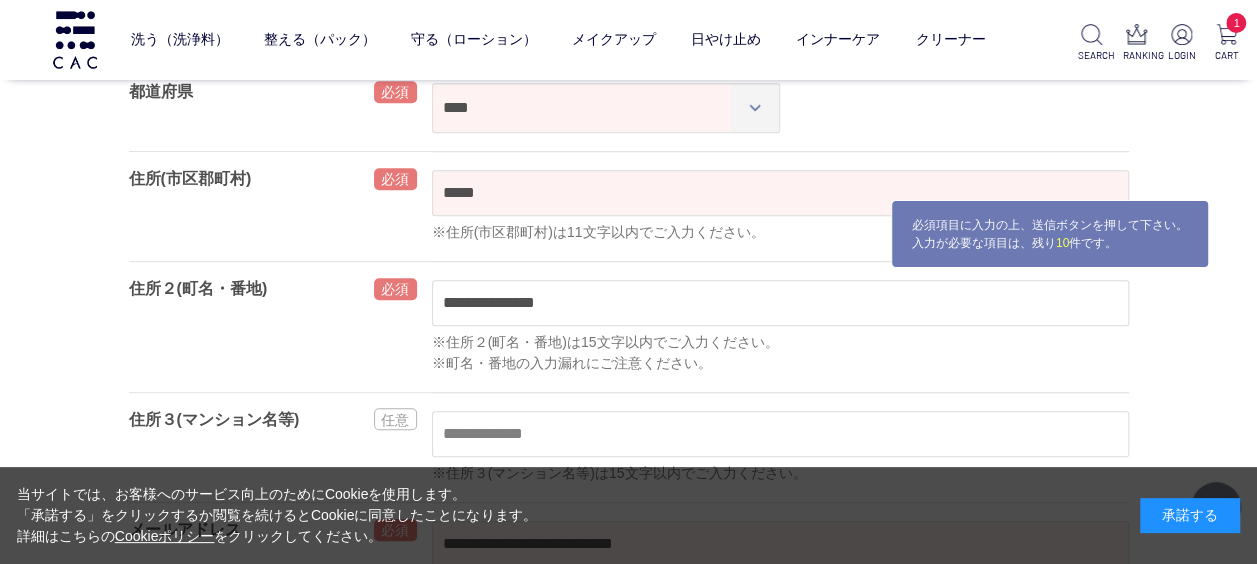 type on "*******" 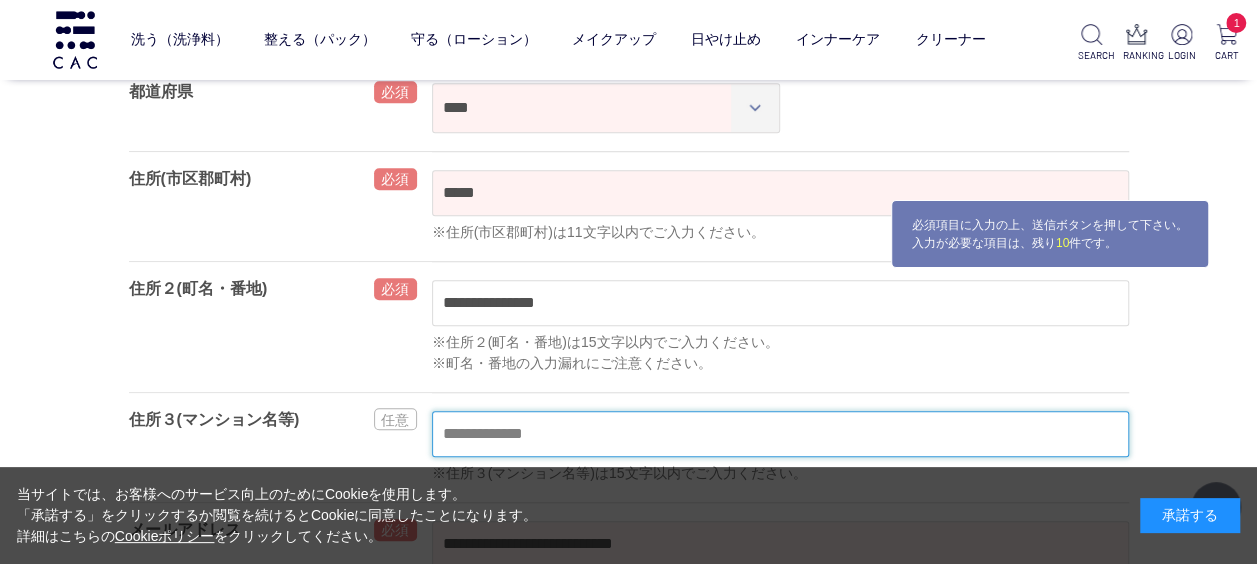 type 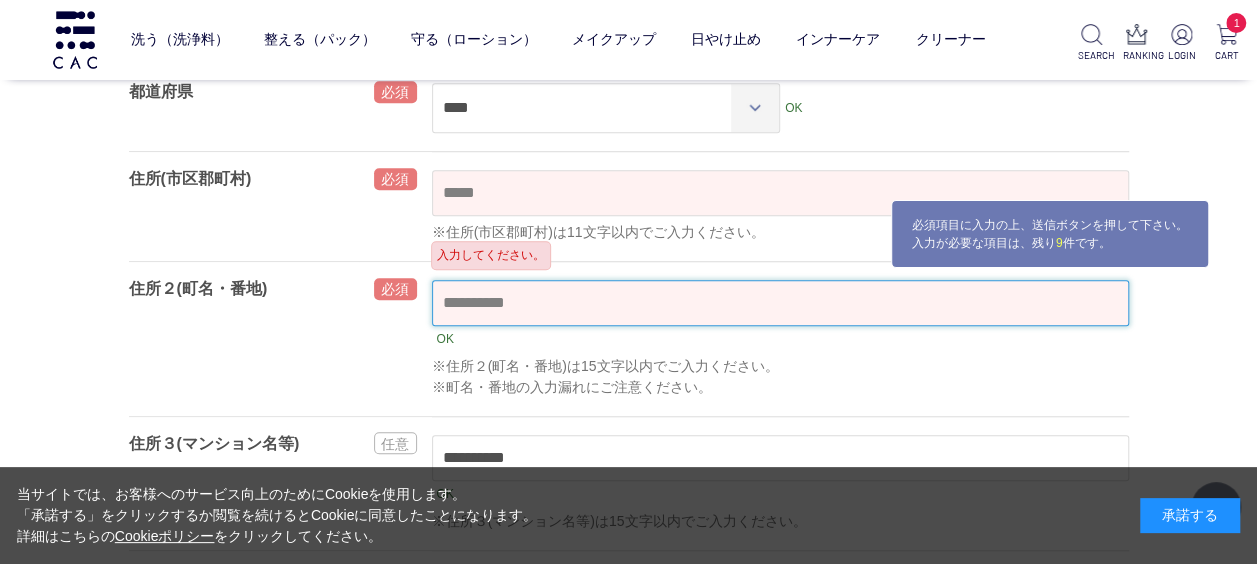 type on "*****" 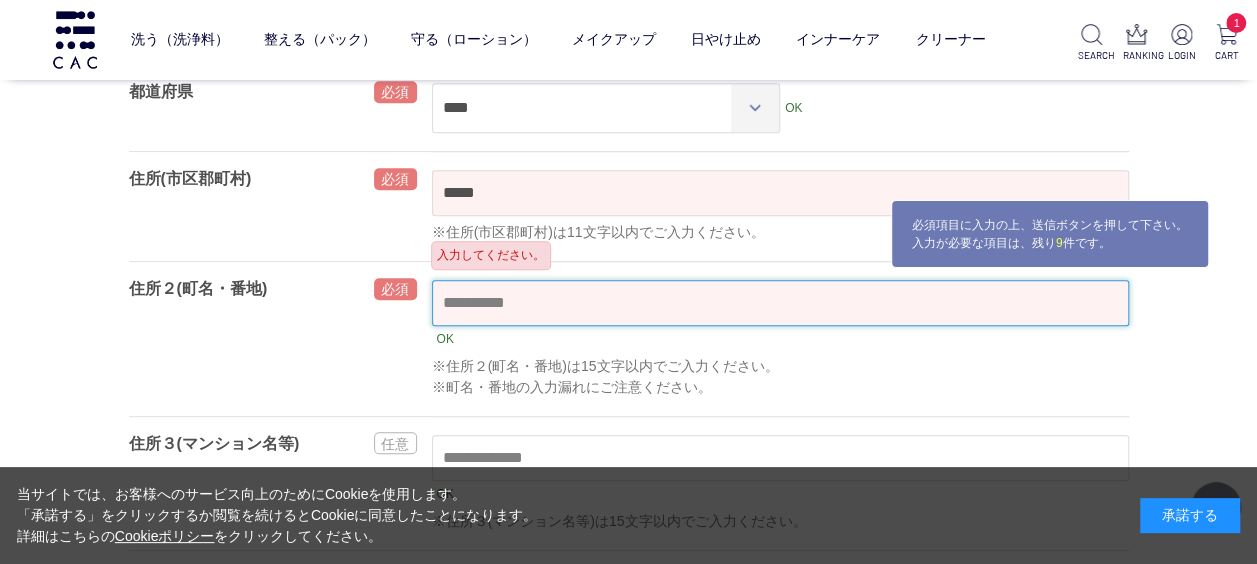 type on "**********" 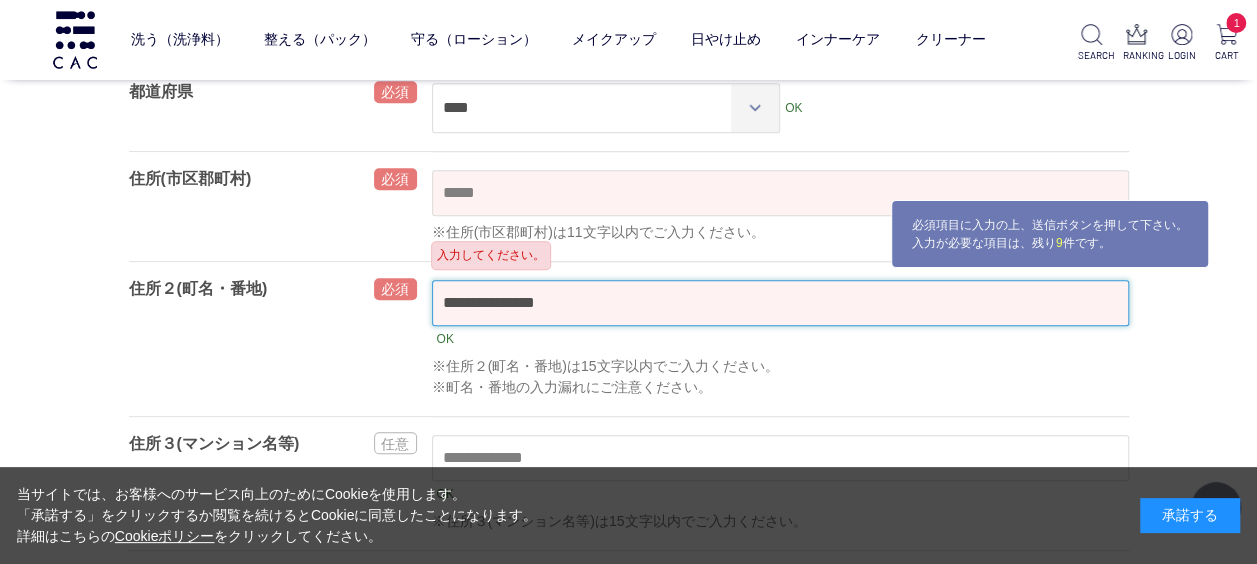 type on "*****" 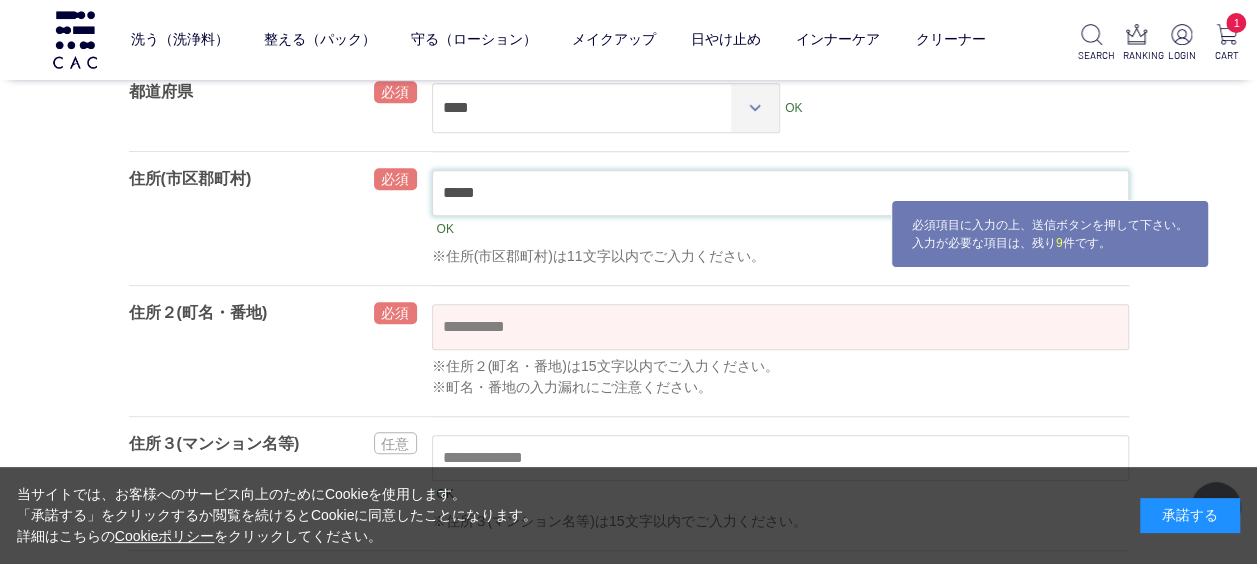 click on "*****" at bounding box center [780, 193] 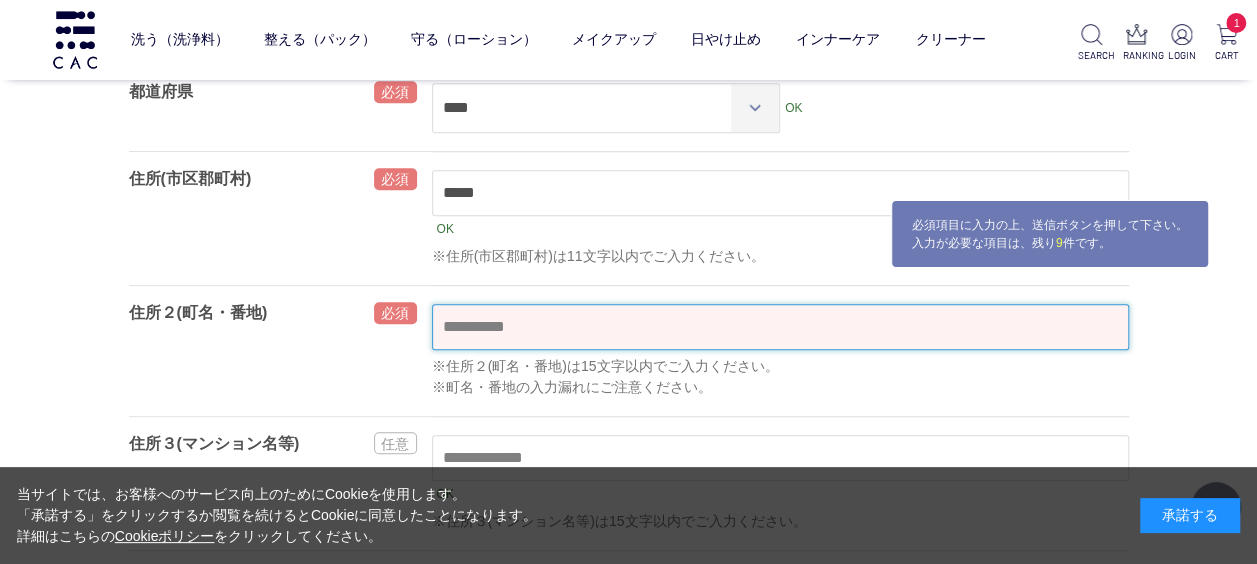 type on "**********" 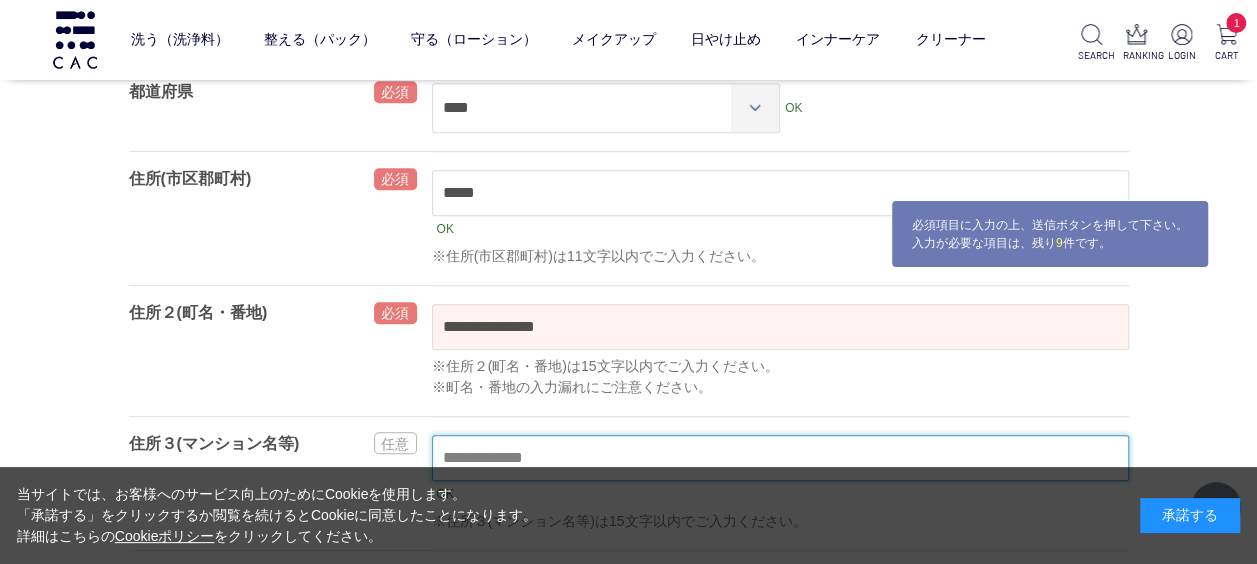 type on "**********" 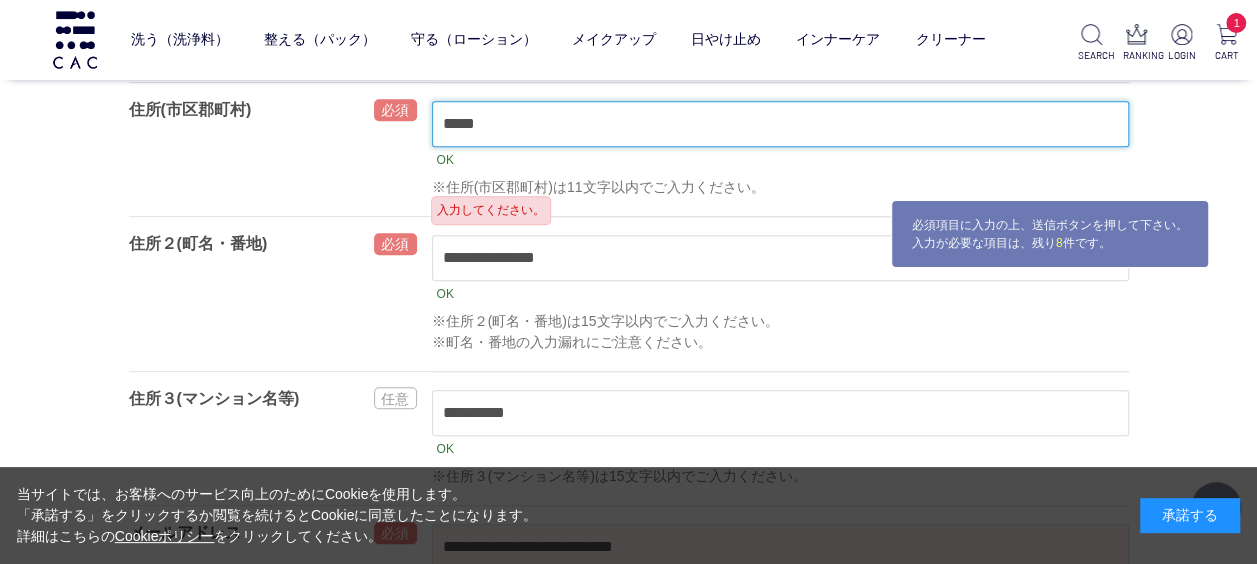 scroll, scrollTop: 786, scrollLeft: 0, axis: vertical 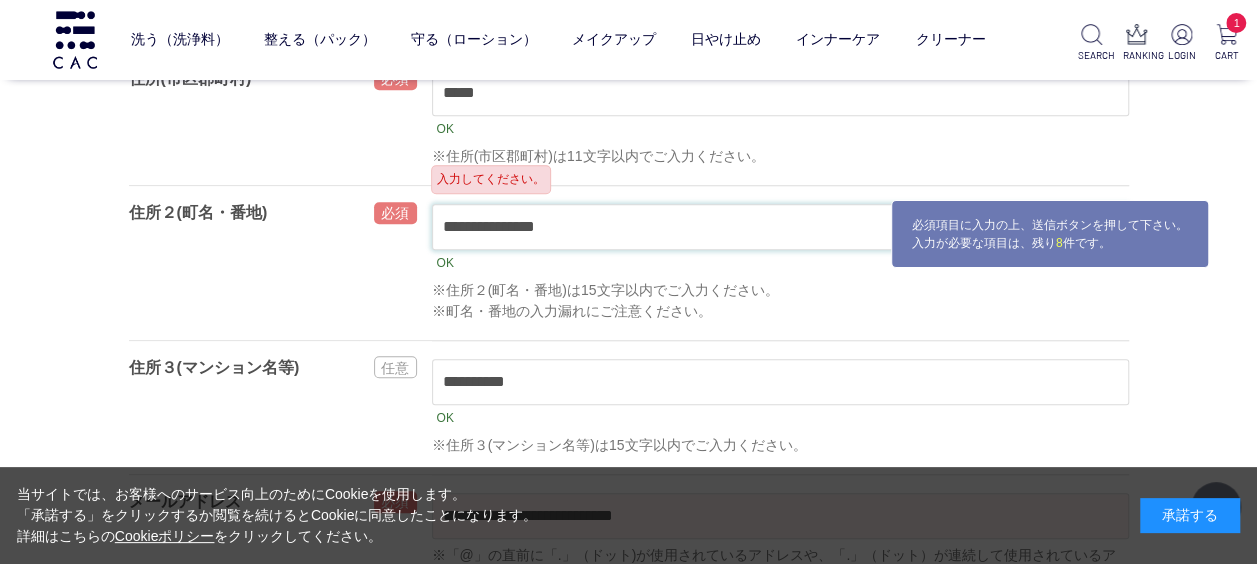 click on "**********" at bounding box center [780, 227] 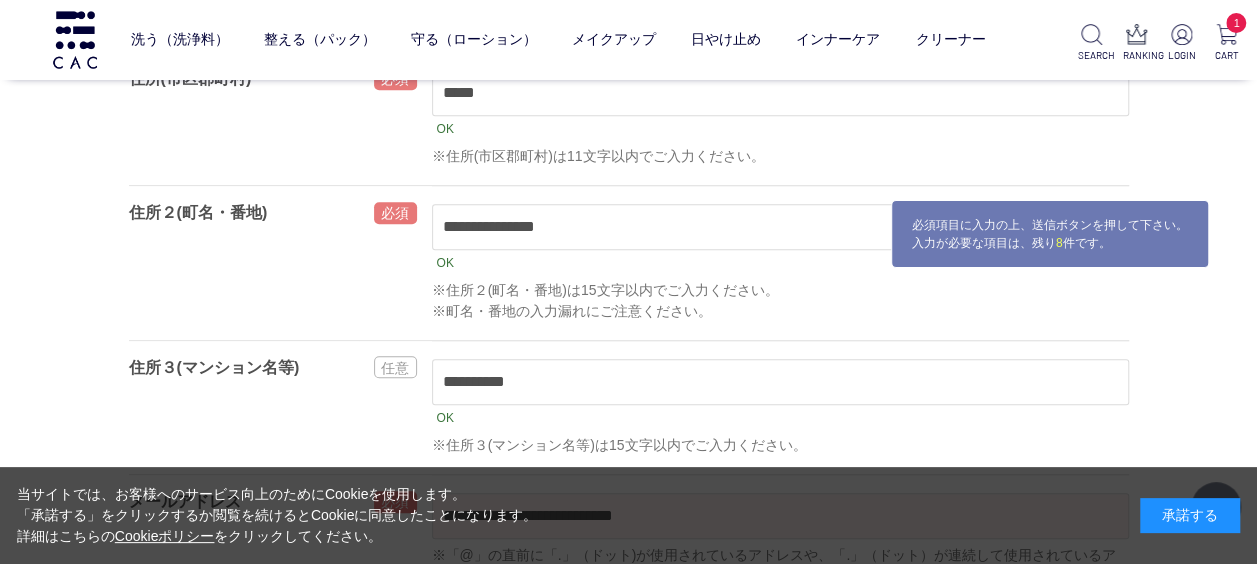 type on "**********" 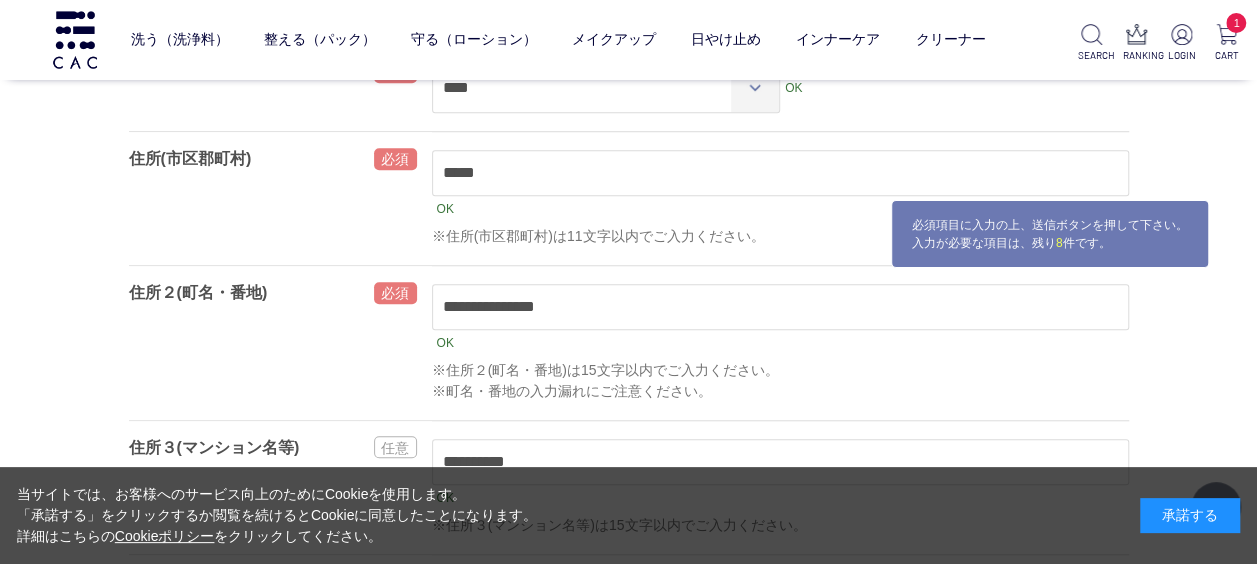 scroll, scrollTop: 586, scrollLeft: 0, axis: vertical 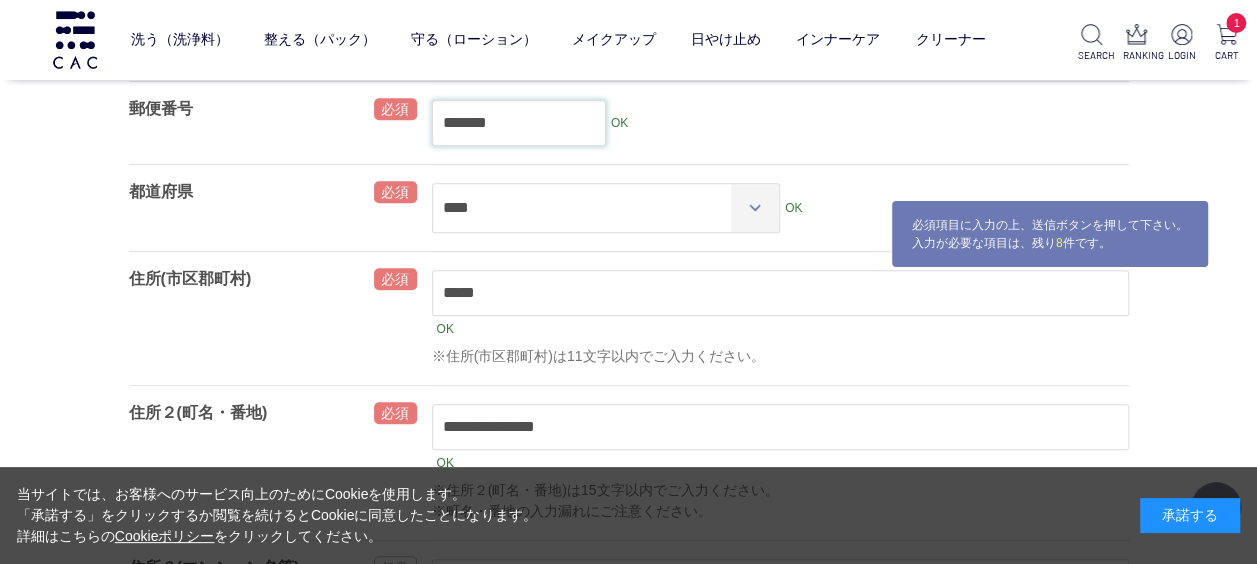click on "*******" at bounding box center (519, 123) 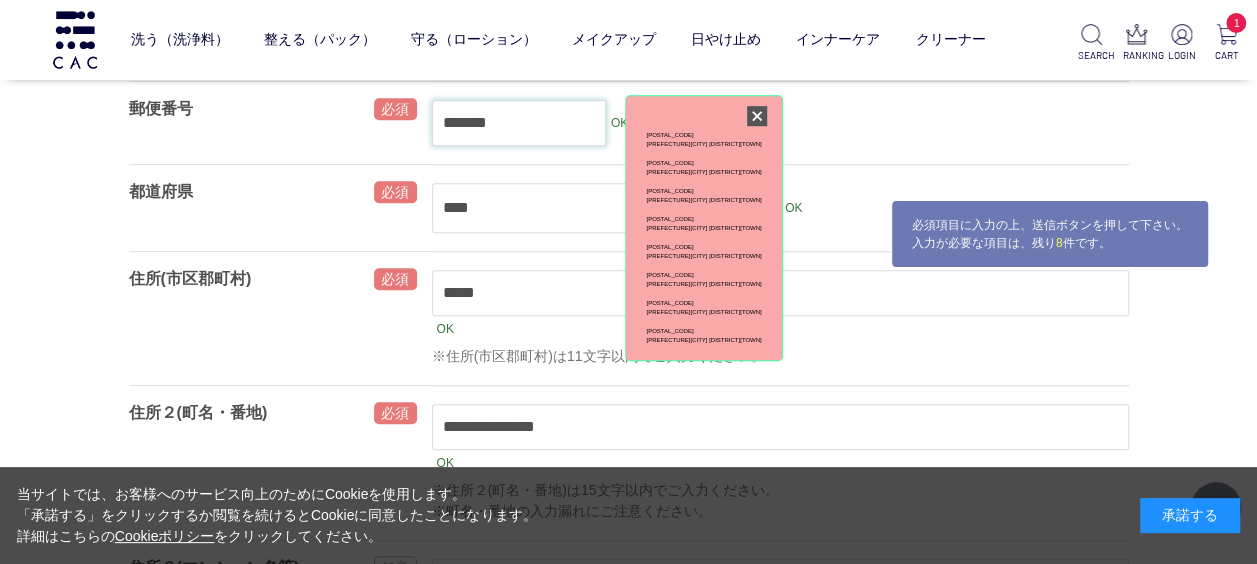 type on "*******" 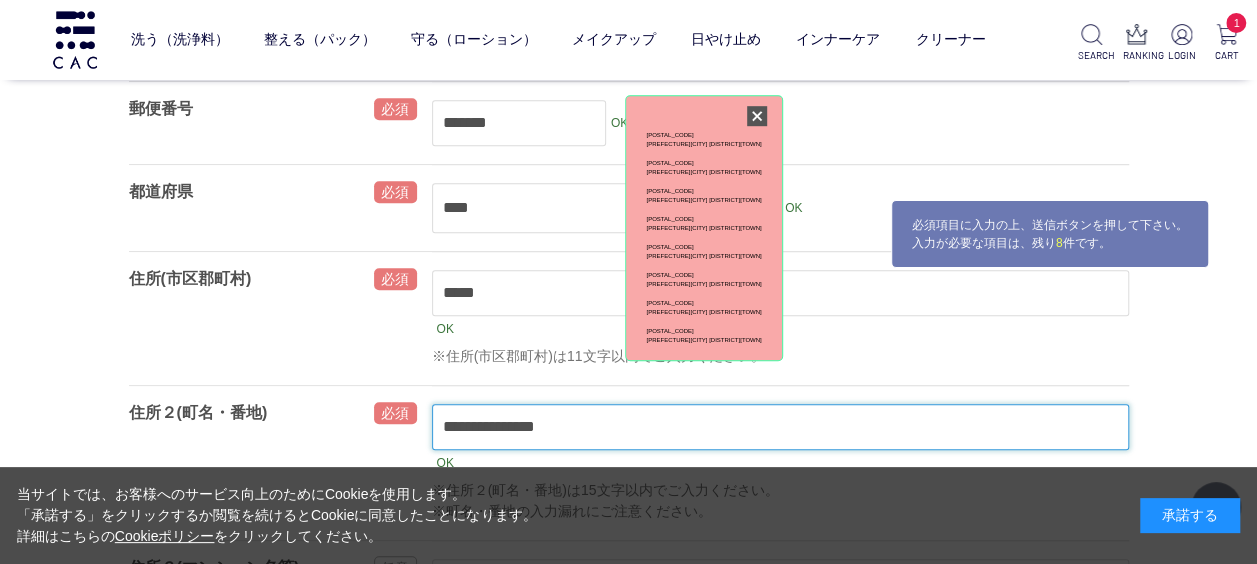 type on "***" 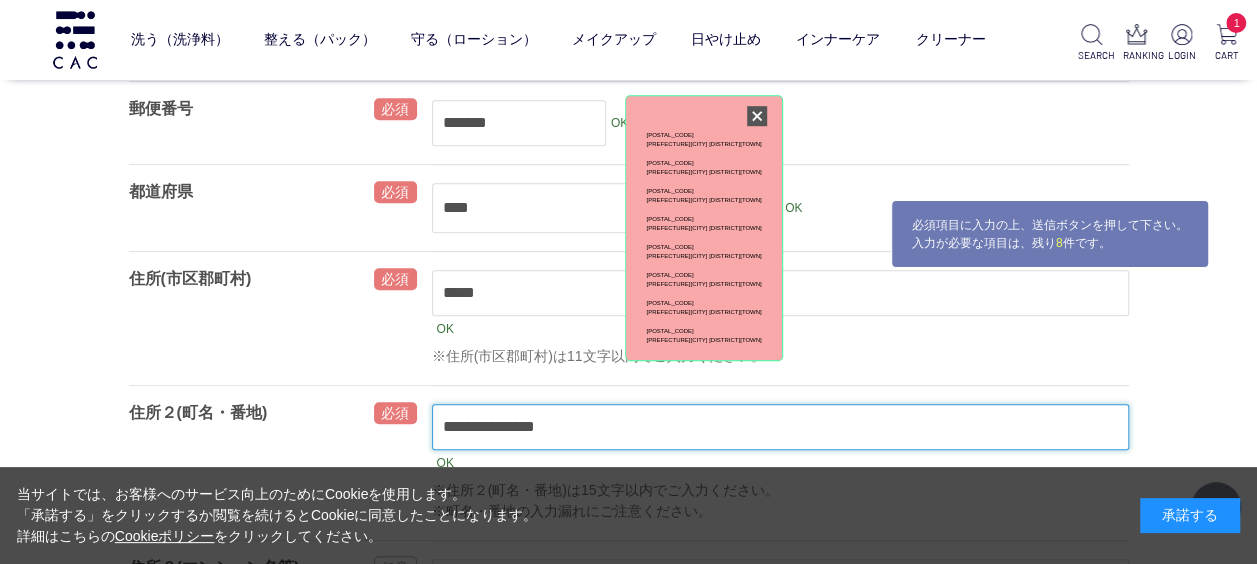 type 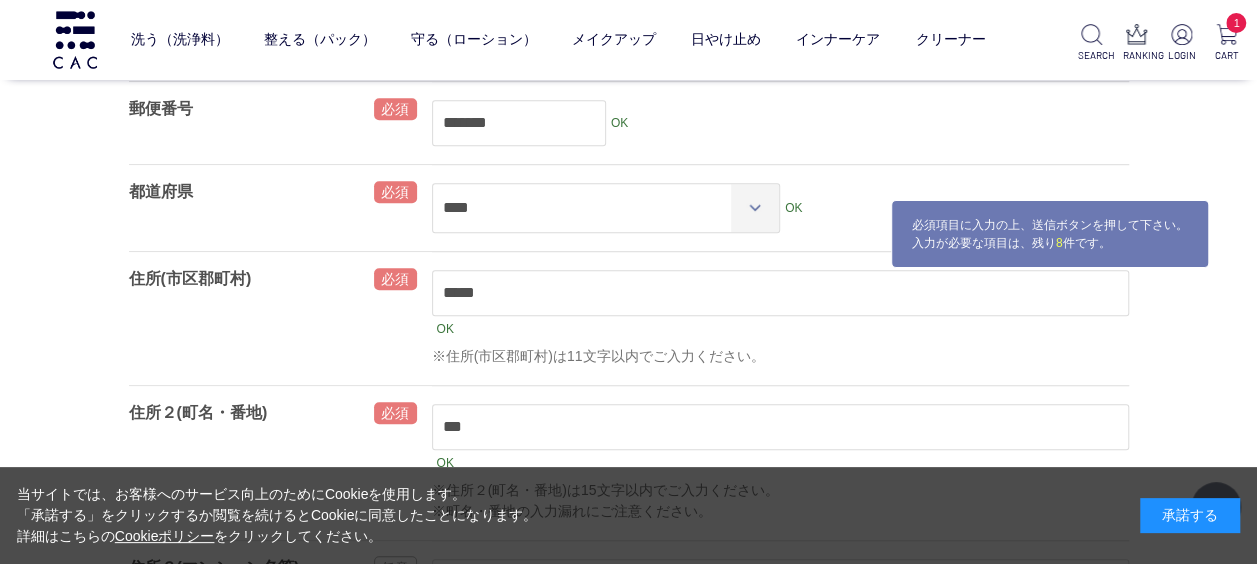 click on "******* OK" at bounding box center (780, 123) 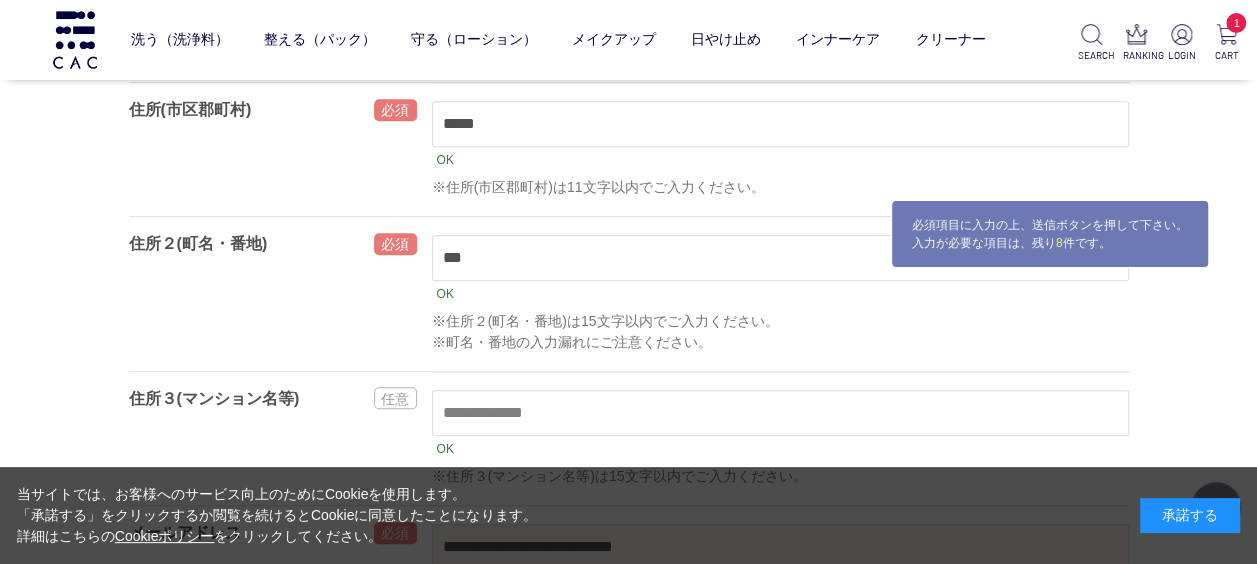 scroll, scrollTop: 786, scrollLeft: 0, axis: vertical 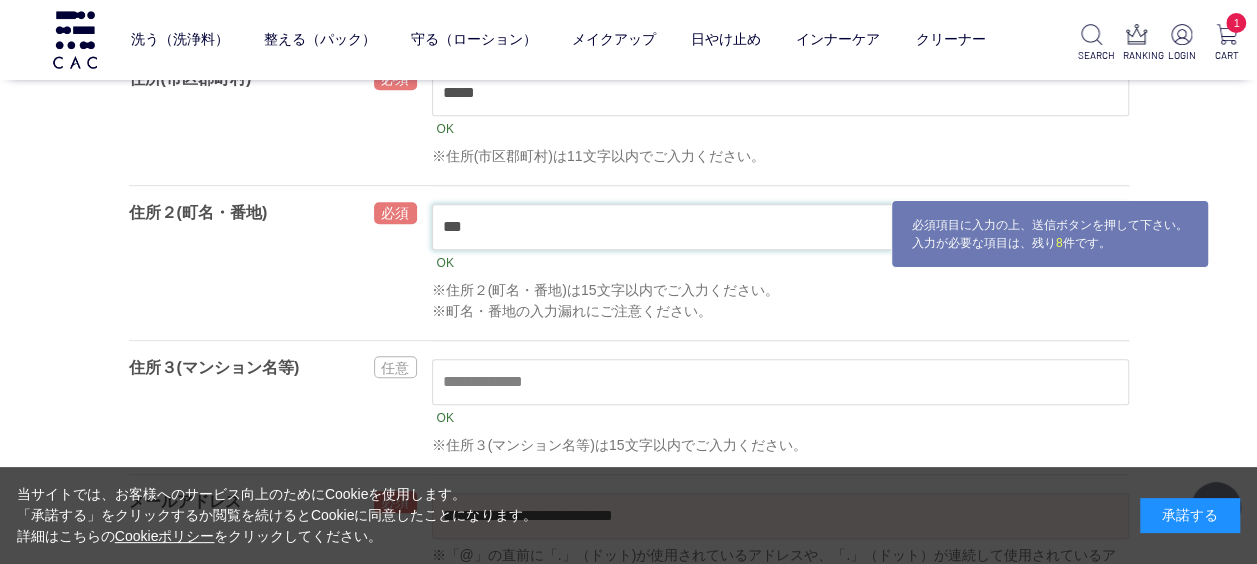 click on "***" at bounding box center (780, 227) 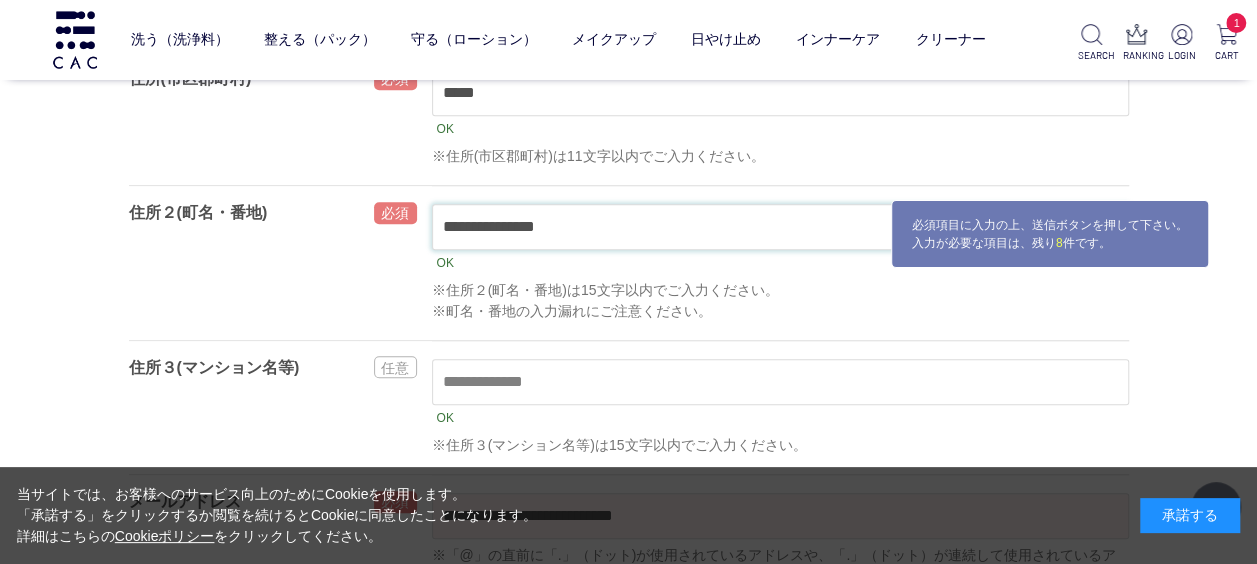 click on "*****" at bounding box center (629, 2034) 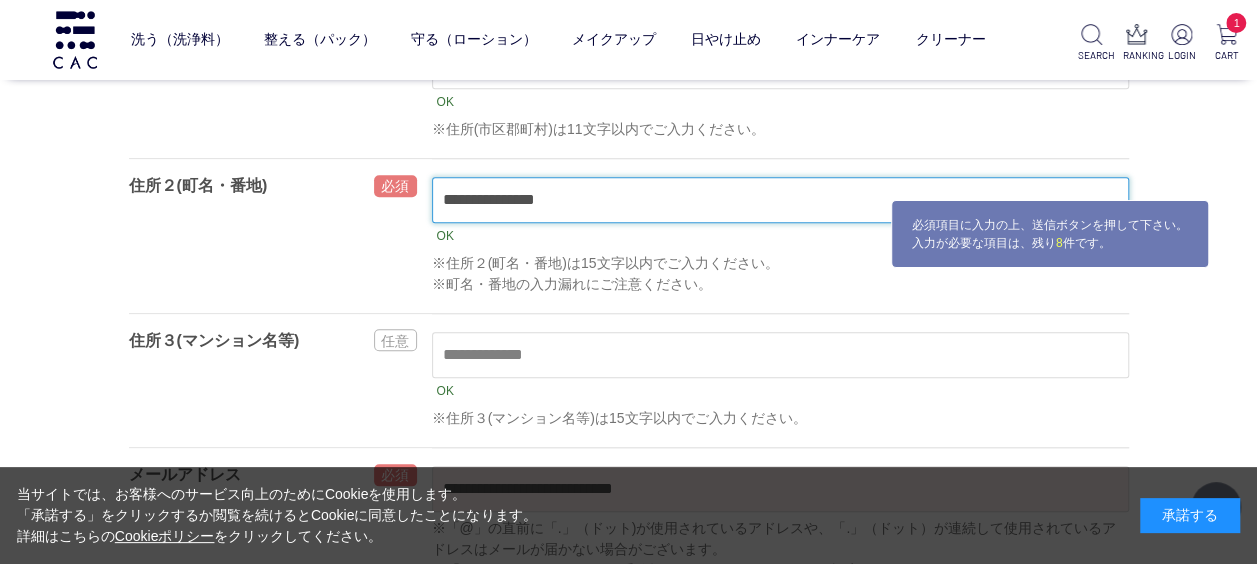 scroll, scrollTop: 786, scrollLeft: 0, axis: vertical 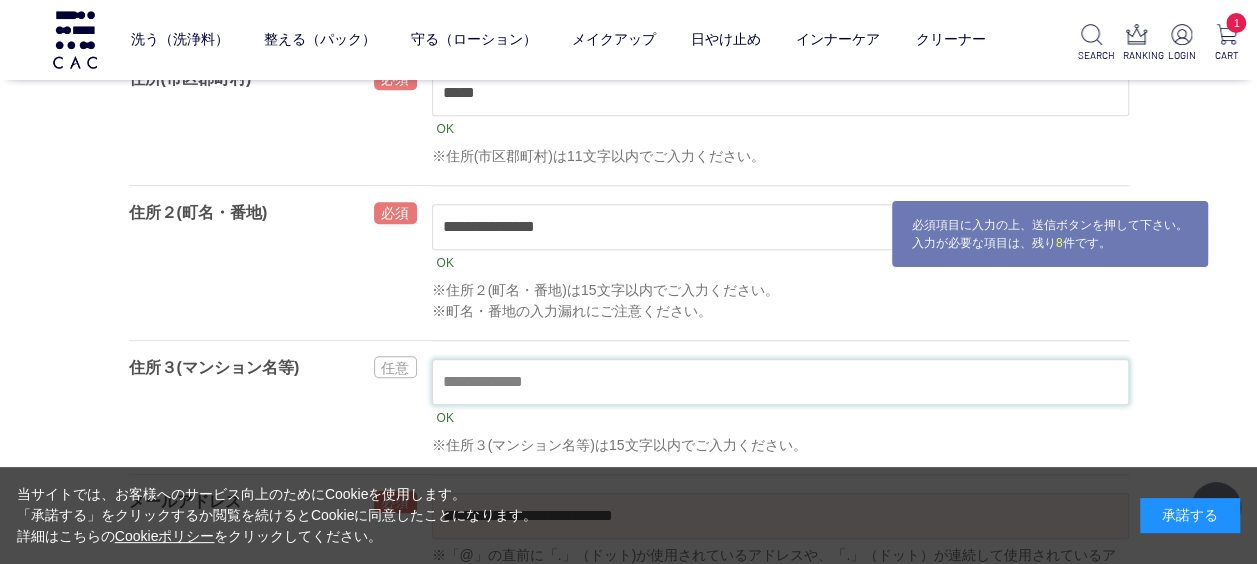 type on "**********" 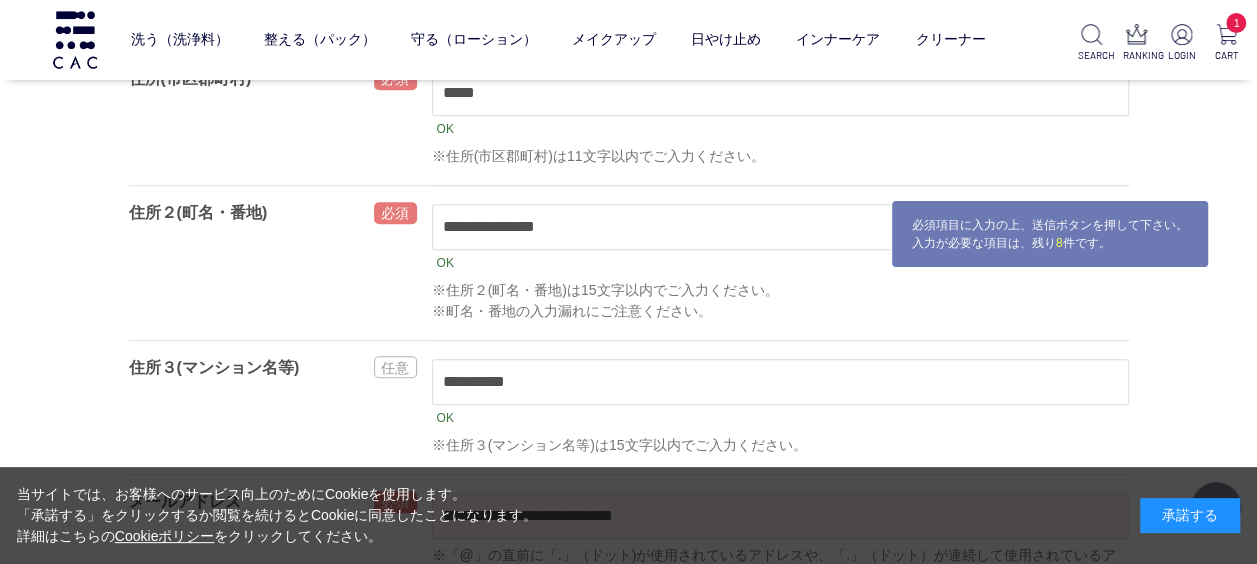 click at bounding box center (395, 407) 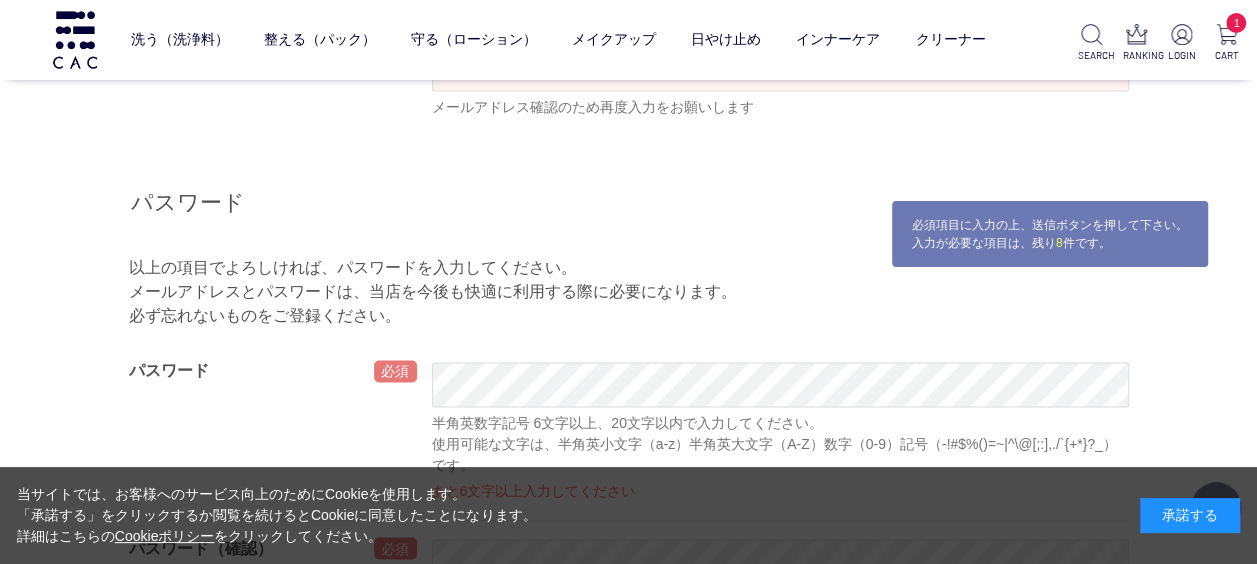 scroll, scrollTop: 1486, scrollLeft: 0, axis: vertical 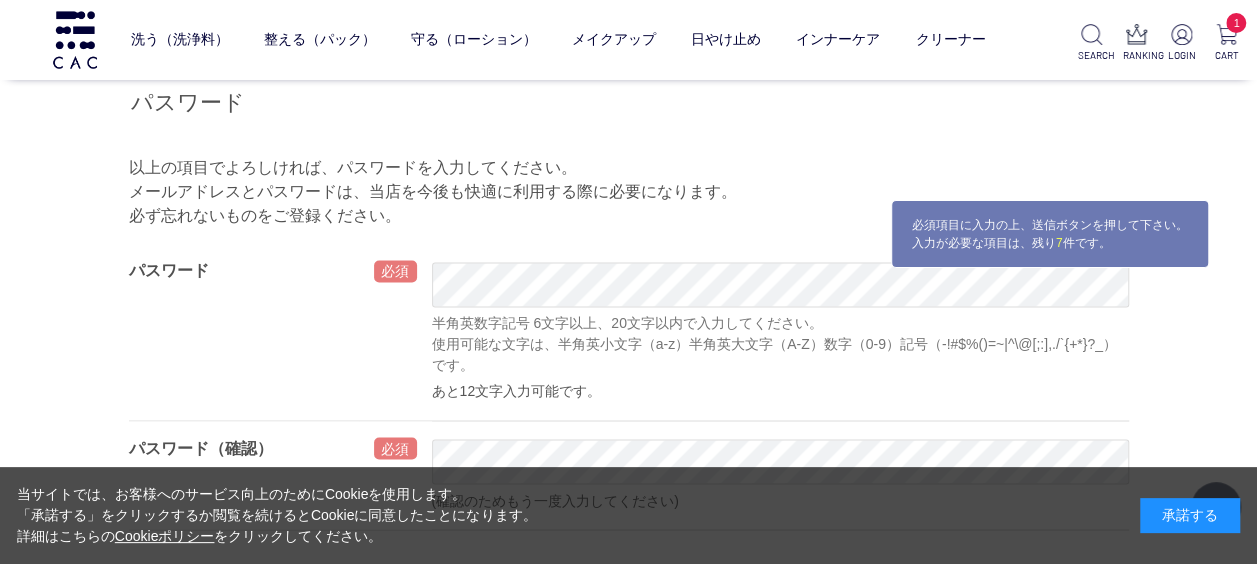 click on "必須項目に入力の上、送信ボタンを押して下さい。 入力が必要な項目は、残り 7 件です。" at bounding box center (1050, 234) 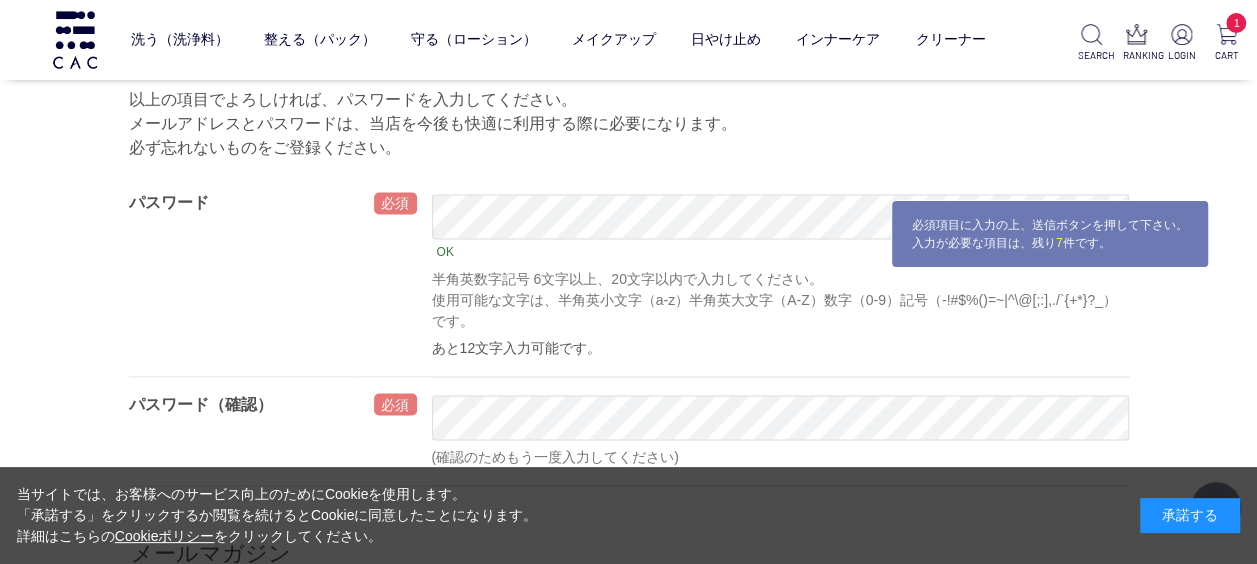 scroll, scrollTop: 1586, scrollLeft: 0, axis: vertical 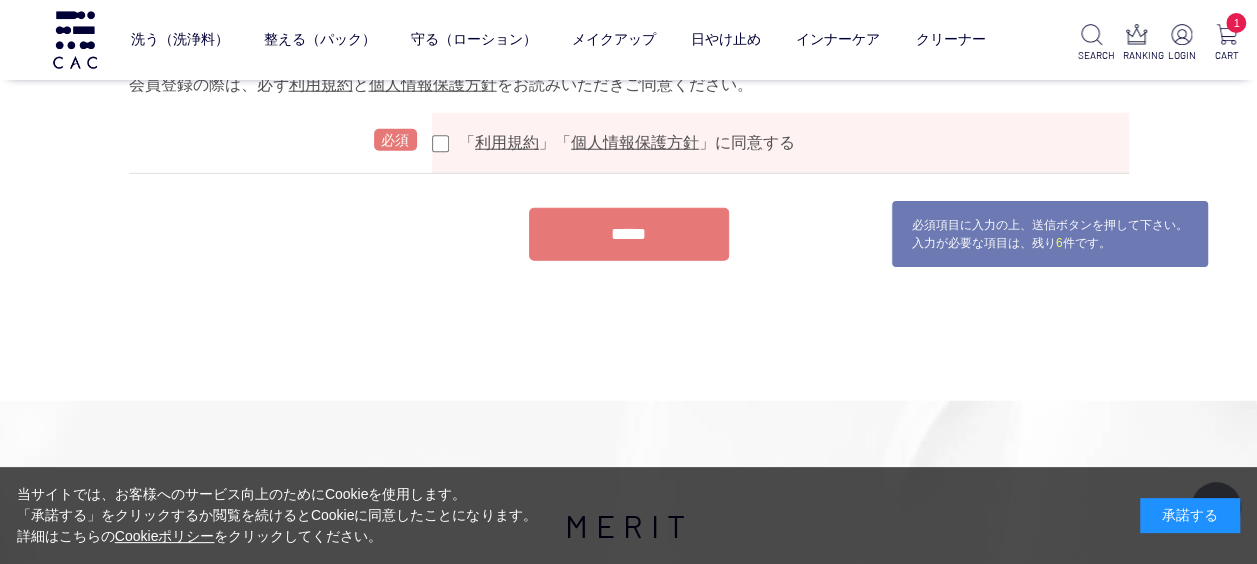 click on "*****" at bounding box center (629, 234) 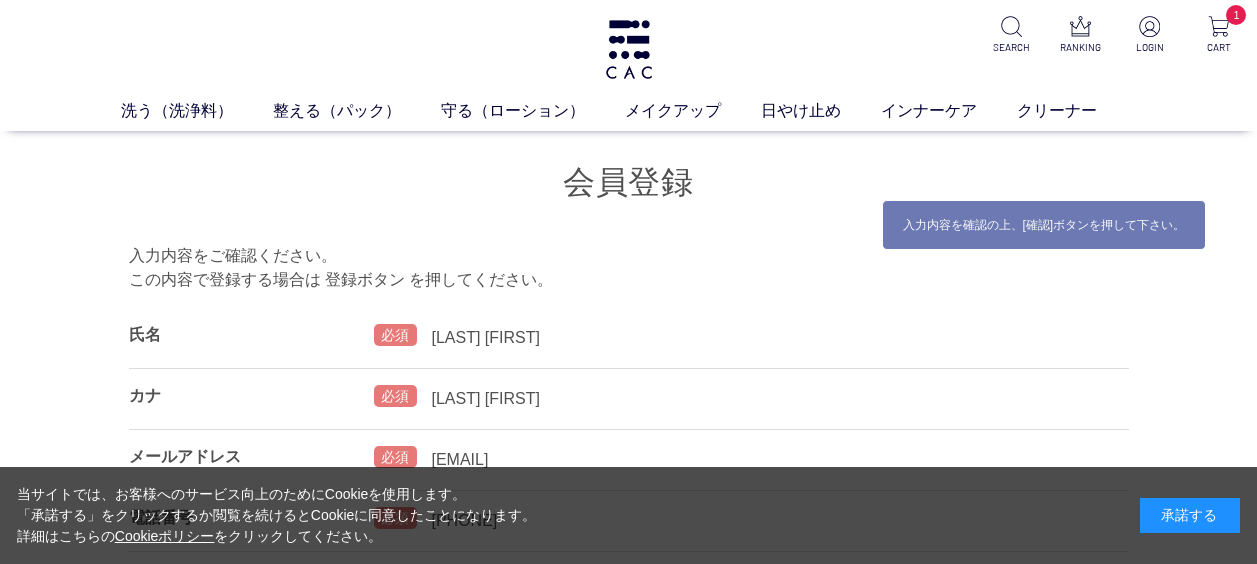 scroll, scrollTop: 0, scrollLeft: 0, axis: both 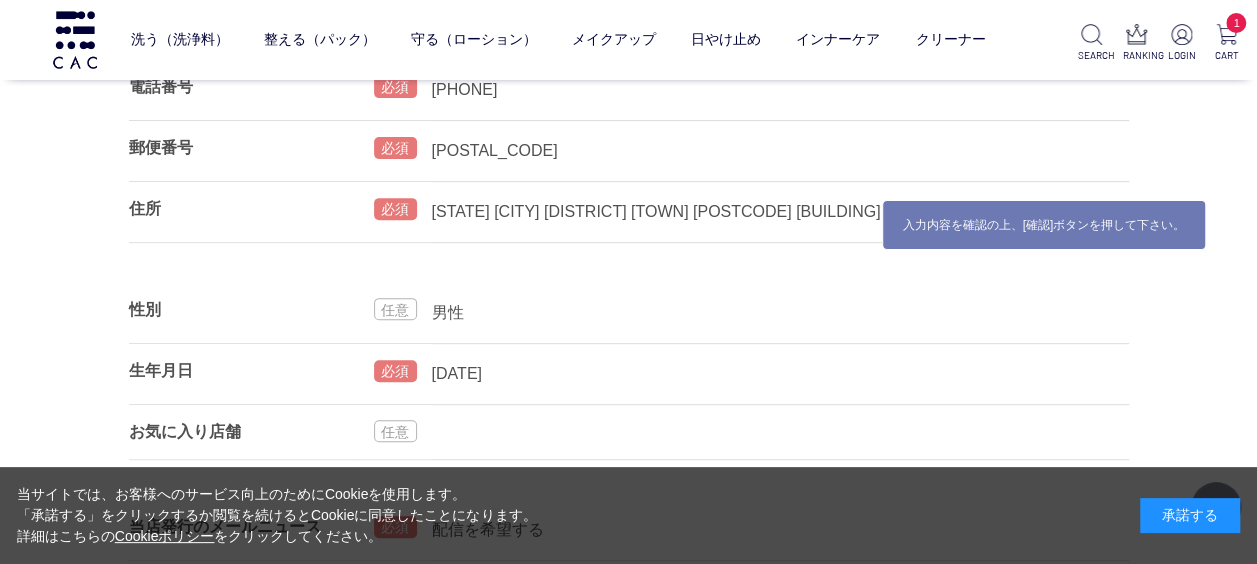 click on "男性" at bounding box center (780, 313) 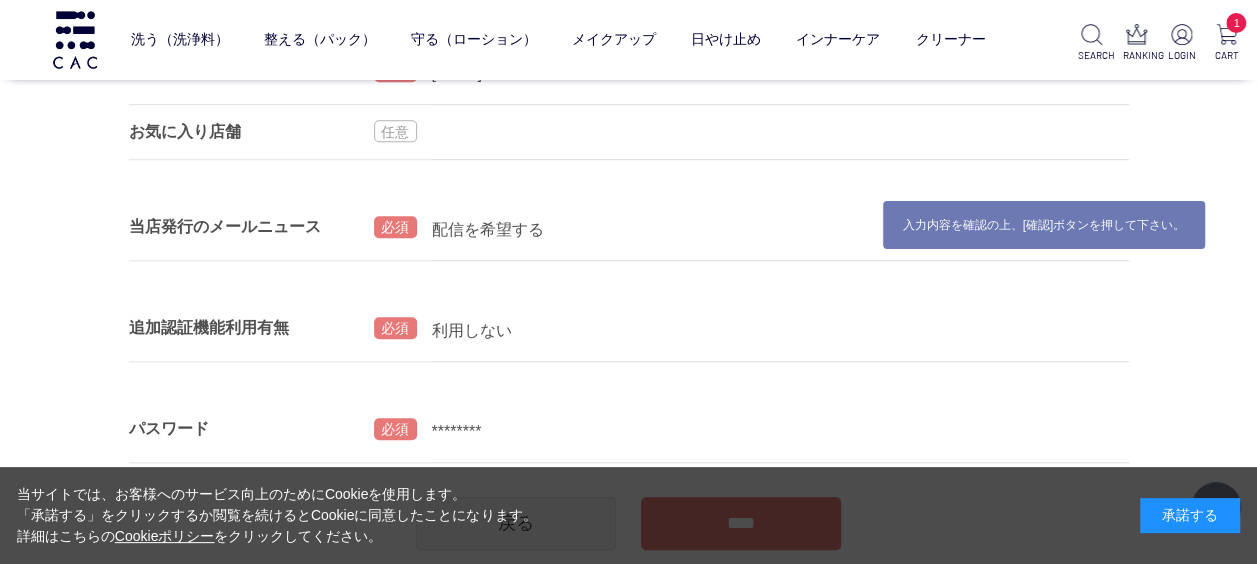 scroll, scrollTop: 800, scrollLeft: 0, axis: vertical 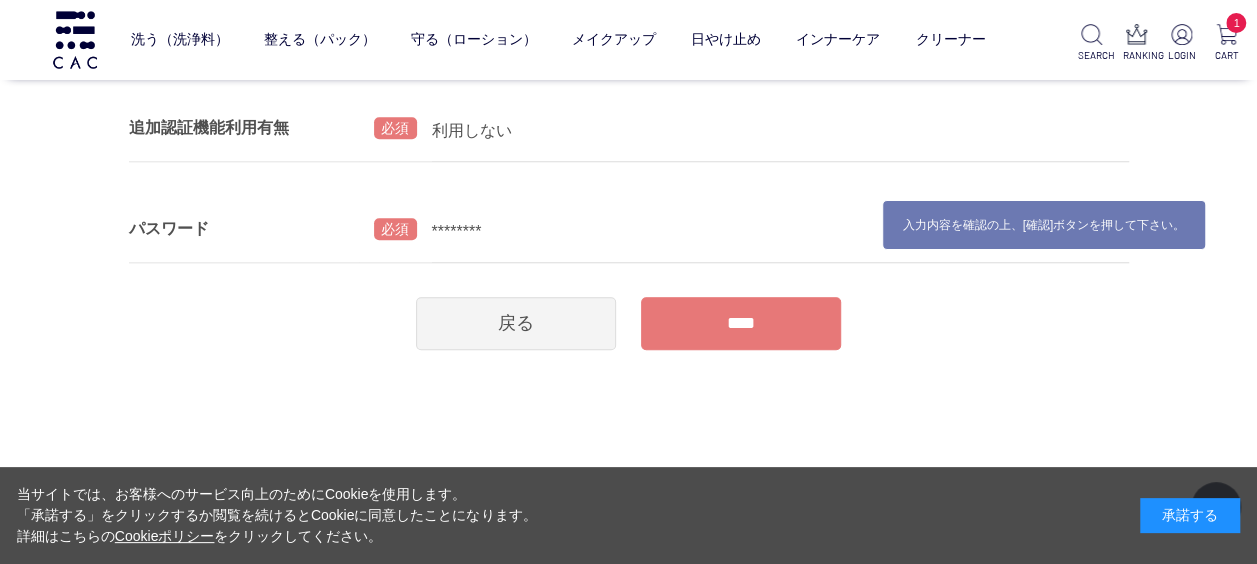 click on "****" at bounding box center [741, 323] 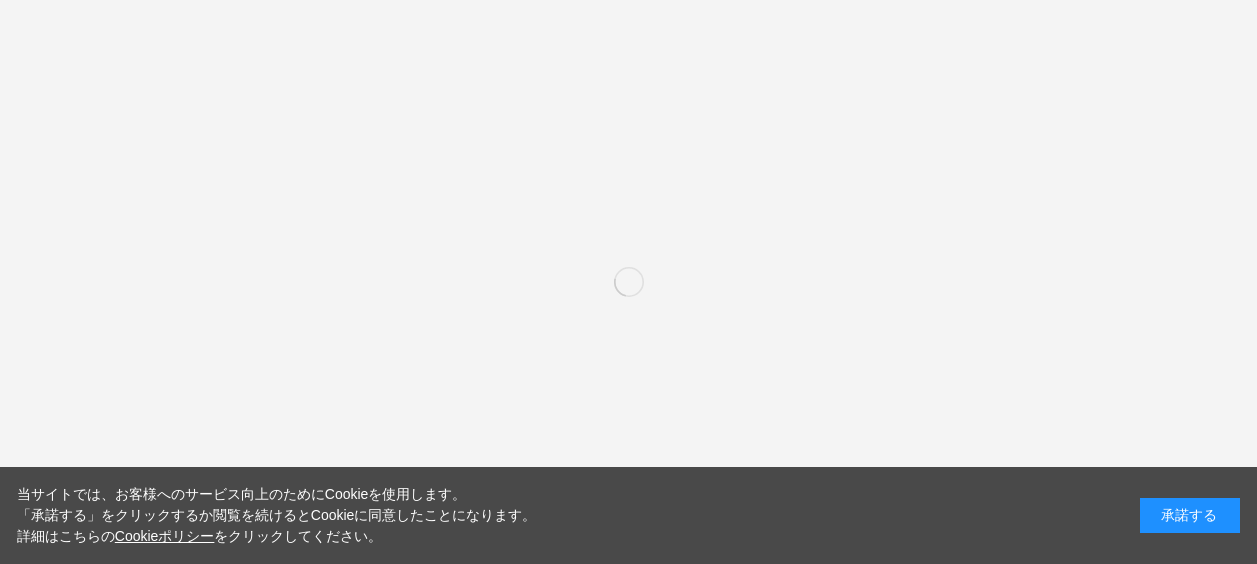scroll, scrollTop: 0, scrollLeft: 0, axis: both 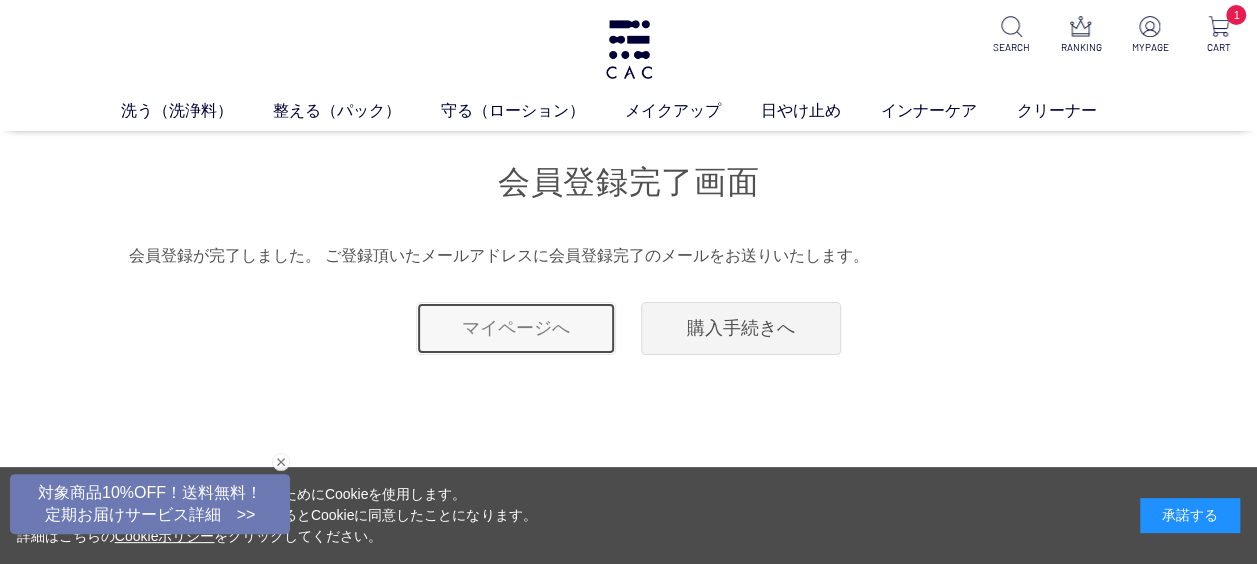 click on "マイページへ" at bounding box center (516, 328) 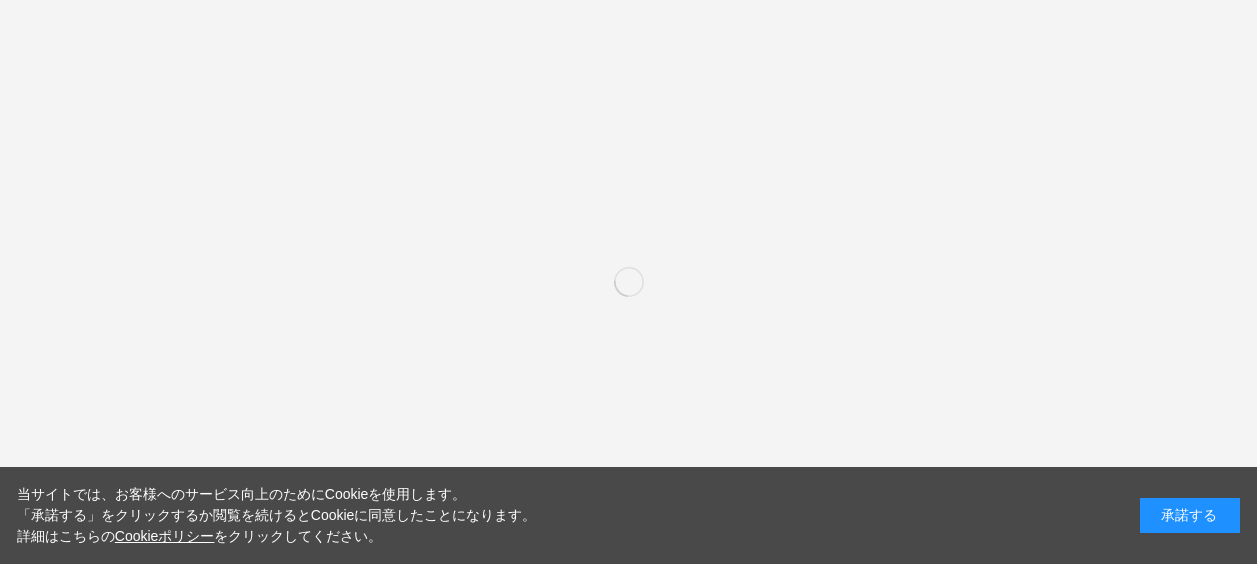 scroll, scrollTop: 0, scrollLeft: 0, axis: both 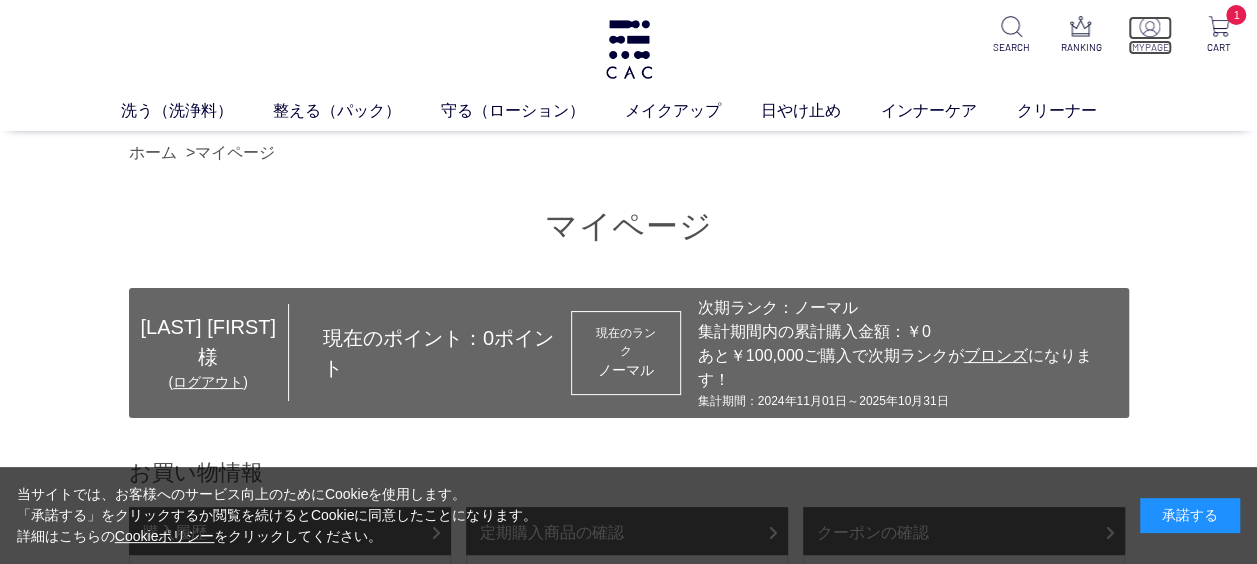 click on "MYPAGE" at bounding box center [1150, 47] 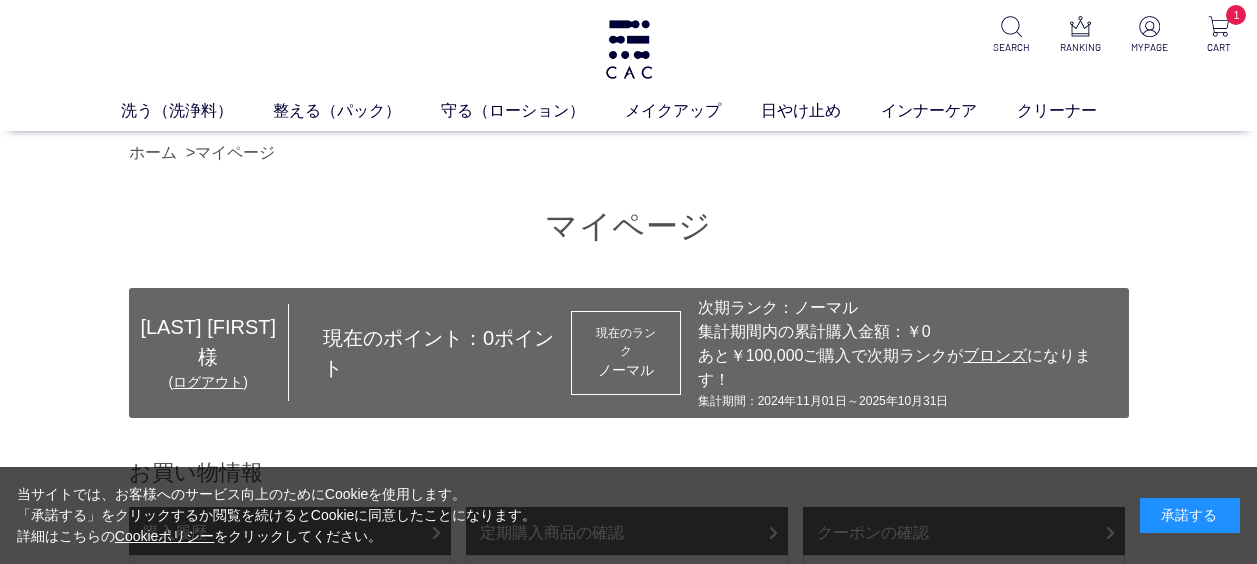 scroll, scrollTop: 0, scrollLeft: 0, axis: both 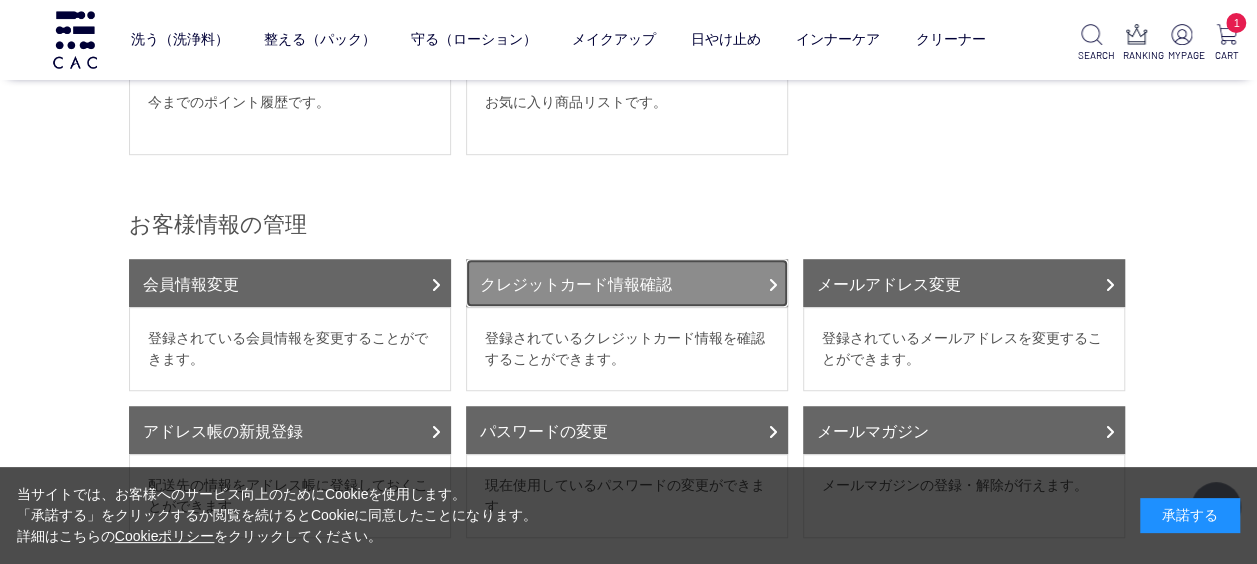 click on "クレジットカード情報確認" at bounding box center (627, 283) 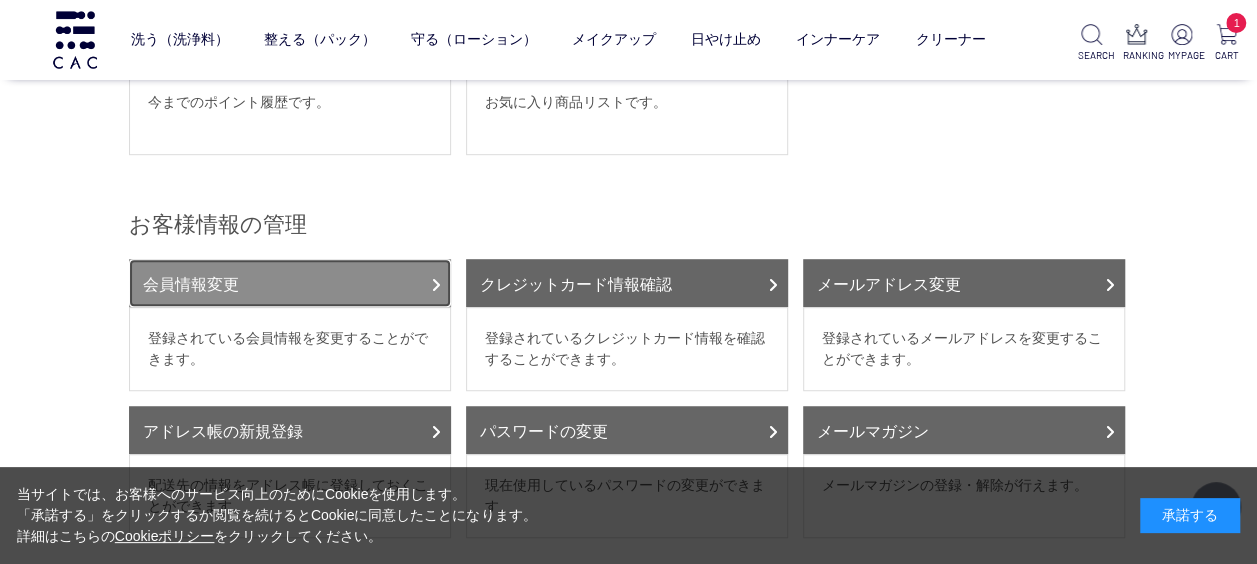 click on "会員情報変更" at bounding box center (290, 283) 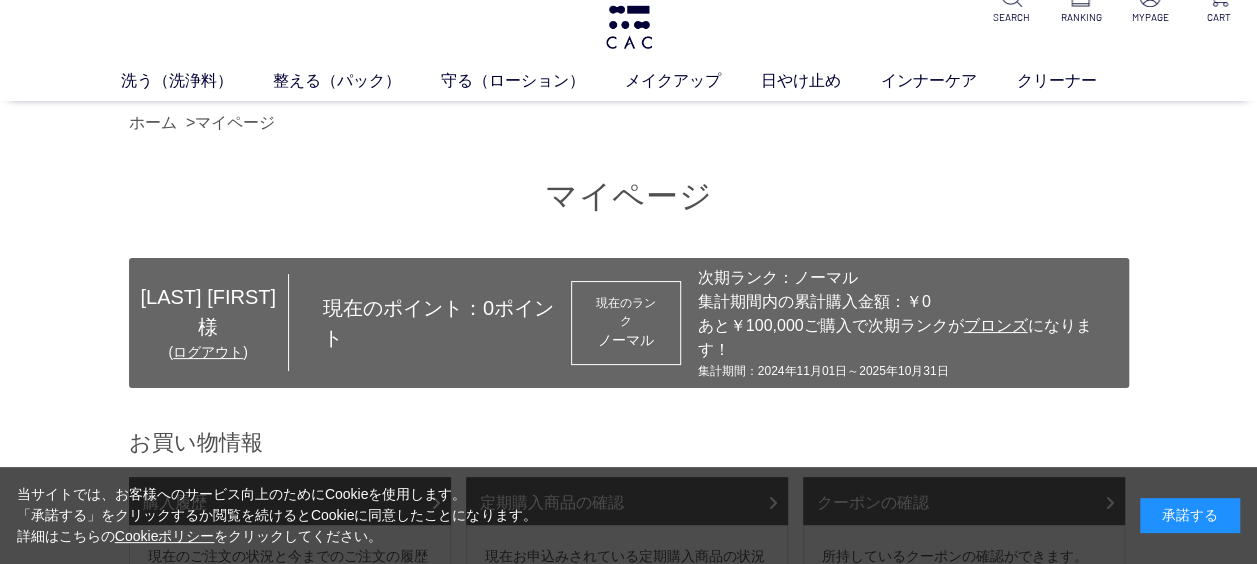 scroll, scrollTop: 0, scrollLeft: 0, axis: both 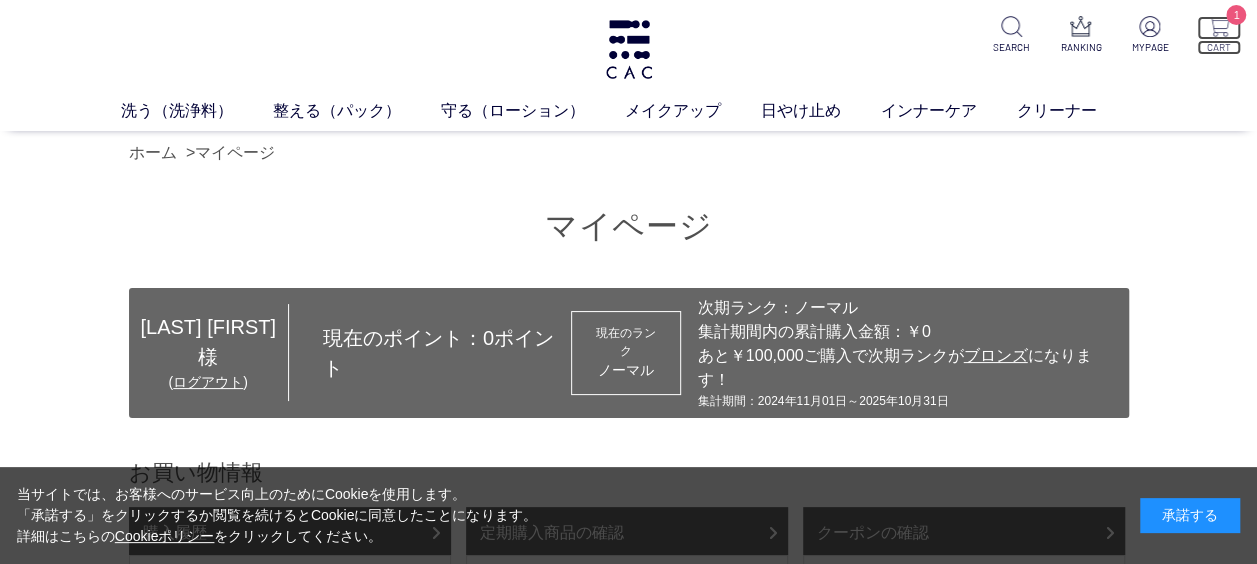 click on "1" at bounding box center [1219, 28] 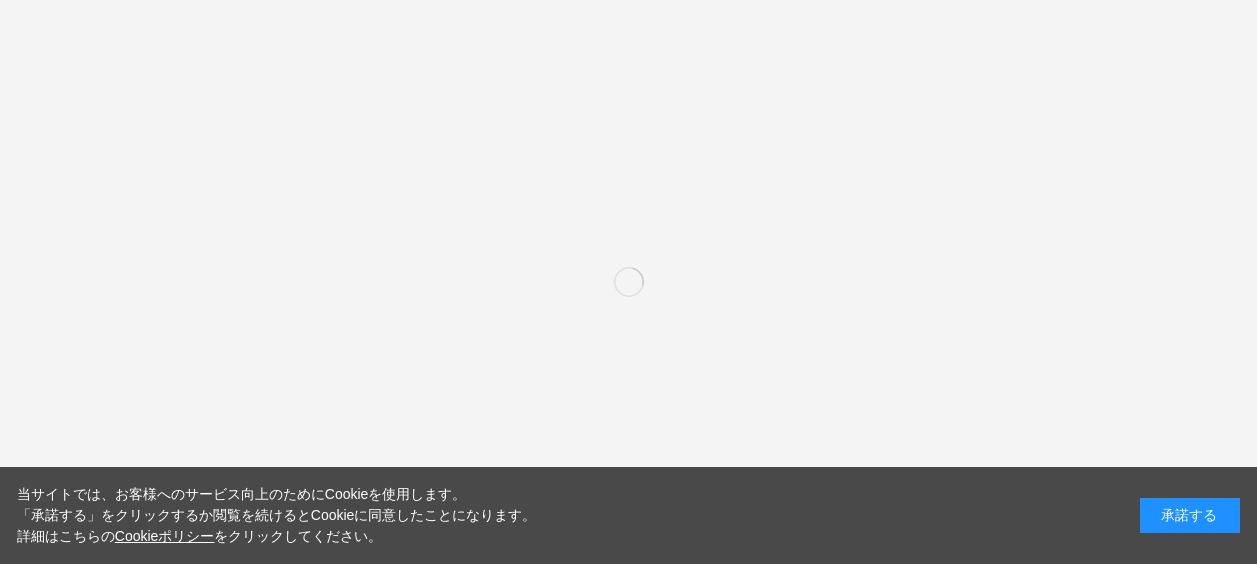 scroll, scrollTop: 0, scrollLeft: 0, axis: both 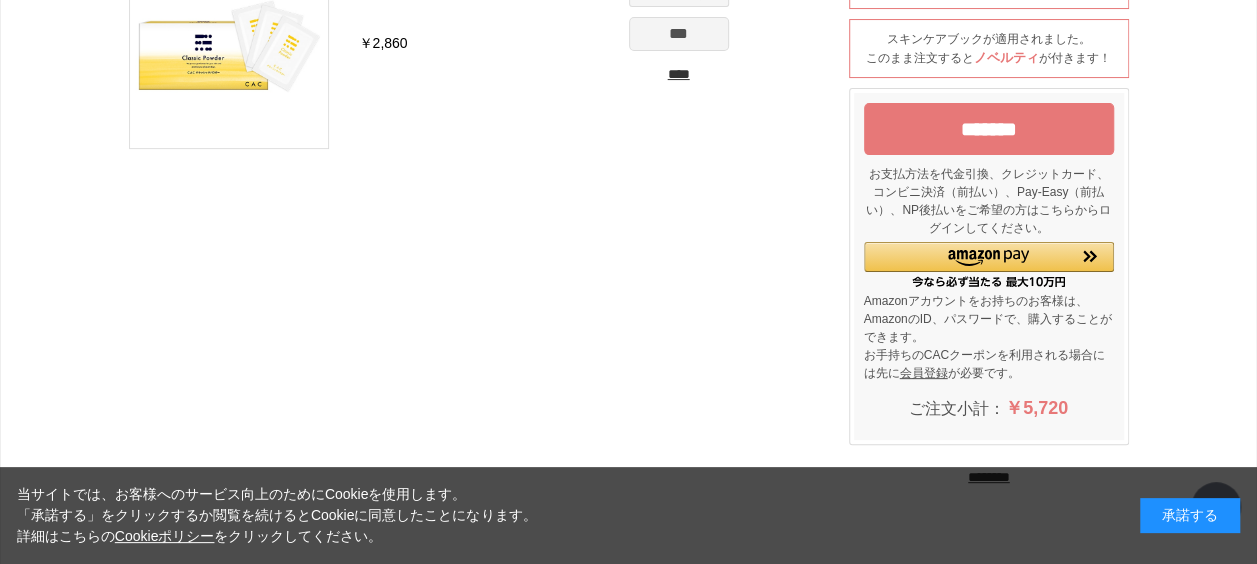 click on "*******" at bounding box center [989, 129] 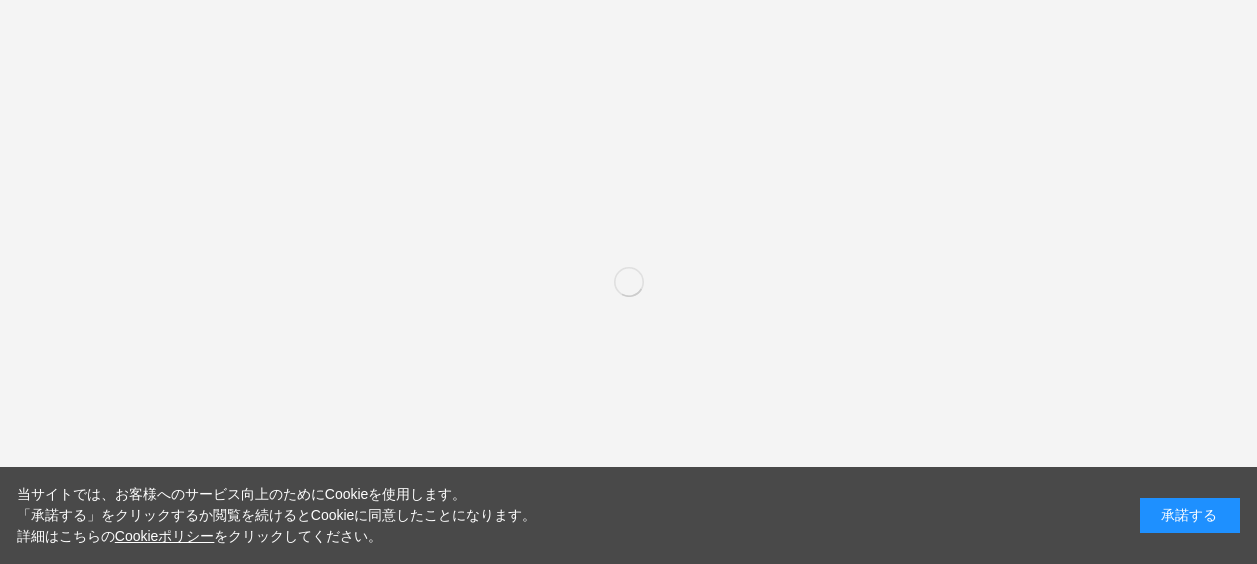 scroll, scrollTop: 0, scrollLeft: 0, axis: both 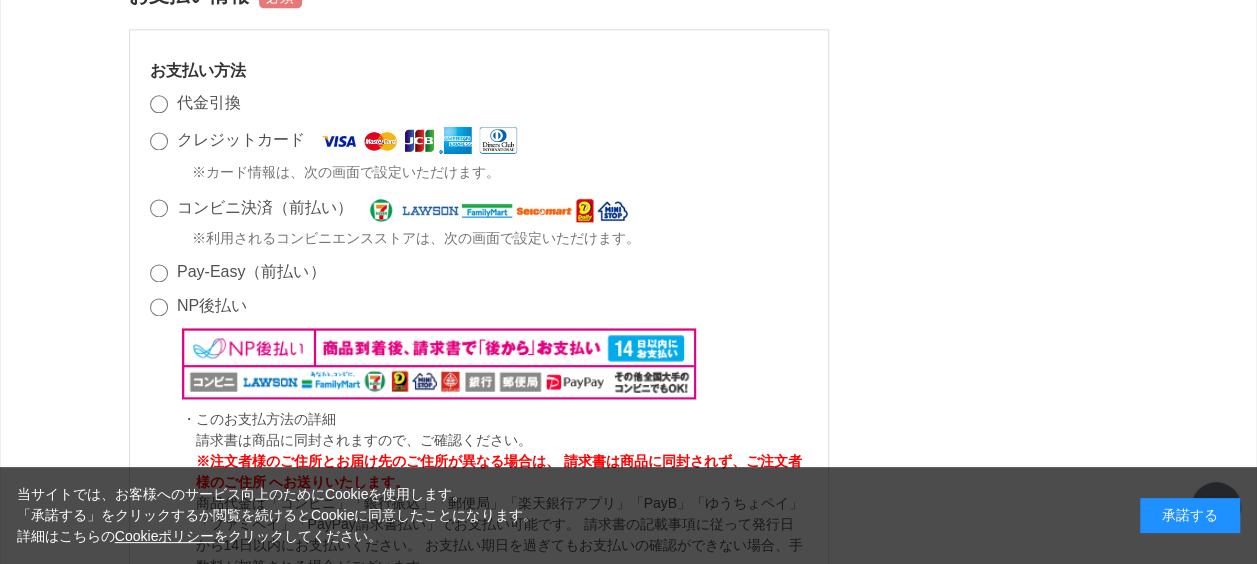 click on "クレジットカード" at bounding box center (241, 139) 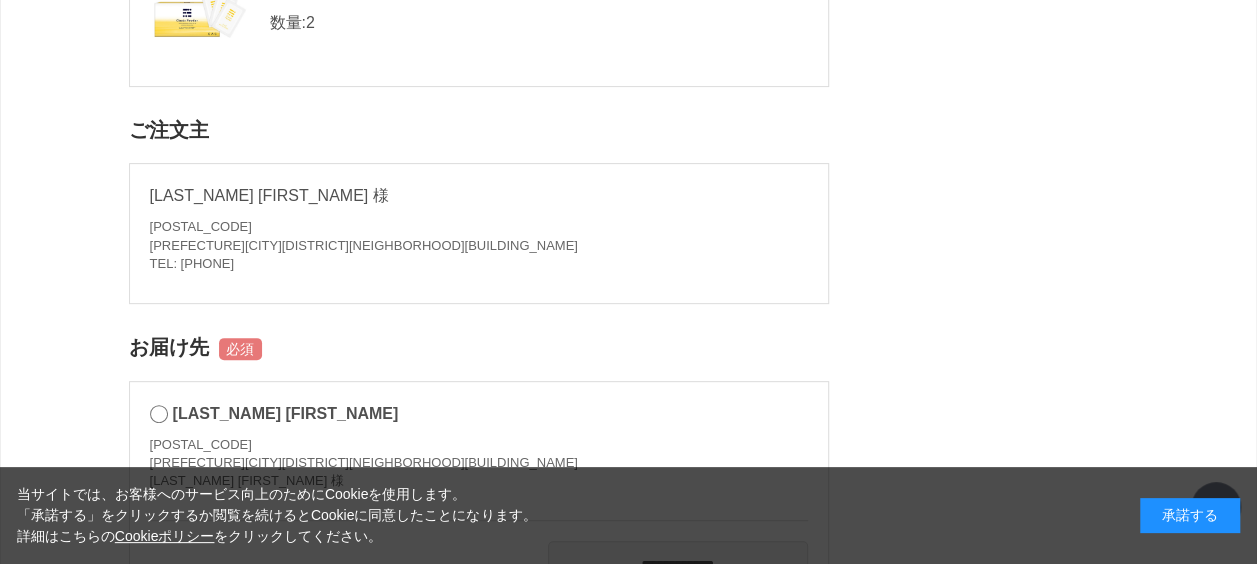 scroll, scrollTop: 0, scrollLeft: 0, axis: both 